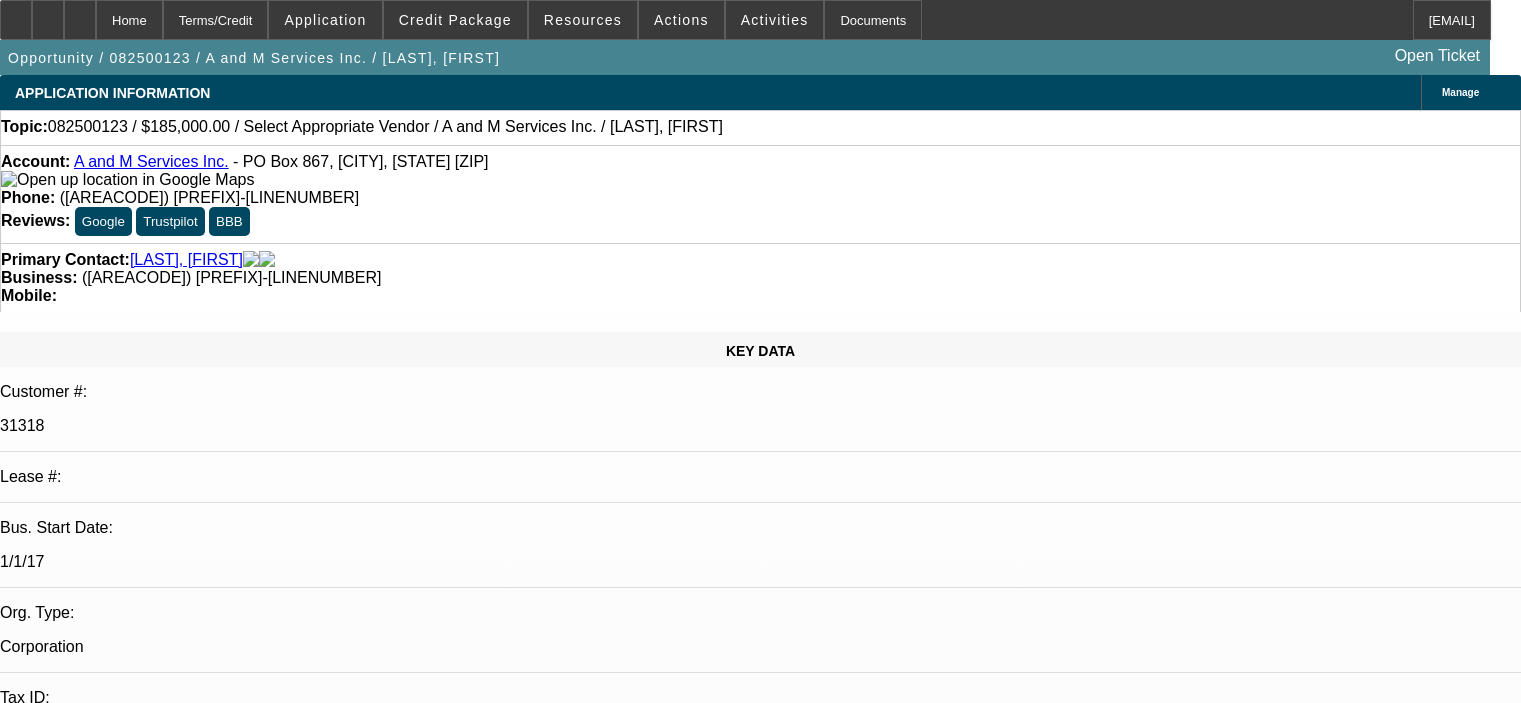 select on "0" 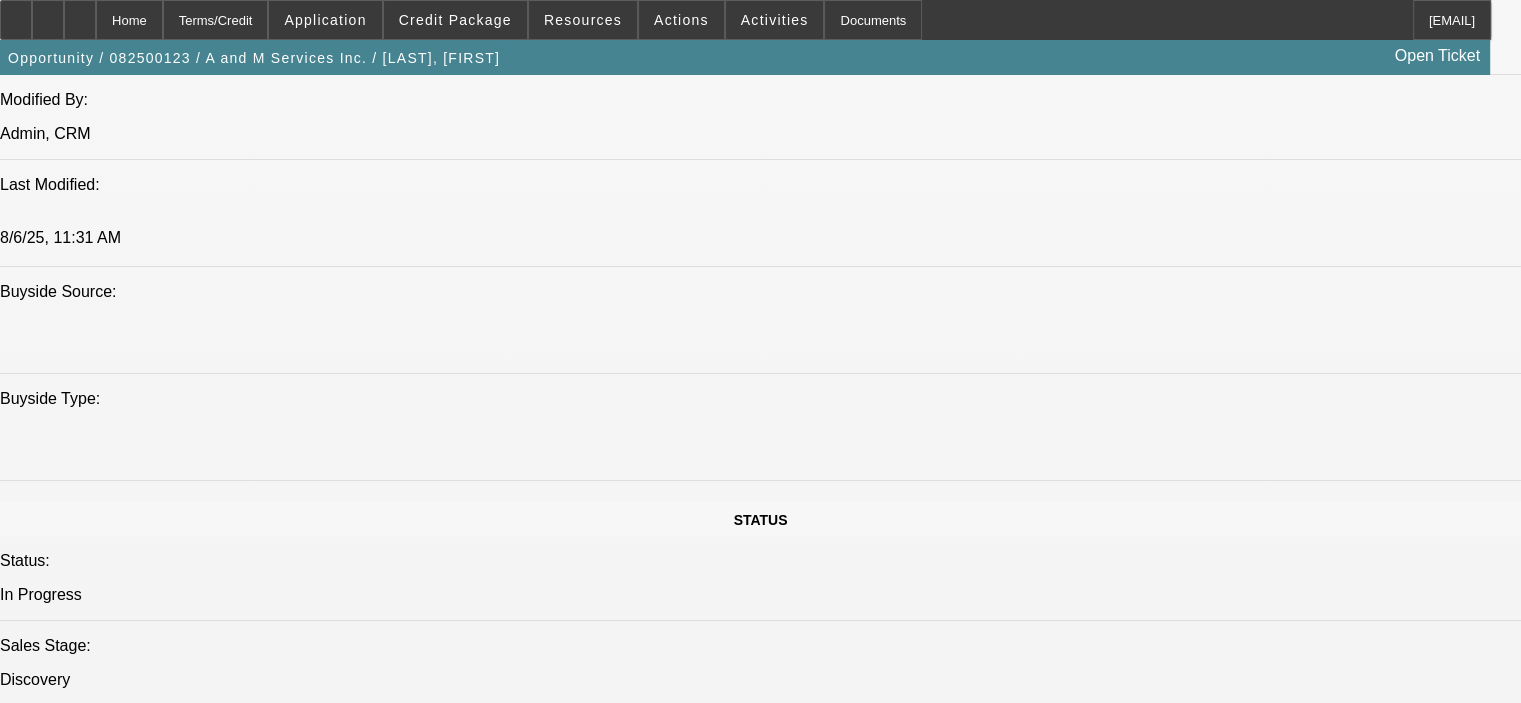 scroll, scrollTop: 1800, scrollLeft: 0, axis: vertical 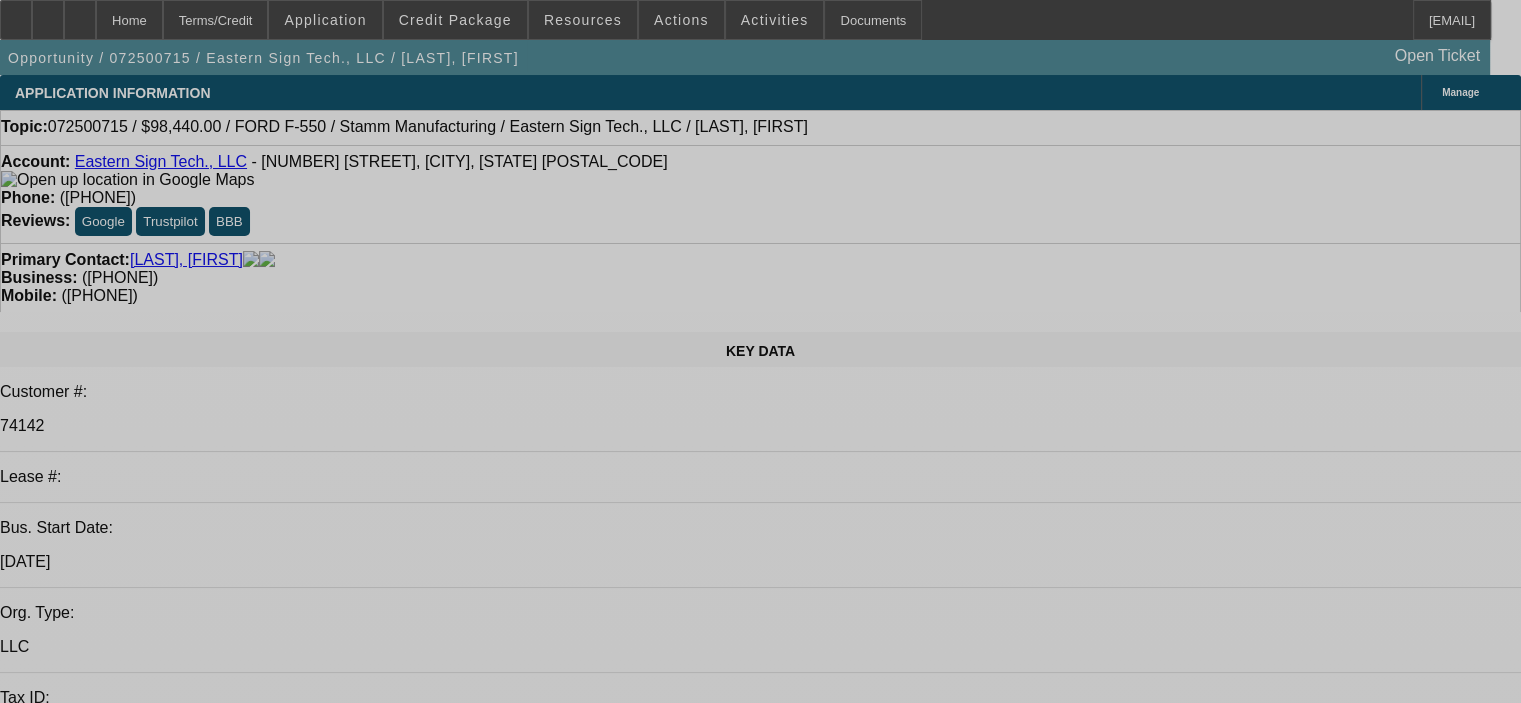 select on "0" 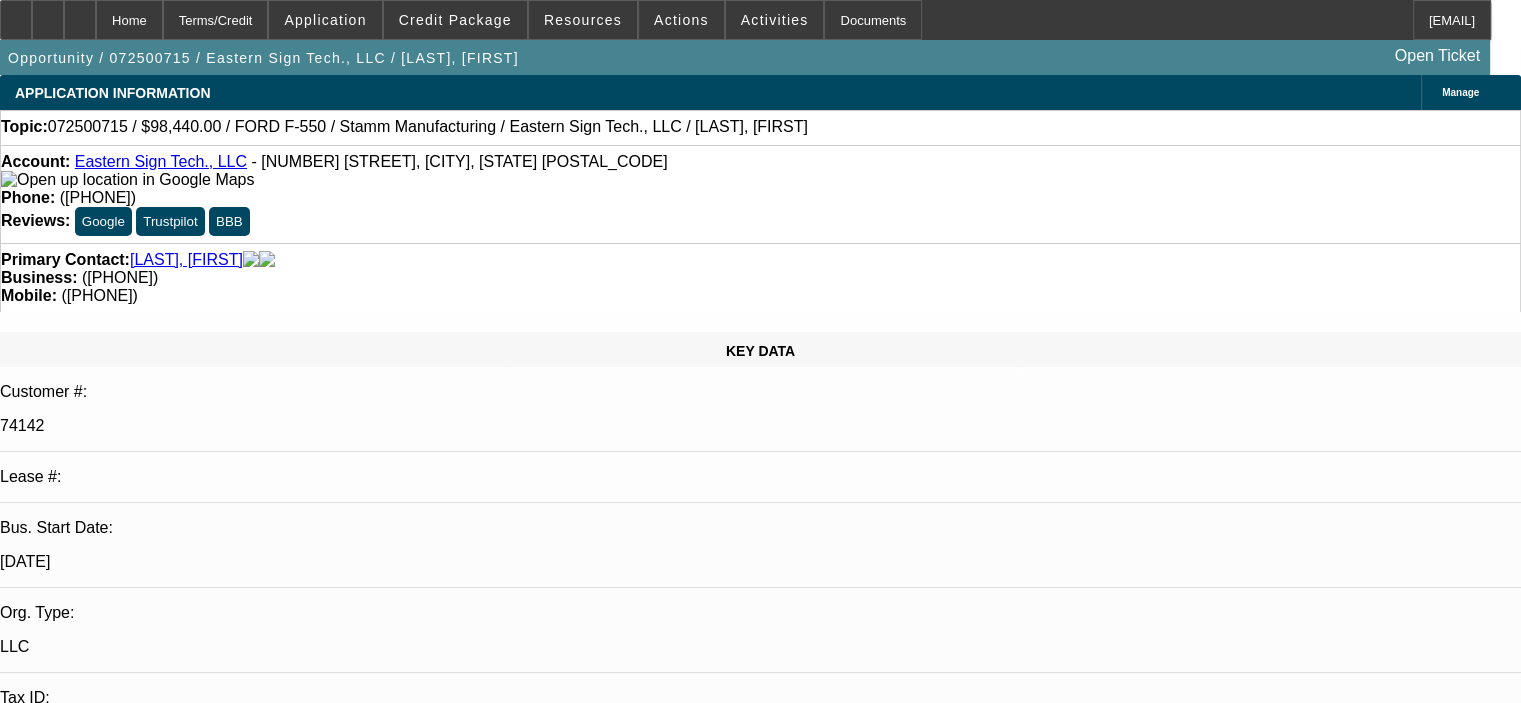 select on "0" 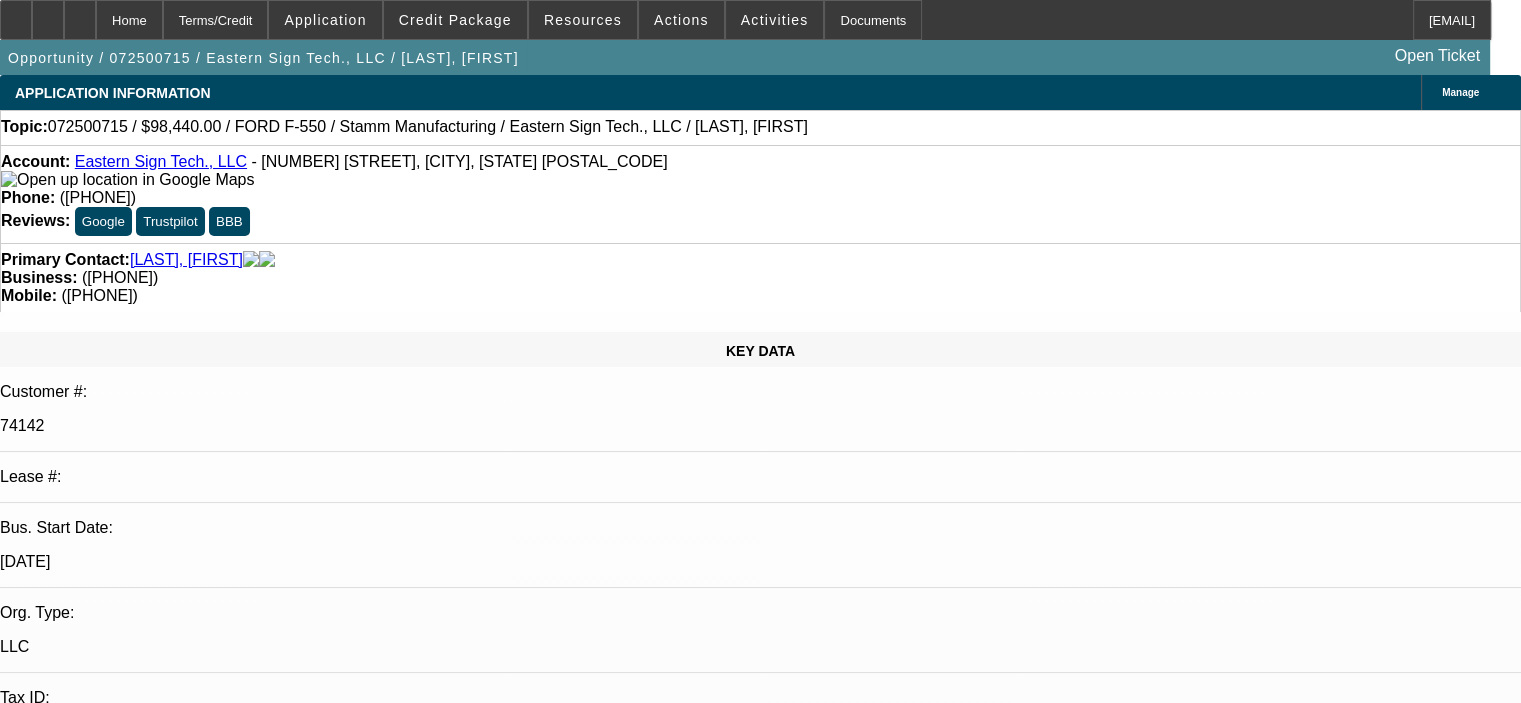 scroll, scrollTop: 100, scrollLeft: 0, axis: vertical 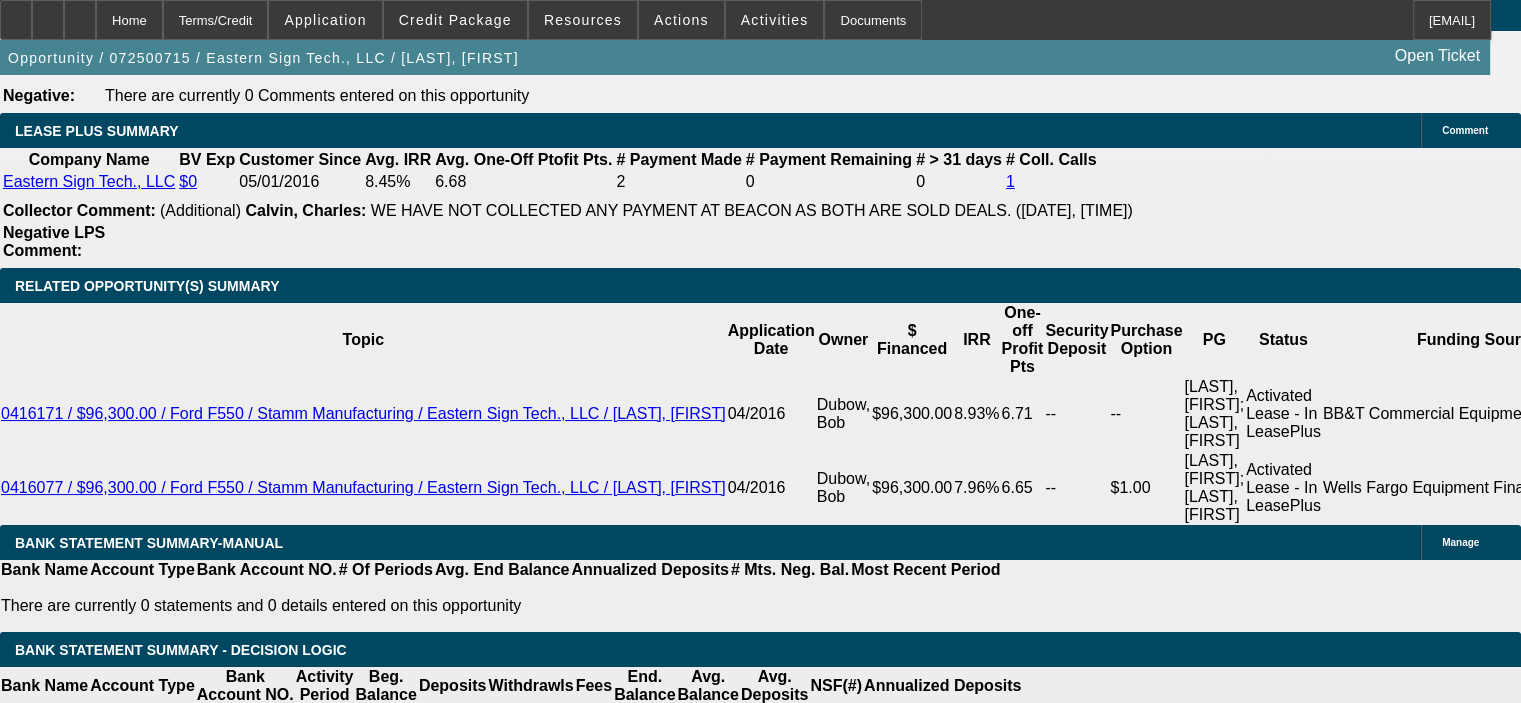 click on "Stamm Manufacturing" 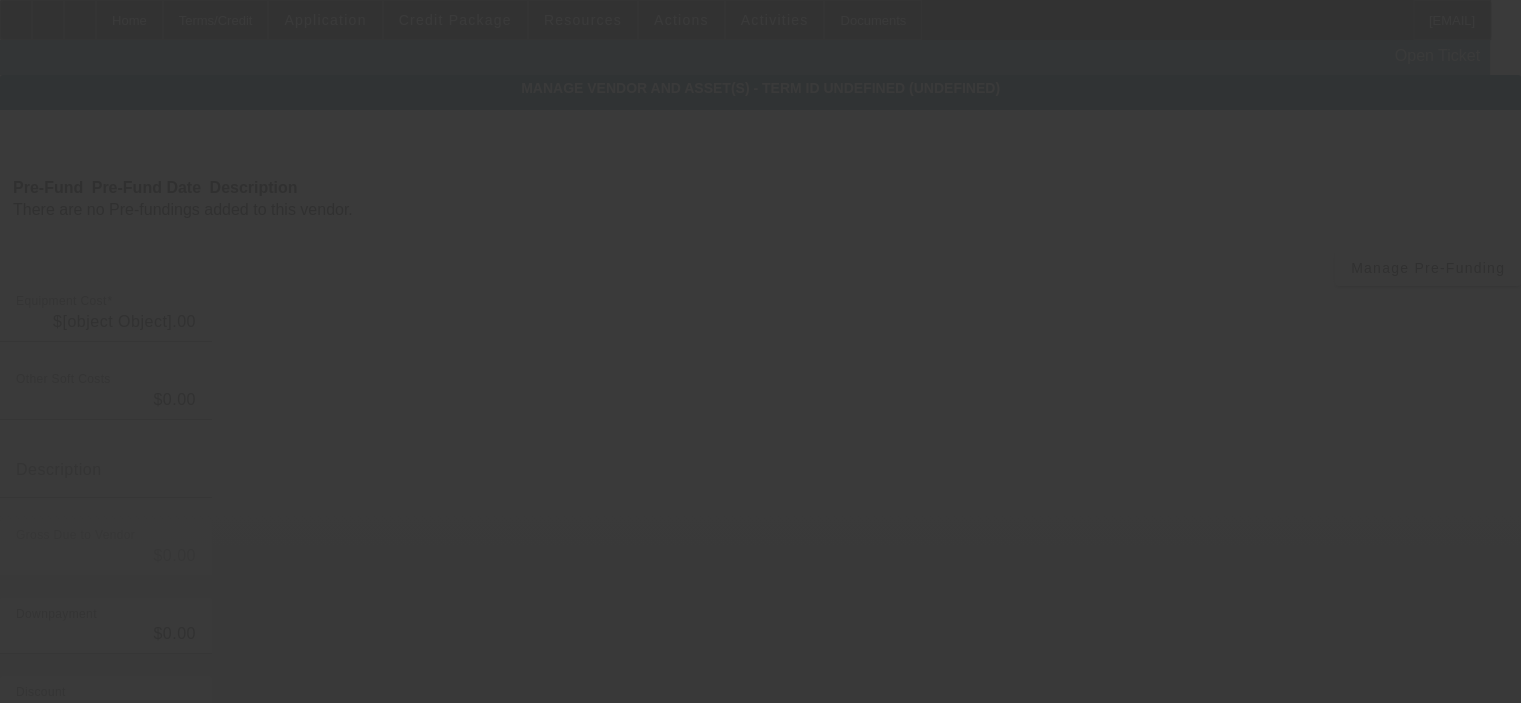type on "$92,000.00" 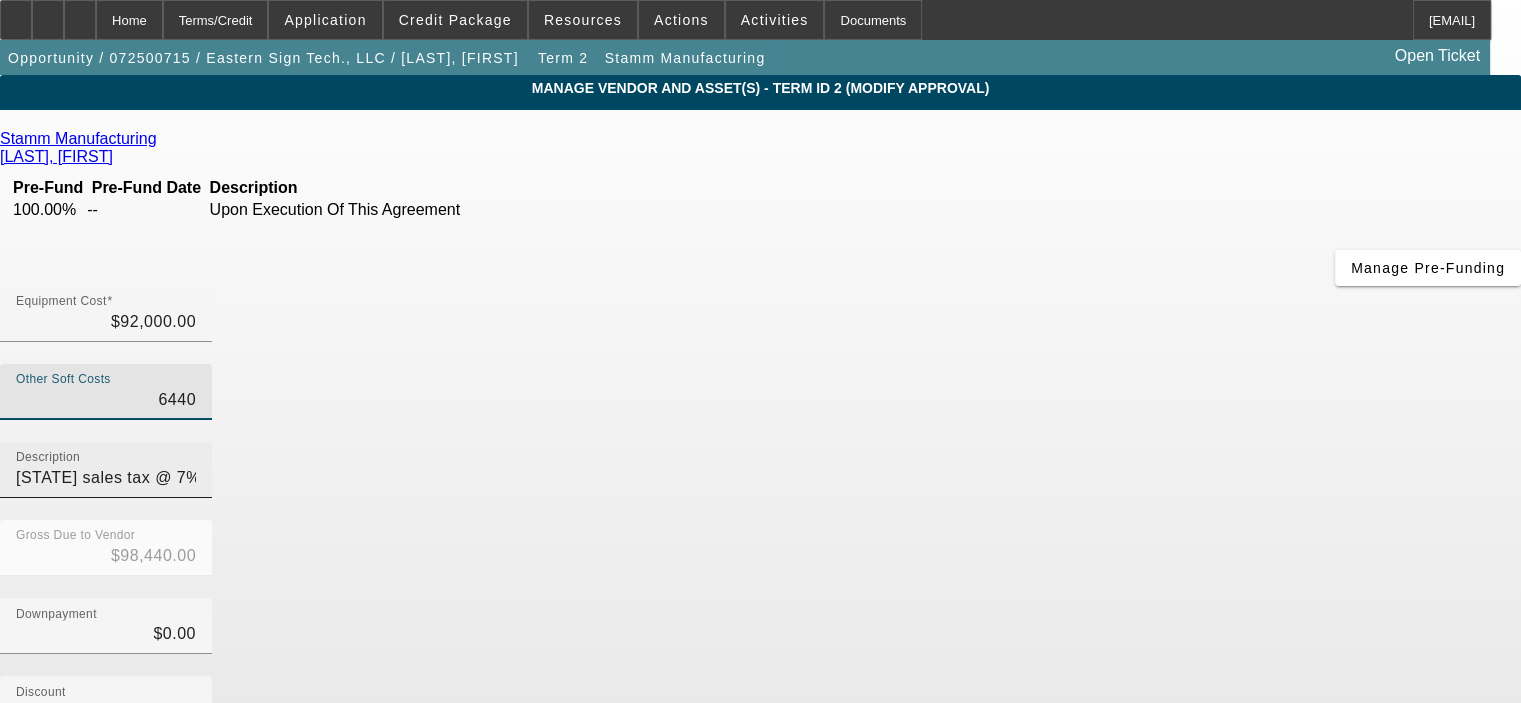 drag, startPoint x: 959, startPoint y: 243, endPoint x: 1100, endPoint y: 243, distance: 141 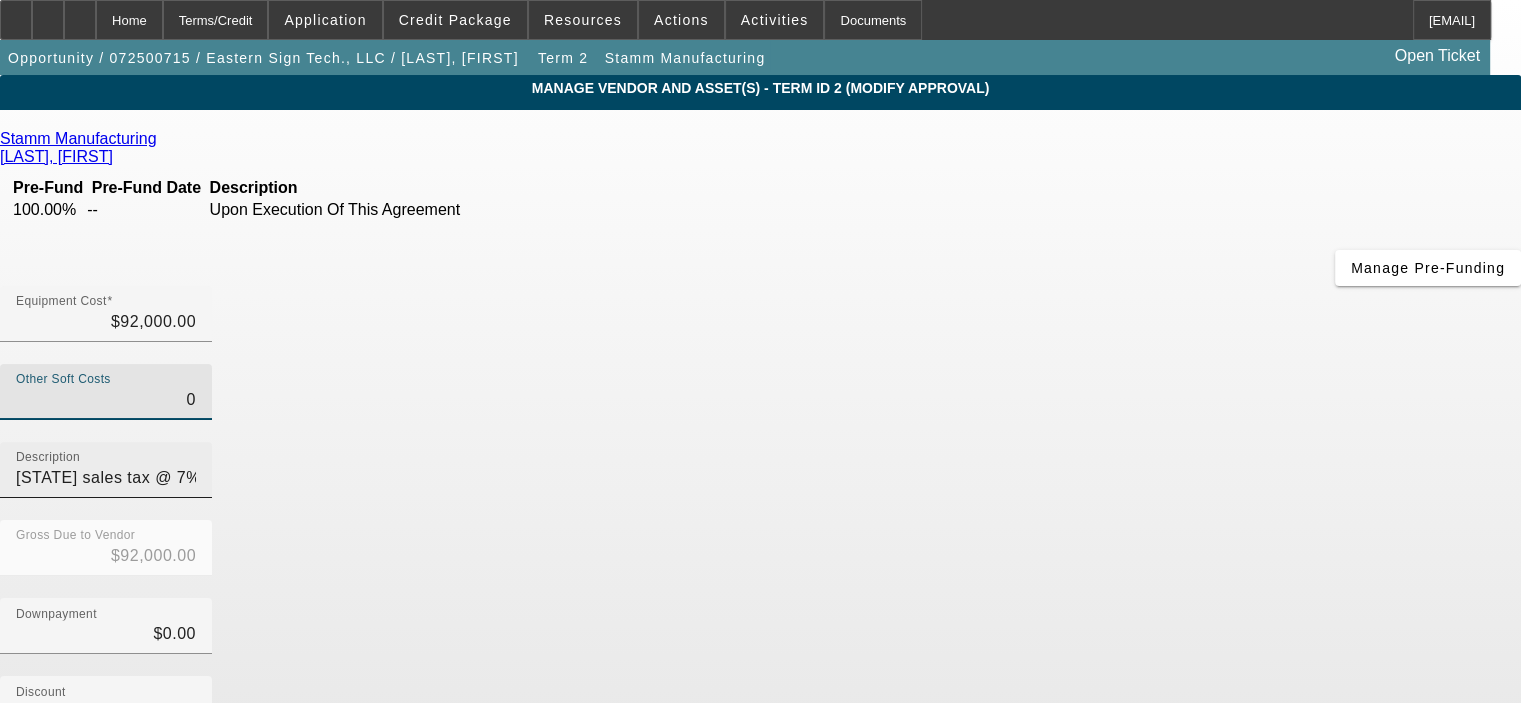 type on "$0.00" 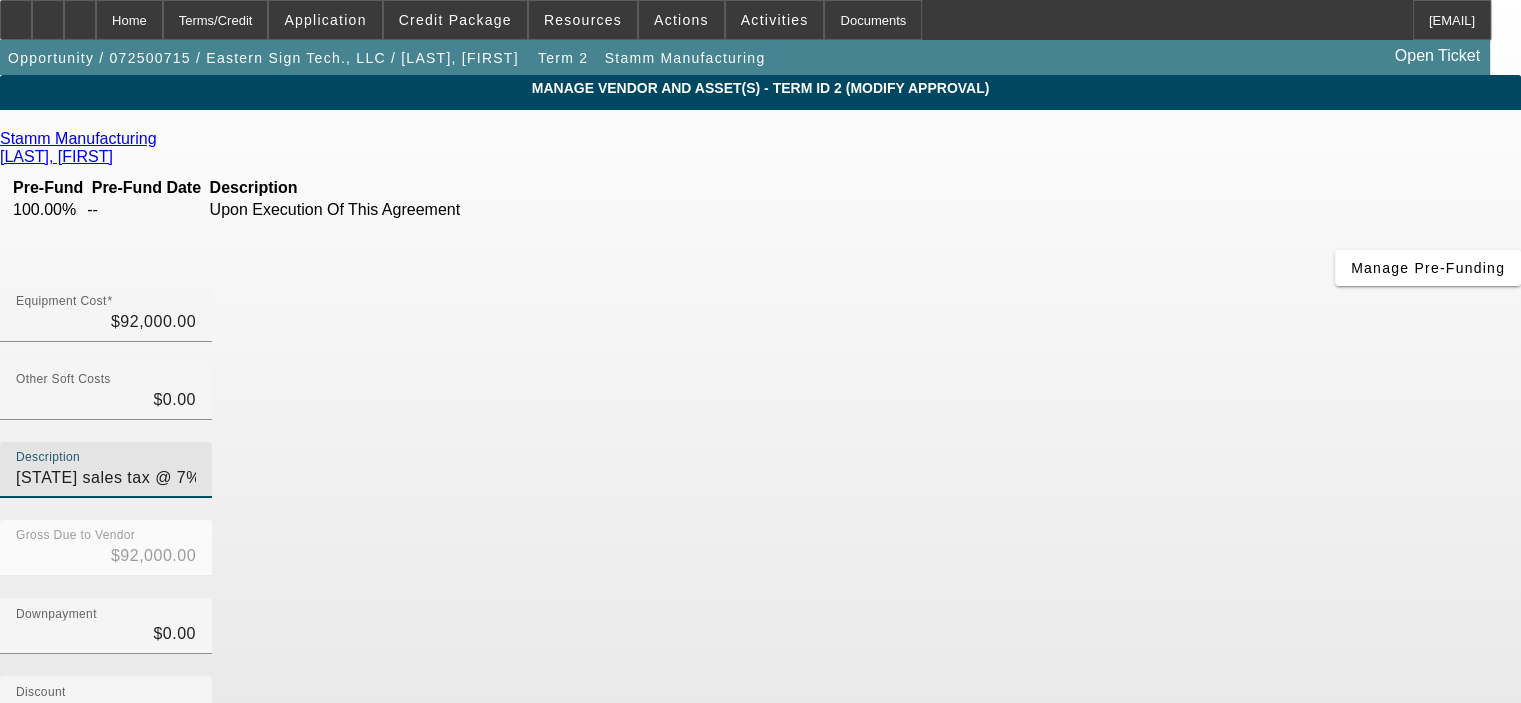 drag, startPoint x: 1220, startPoint y: 242, endPoint x: 1073, endPoint y: 243, distance: 147.0034 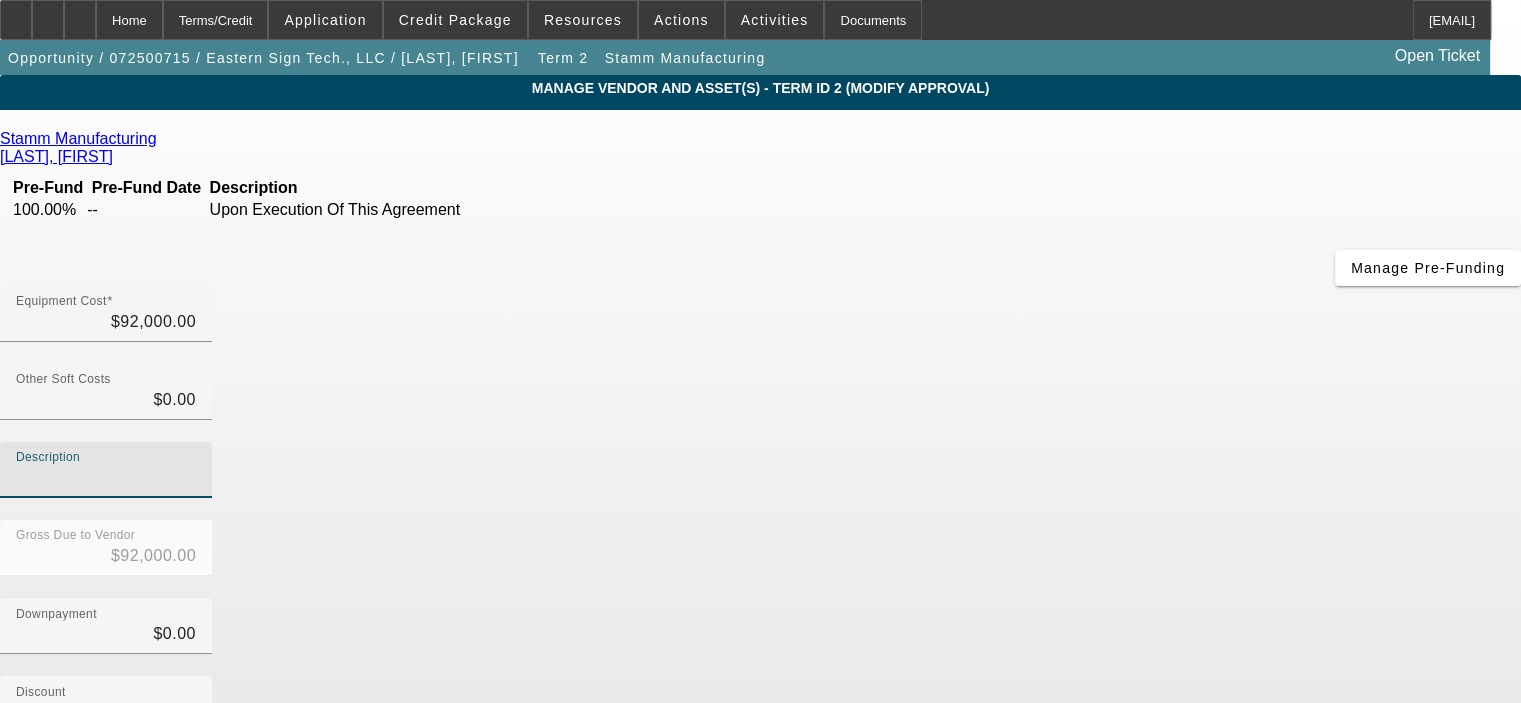 type 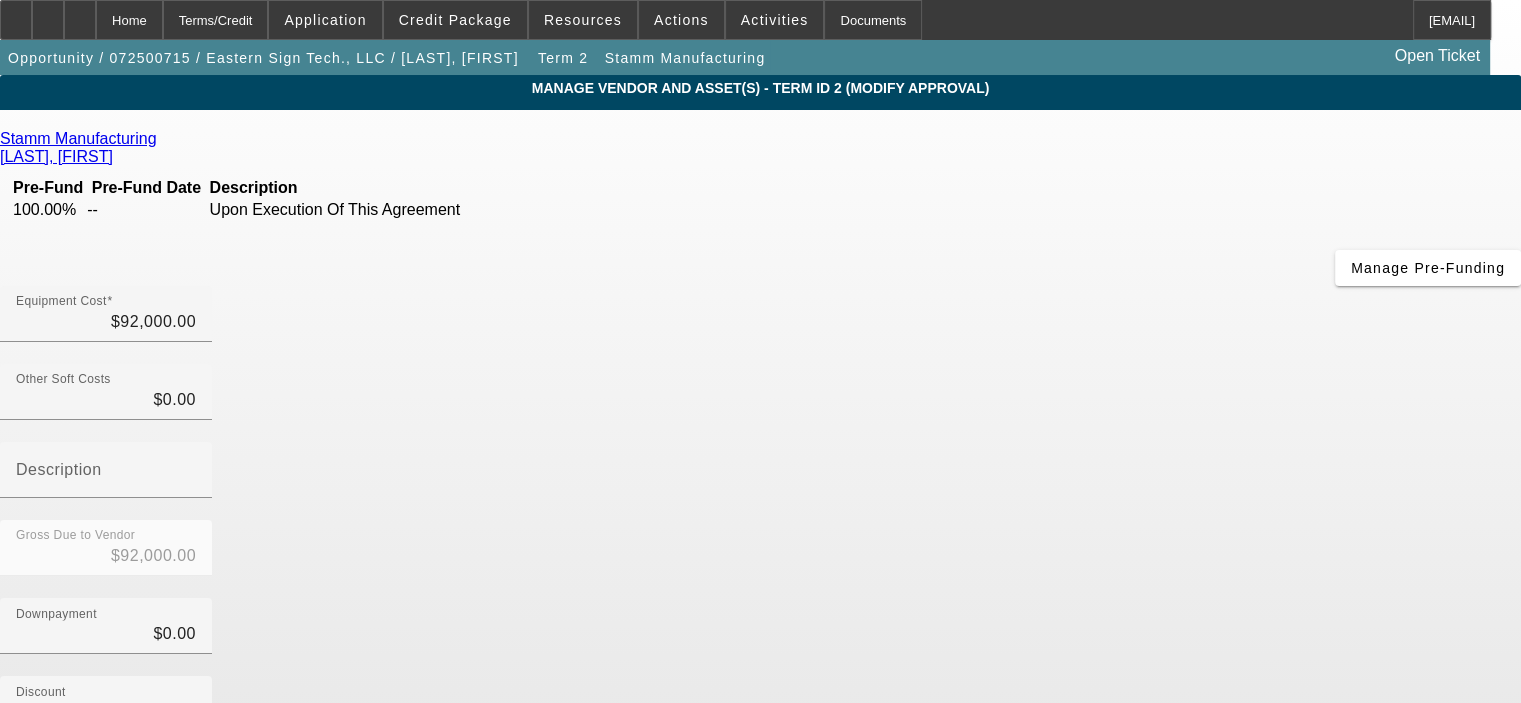 click on "Downpayment
$0.00" at bounding box center (760, 637) 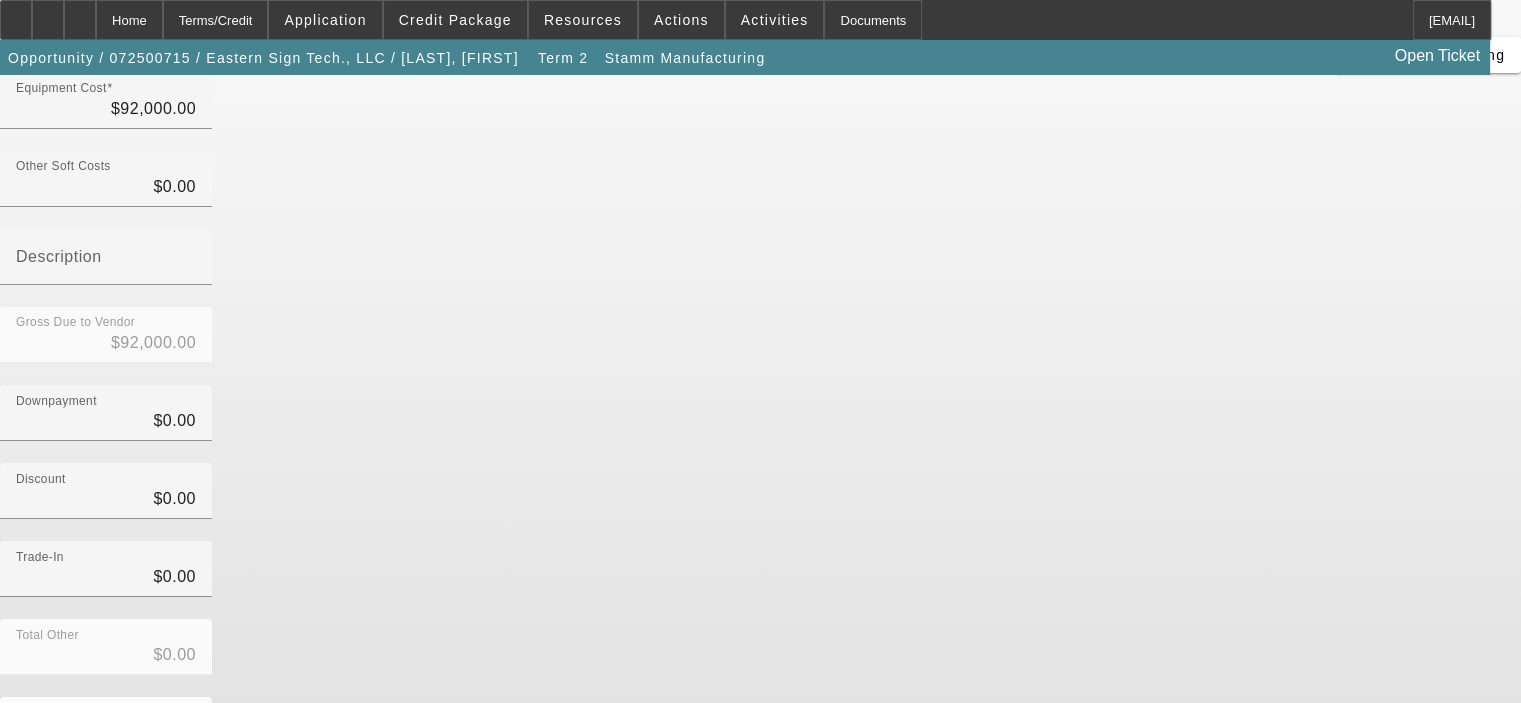 scroll, scrollTop: 229, scrollLeft: 0, axis: vertical 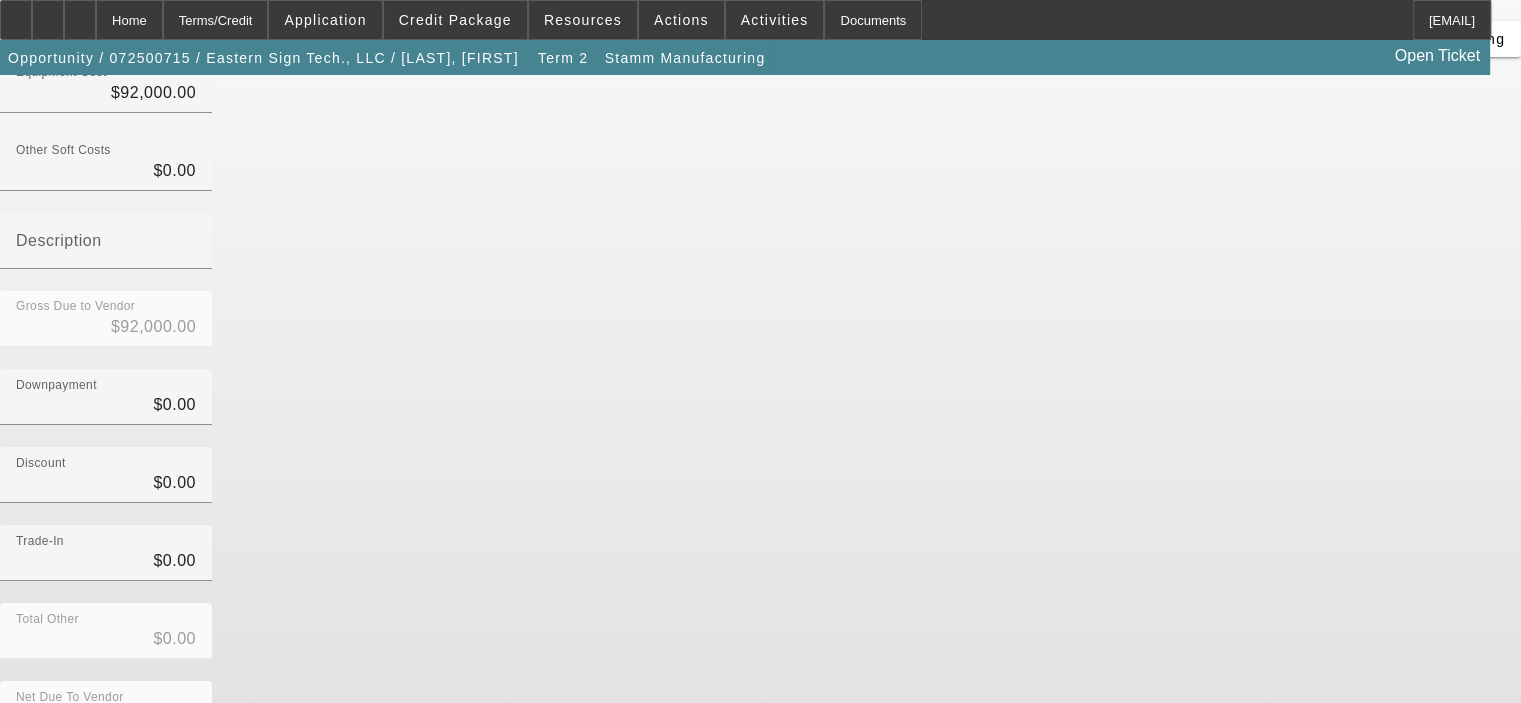 click on "Submit" at bounding box center [28, 790] 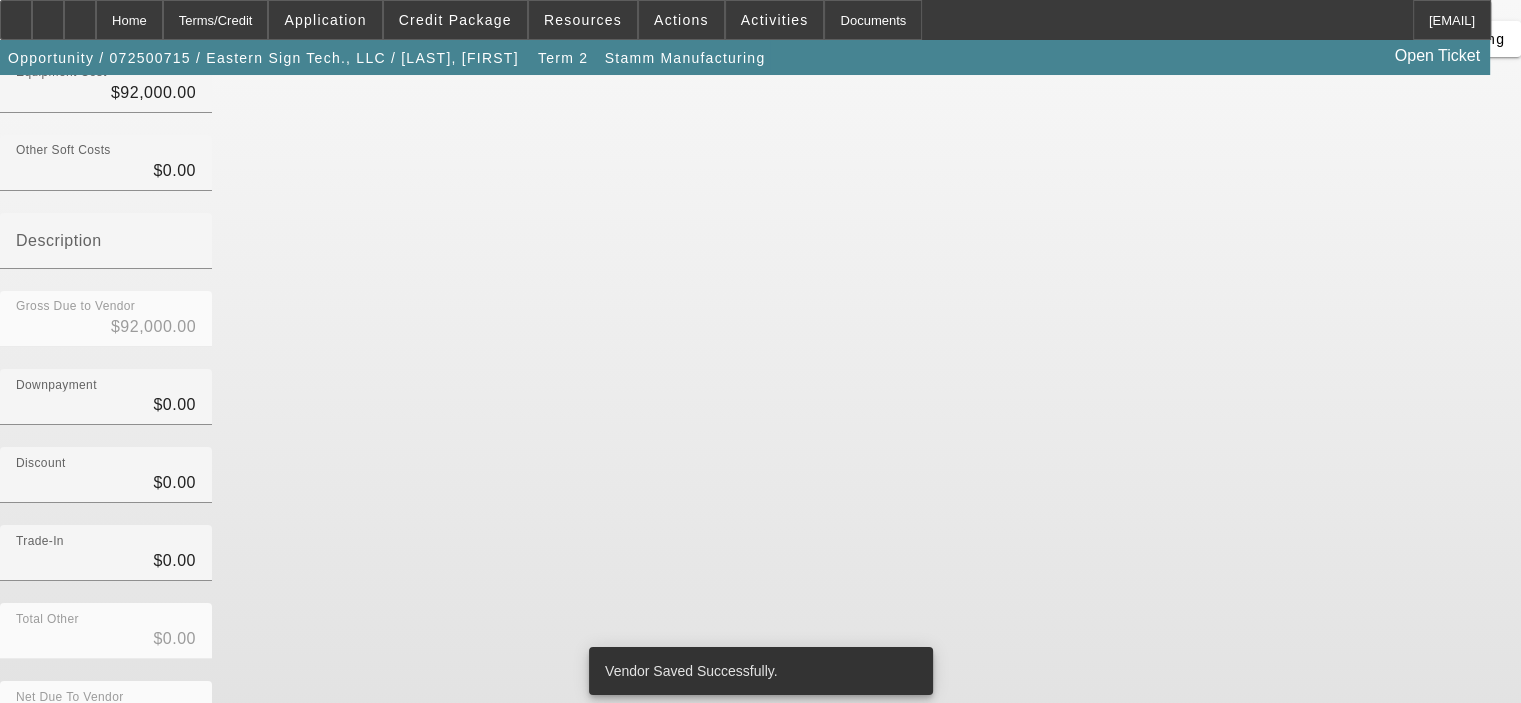 scroll, scrollTop: 0, scrollLeft: 0, axis: both 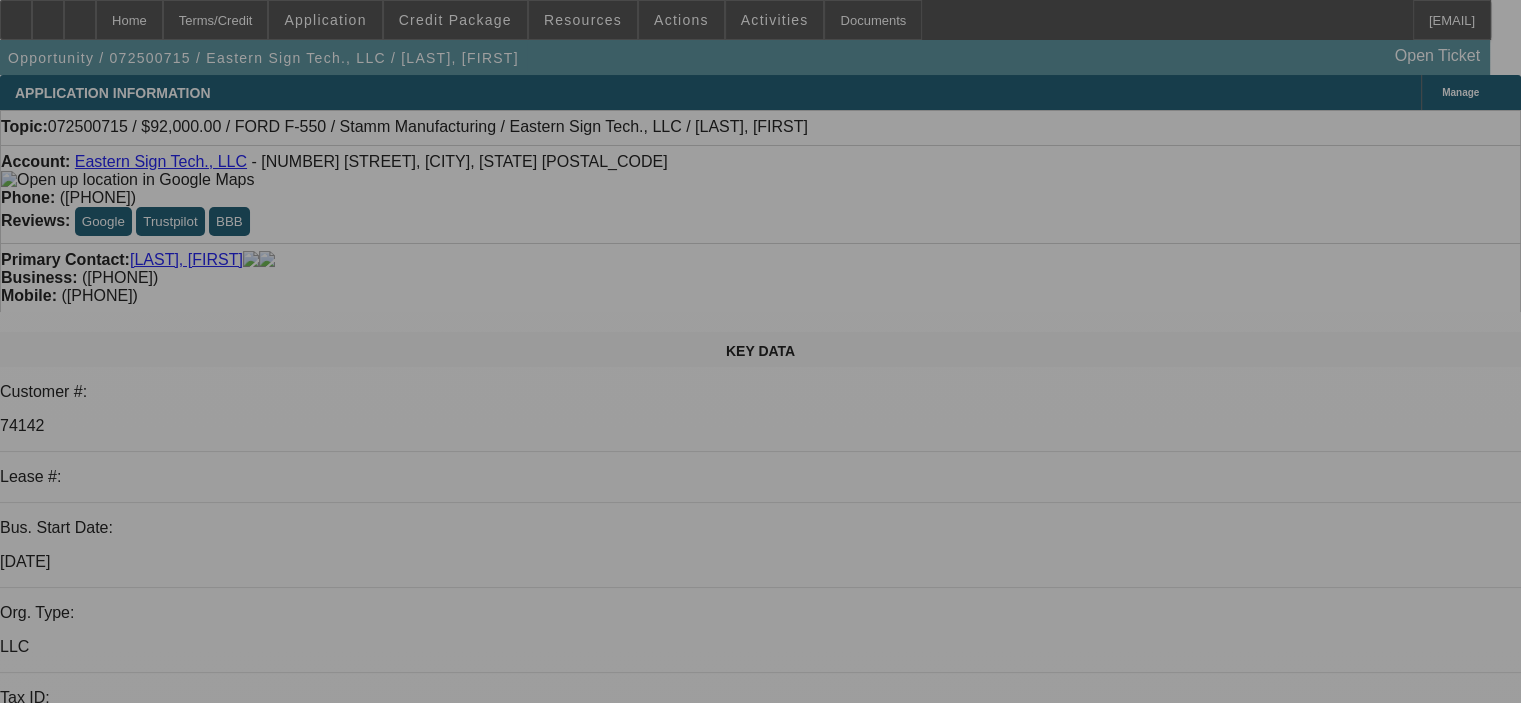 select on "0" 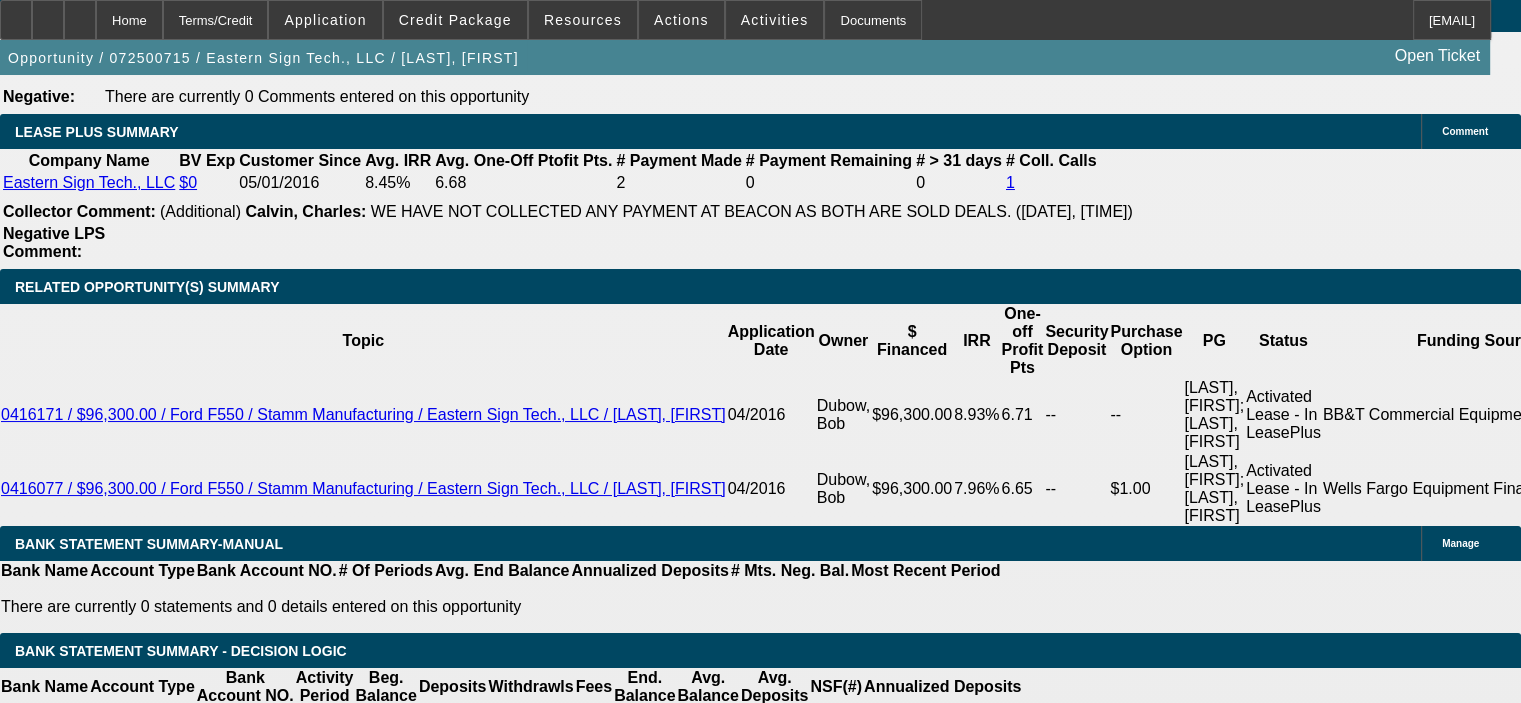 scroll, scrollTop: 3300, scrollLeft: 0, axis: vertical 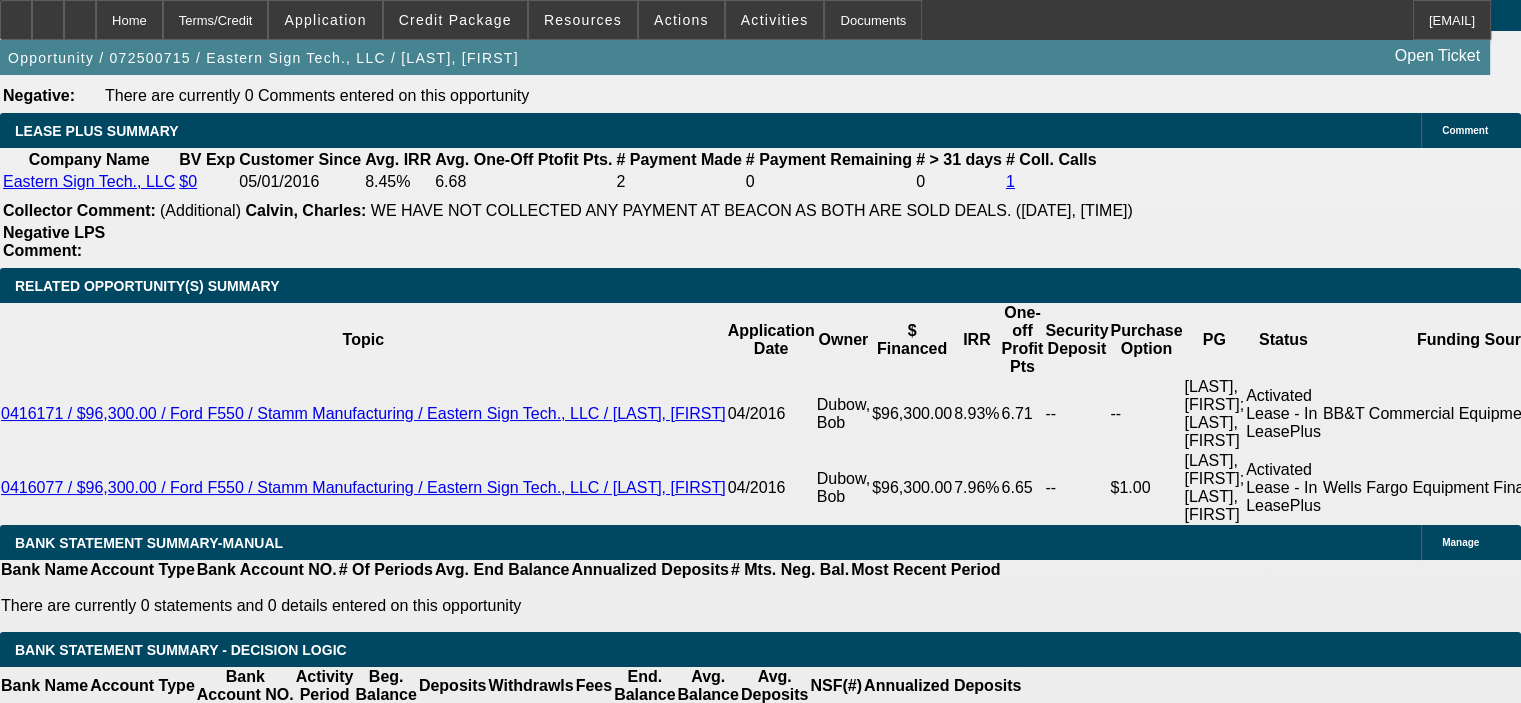 click on "Add Vendor" 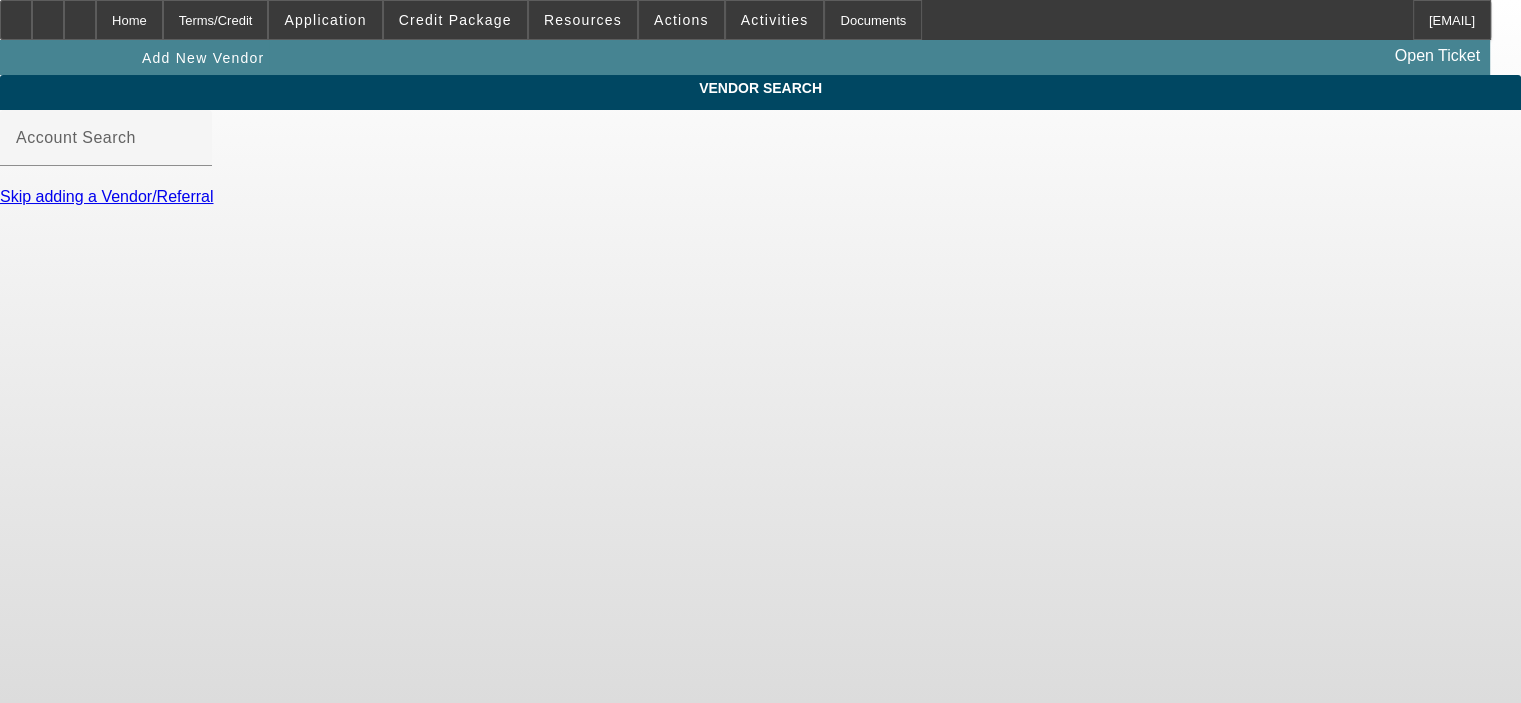 scroll, scrollTop: 0, scrollLeft: 0, axis: both 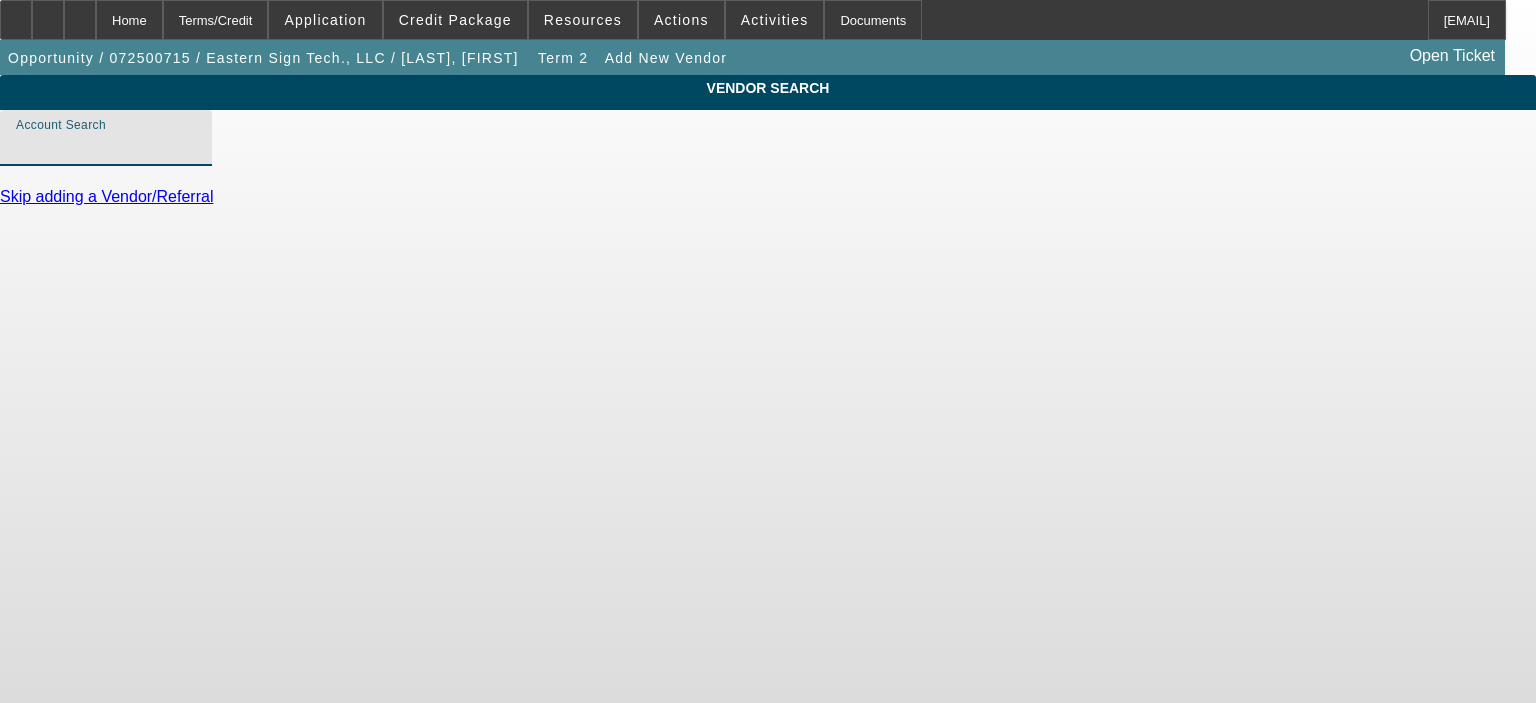 click on "Account Search" at bounding box center (106, 146) 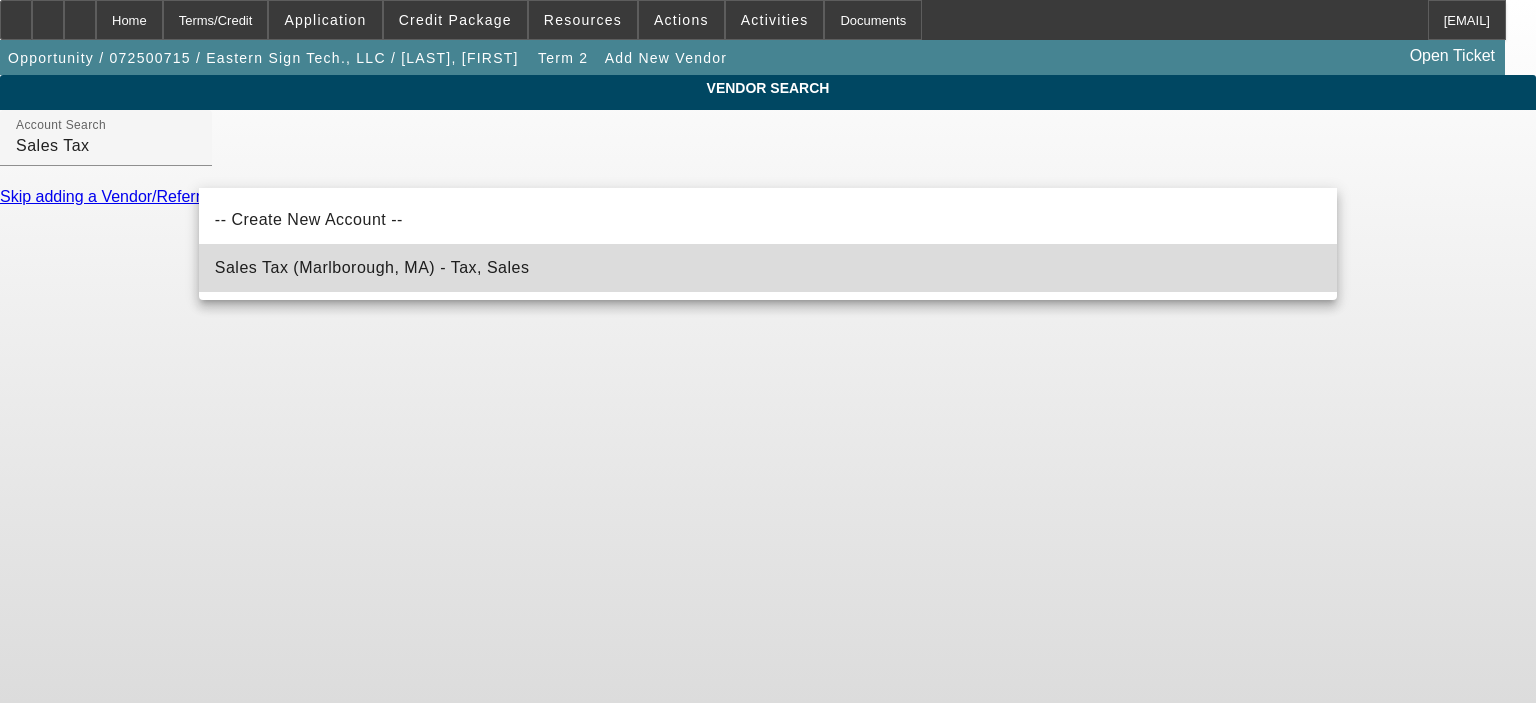 click on "Sales Tax (Marlborough, MA) - Tax, Sales" at bounding box center [372, 267] 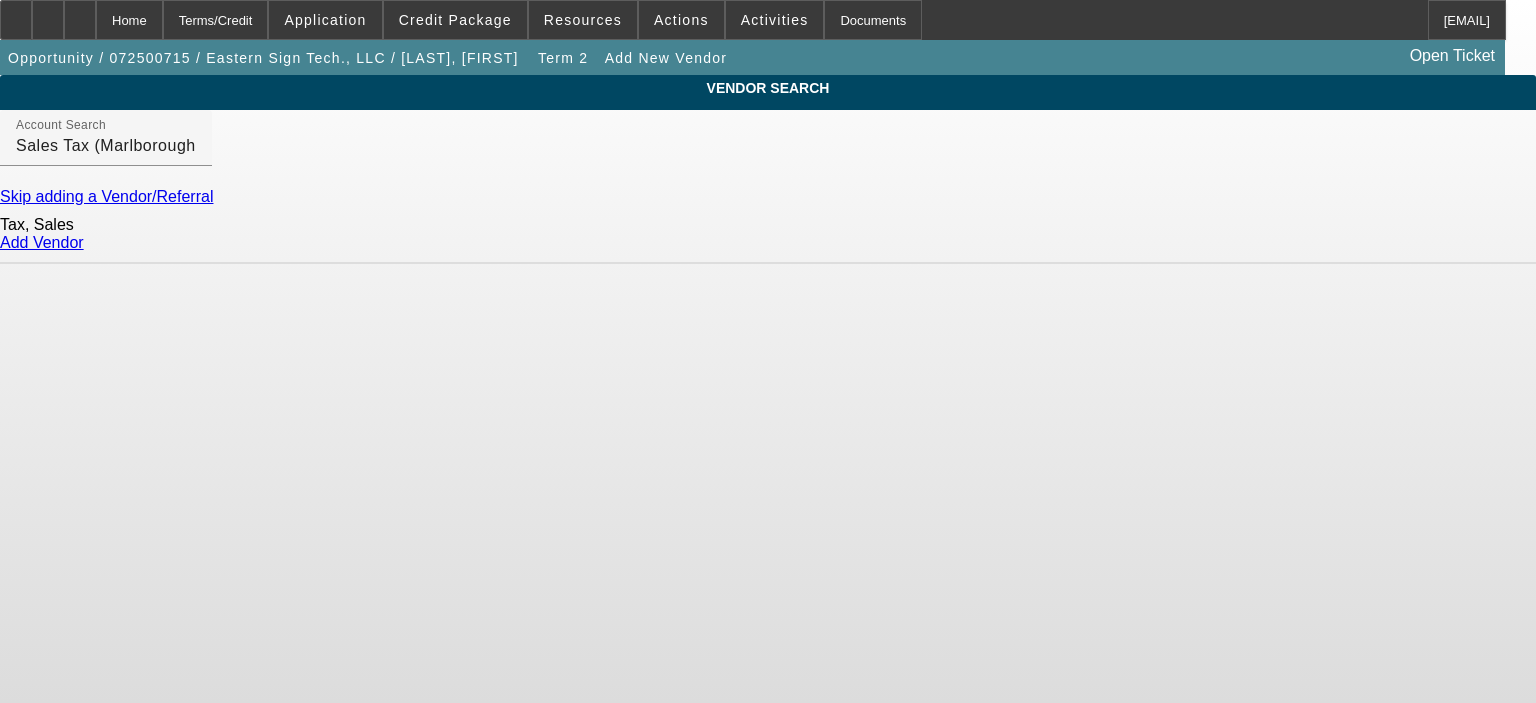 click on "Add Vendor" 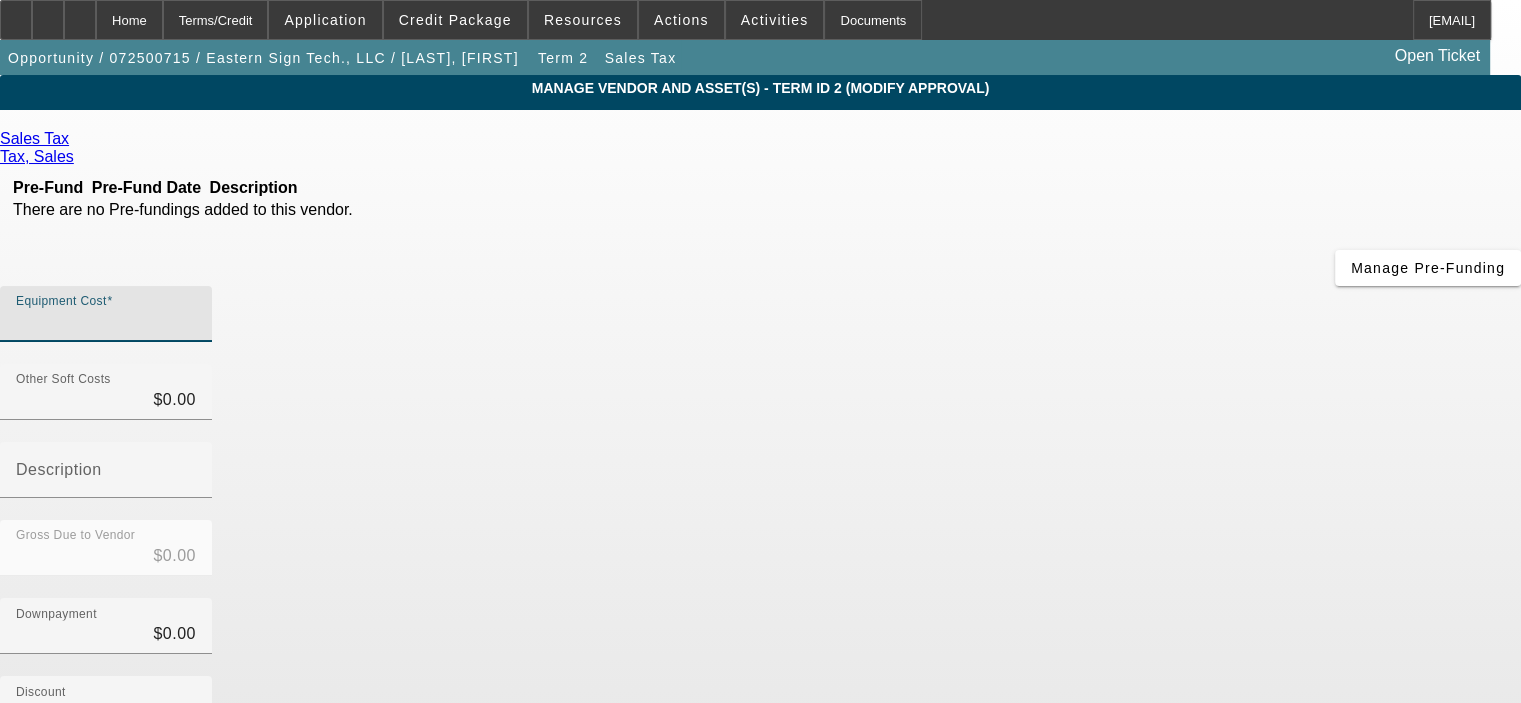 click on "Equipment Cost" at bounding box center [106, 322] 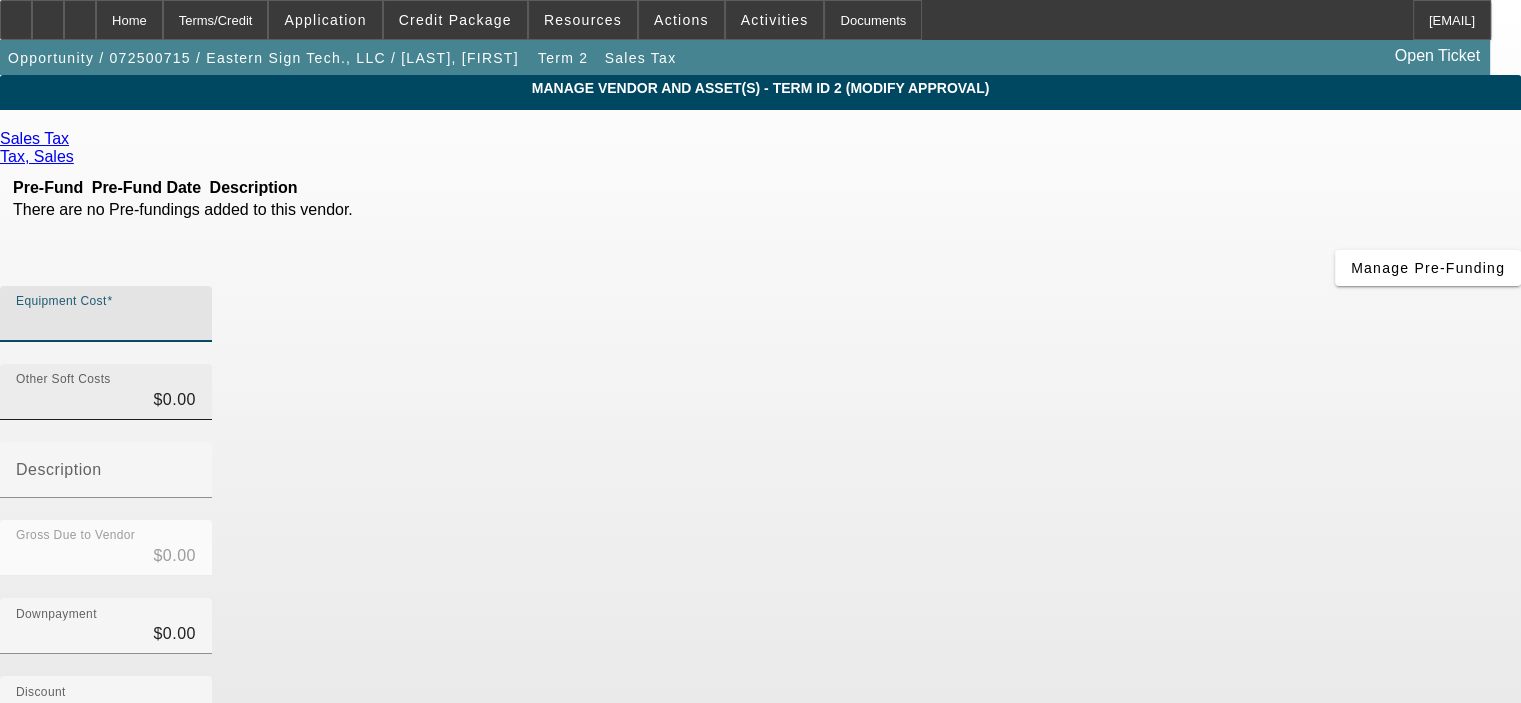 type 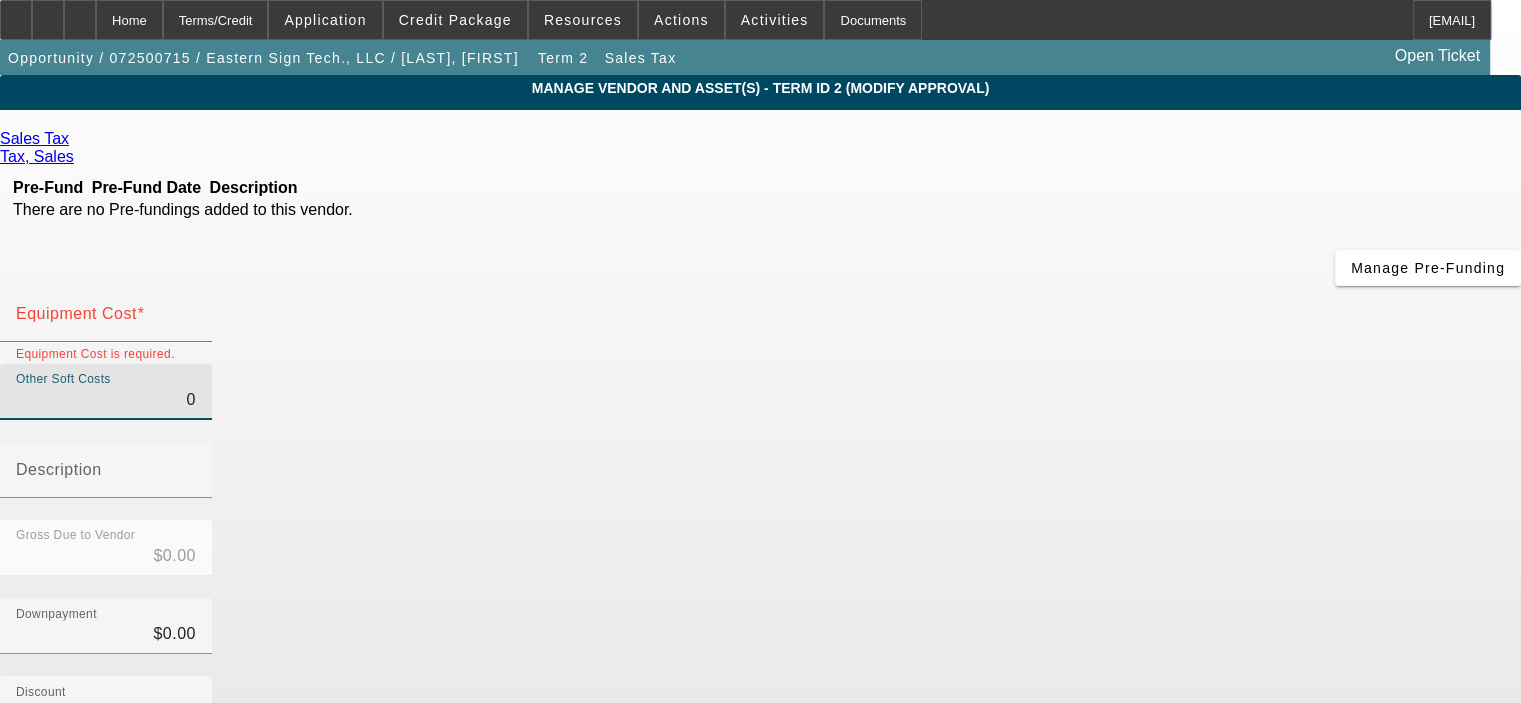 drag, startPoint x: 965, startPoint y: 252, endPoint x: 1062, endPoint y: 252, distance: 97 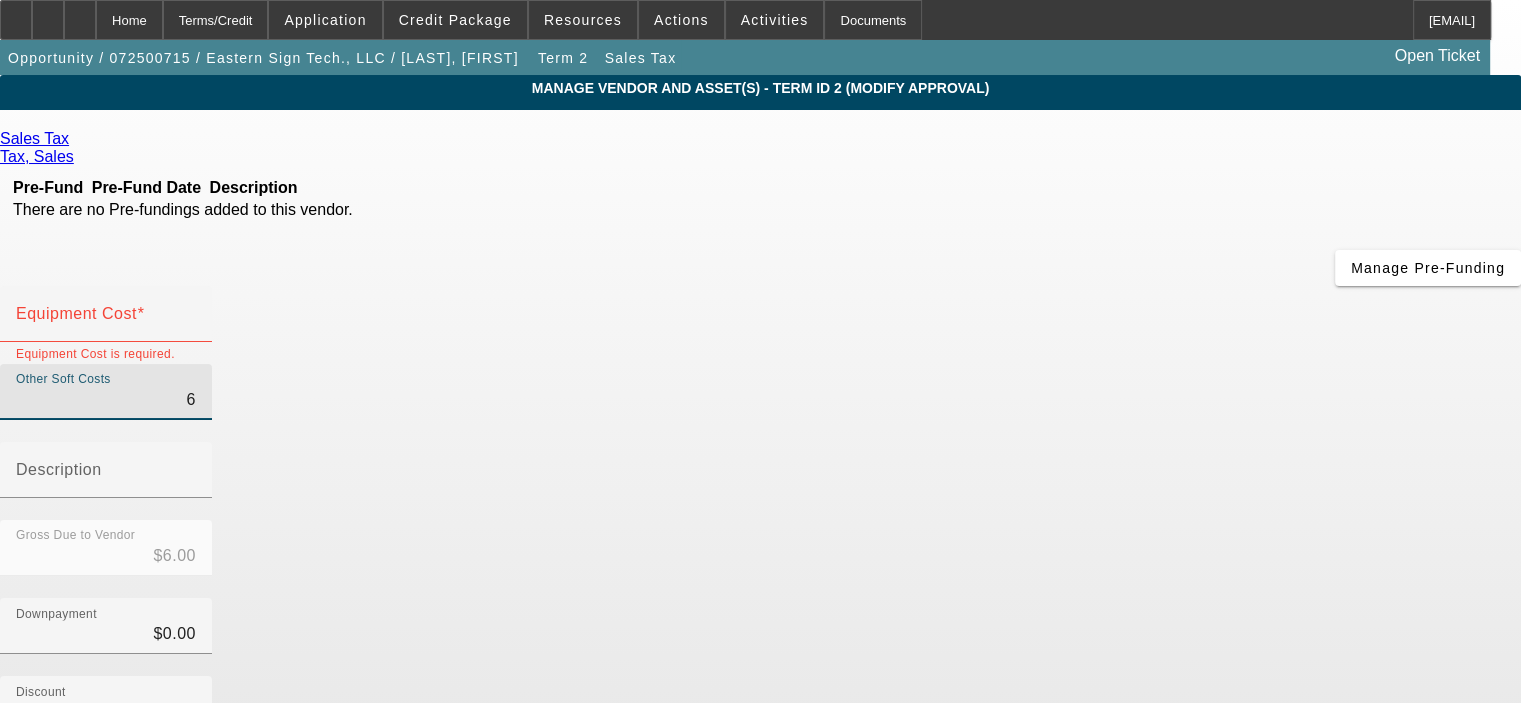 type on "60" 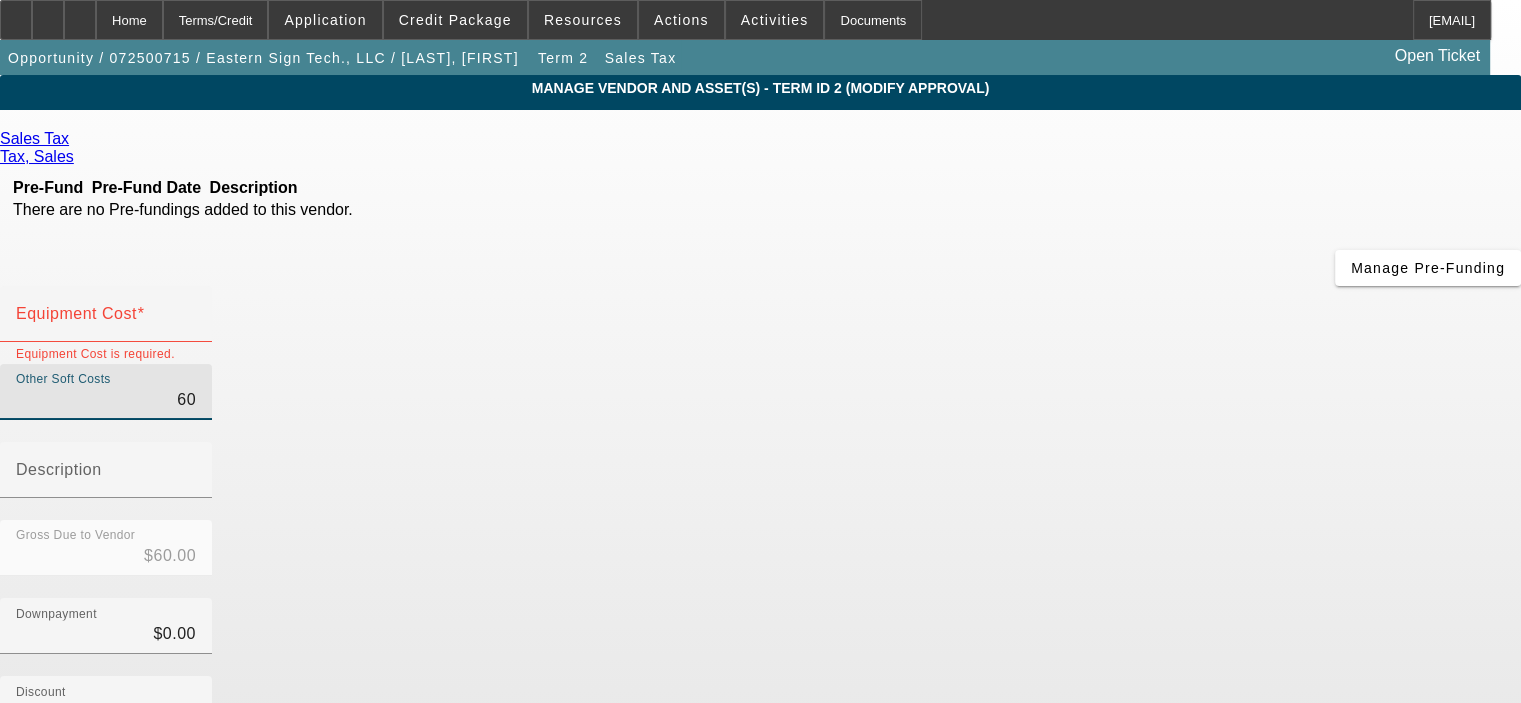type on "609" 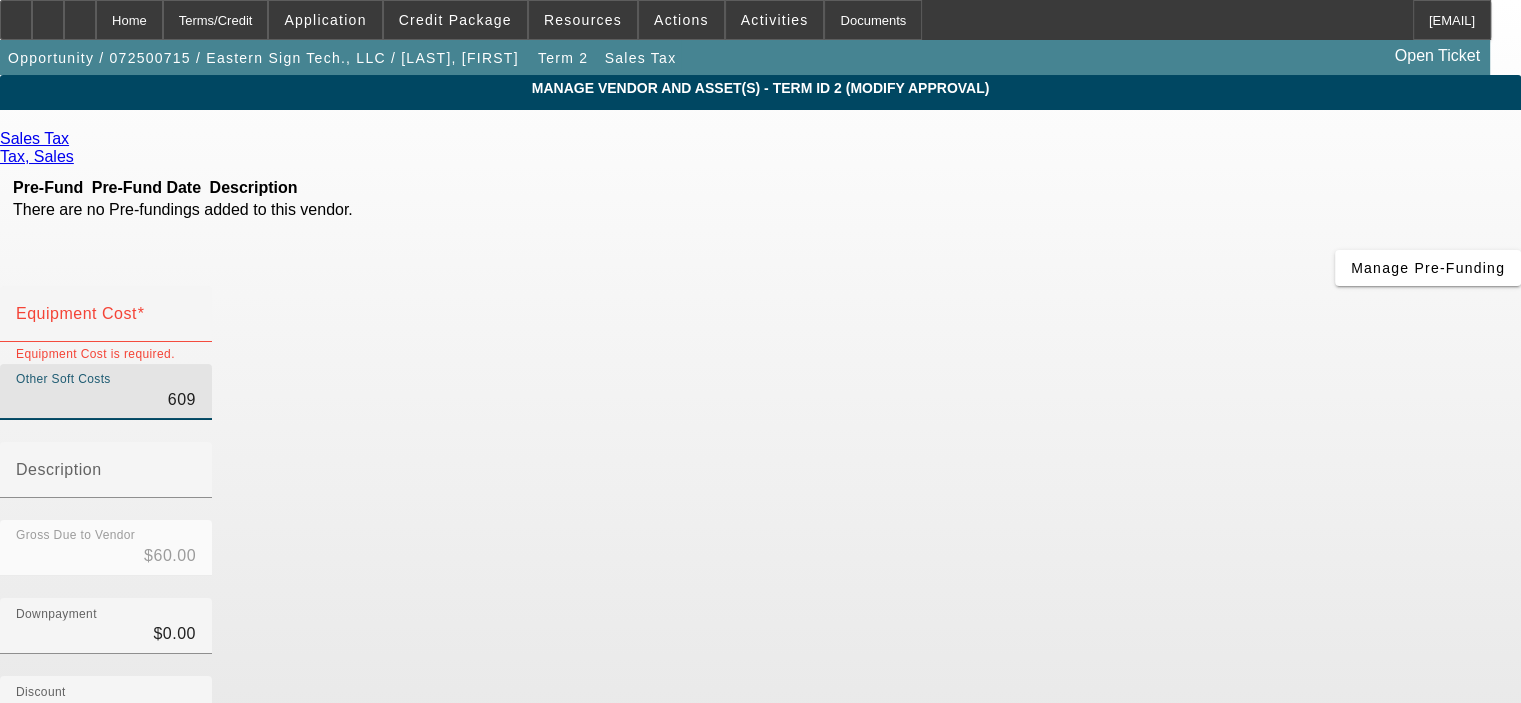 type on "$609.00" 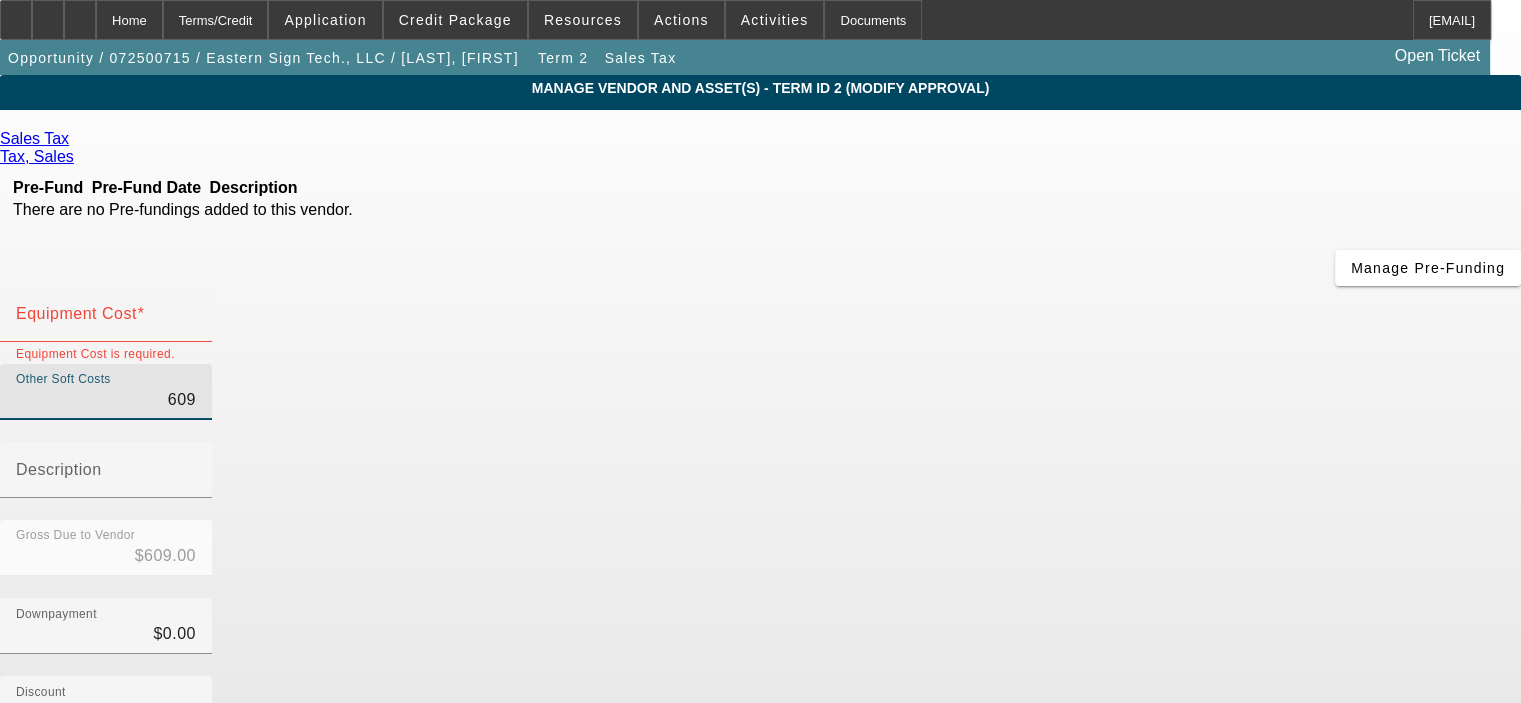 type on "6095" 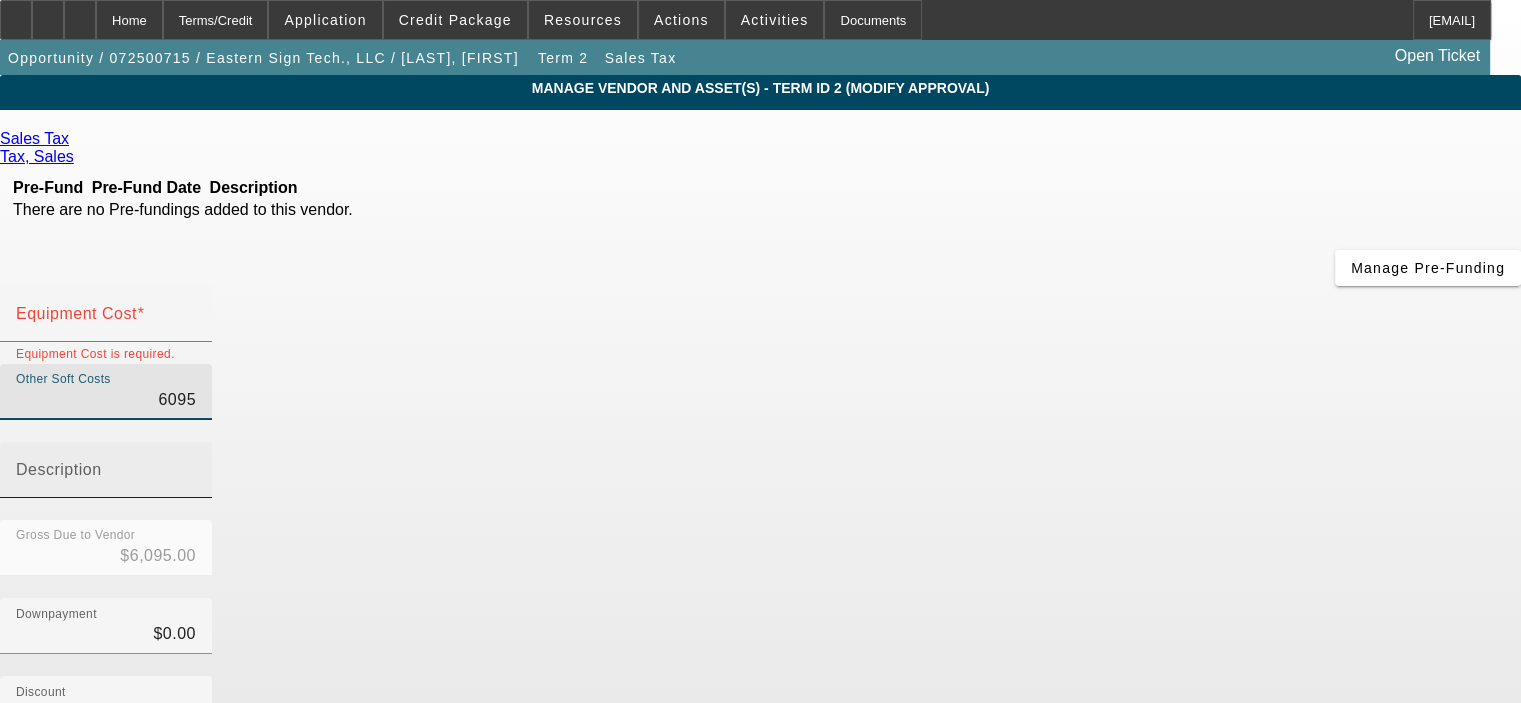 type on "$6,095.00" 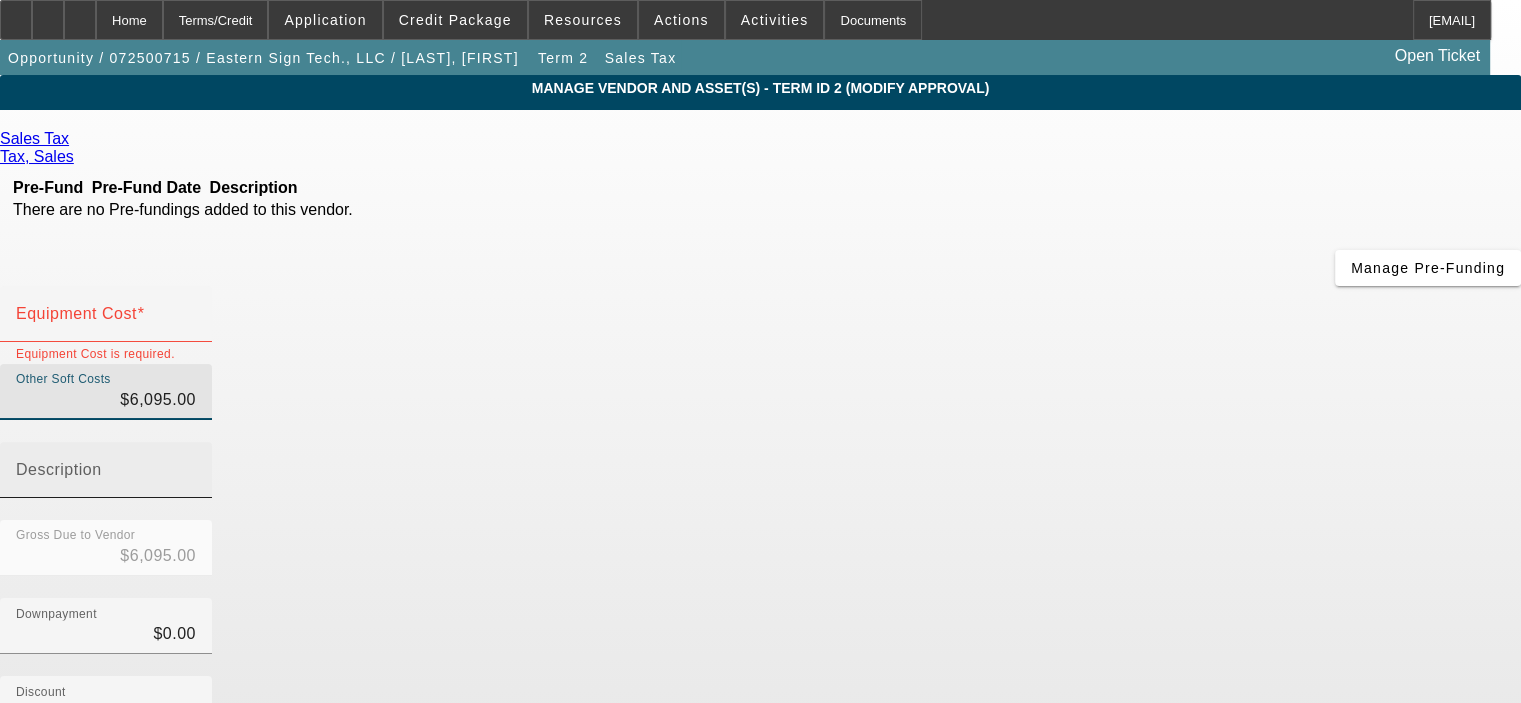 click on "Description" at bounding box center [106, 478] 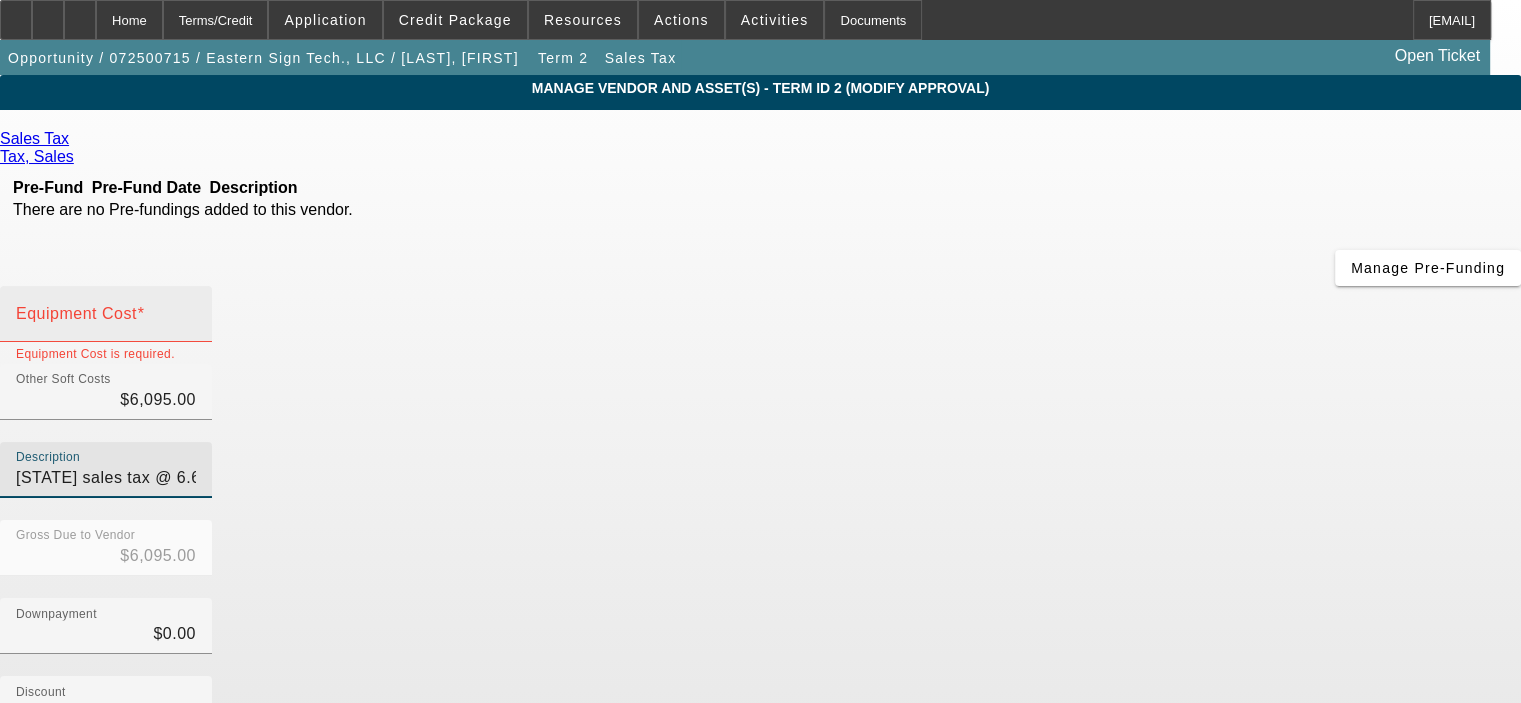 type on "NJ sales tax @ 6.625%" 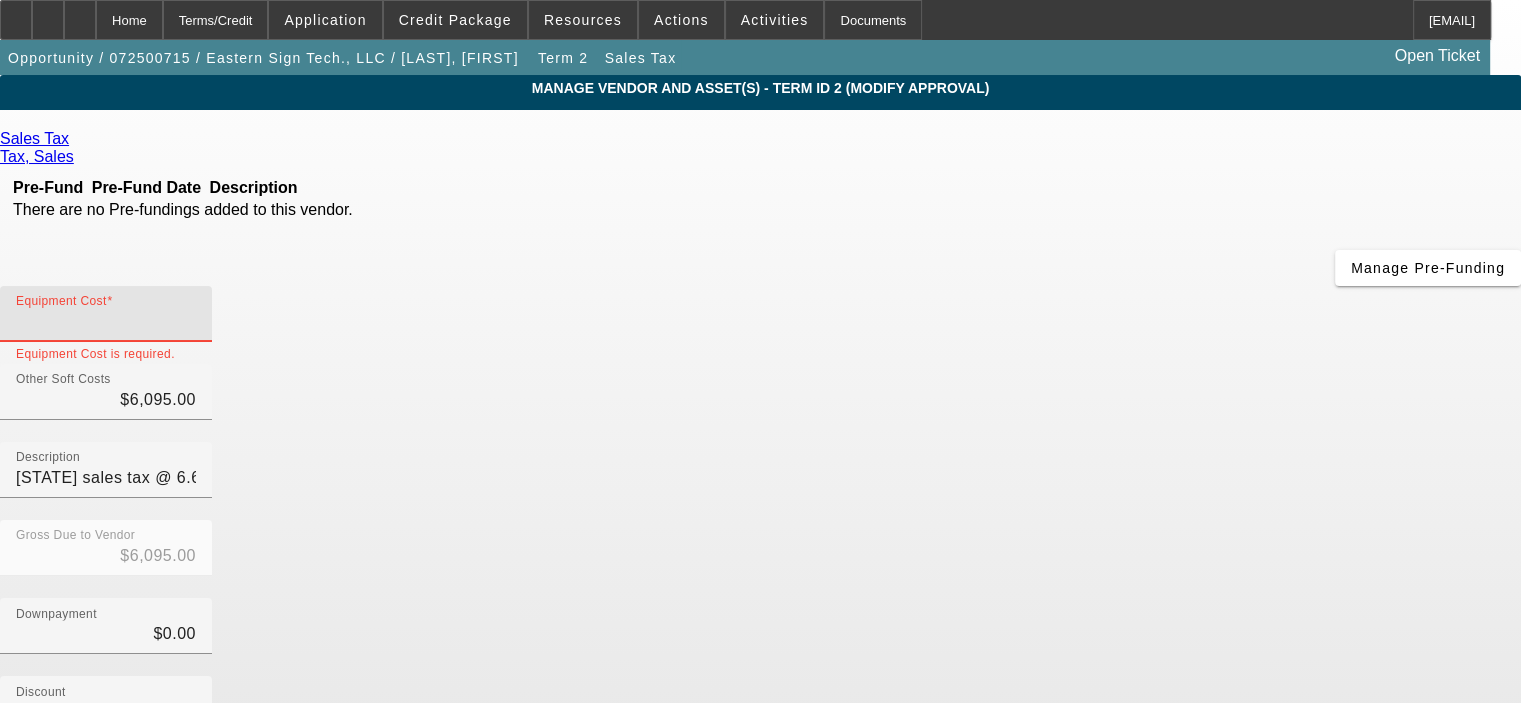 click on "Equipment Cost" at bounding box center (106, 322) 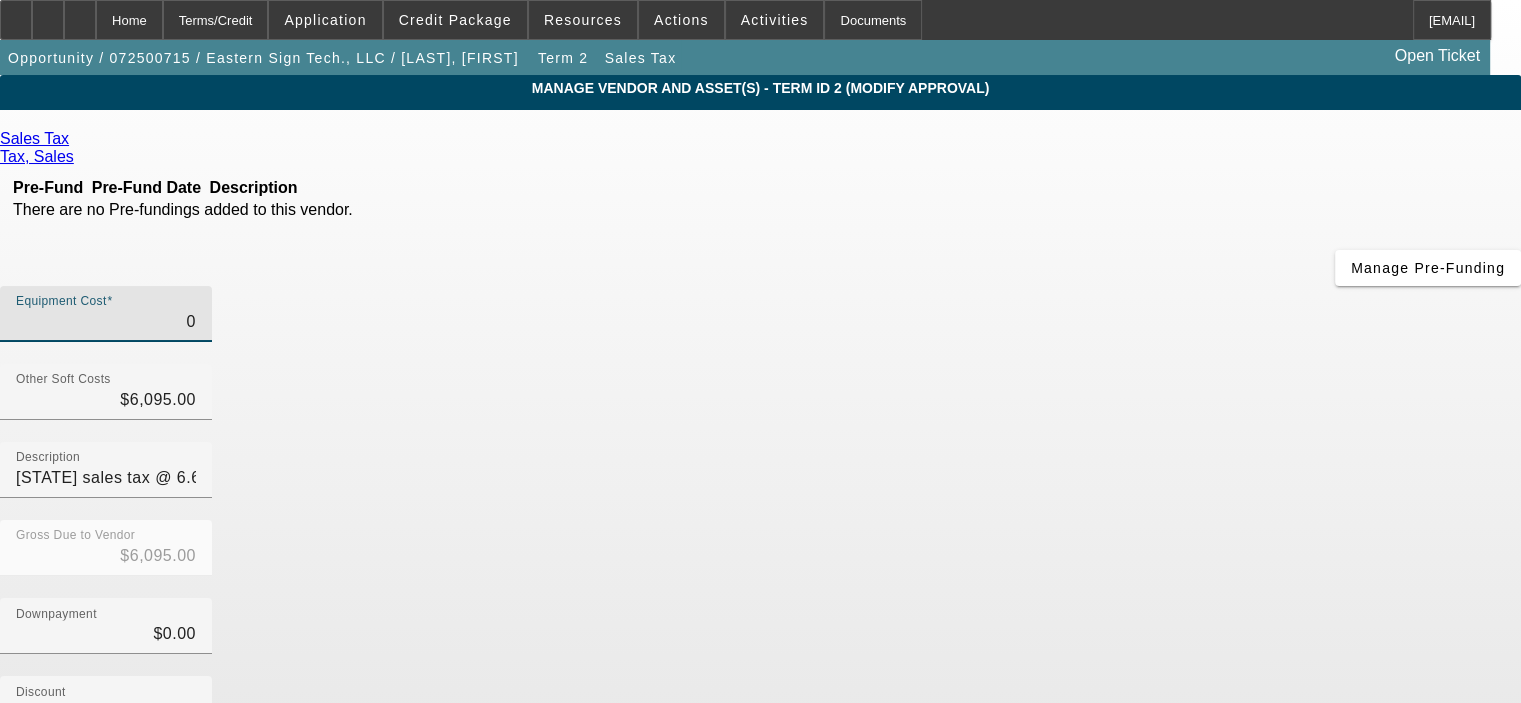 type on "$0.00" 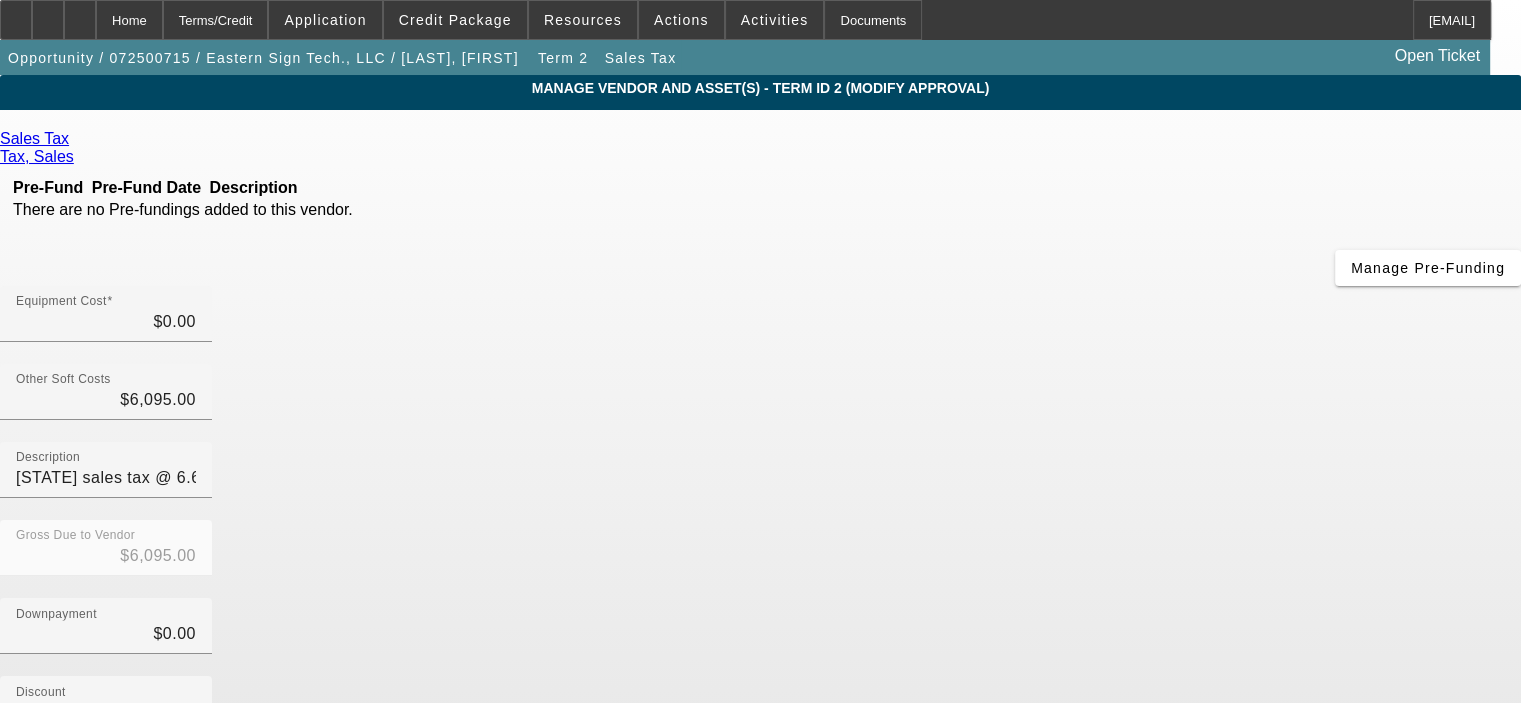 click on "Downpayment
$0.00" at bounding box center (760, 637) 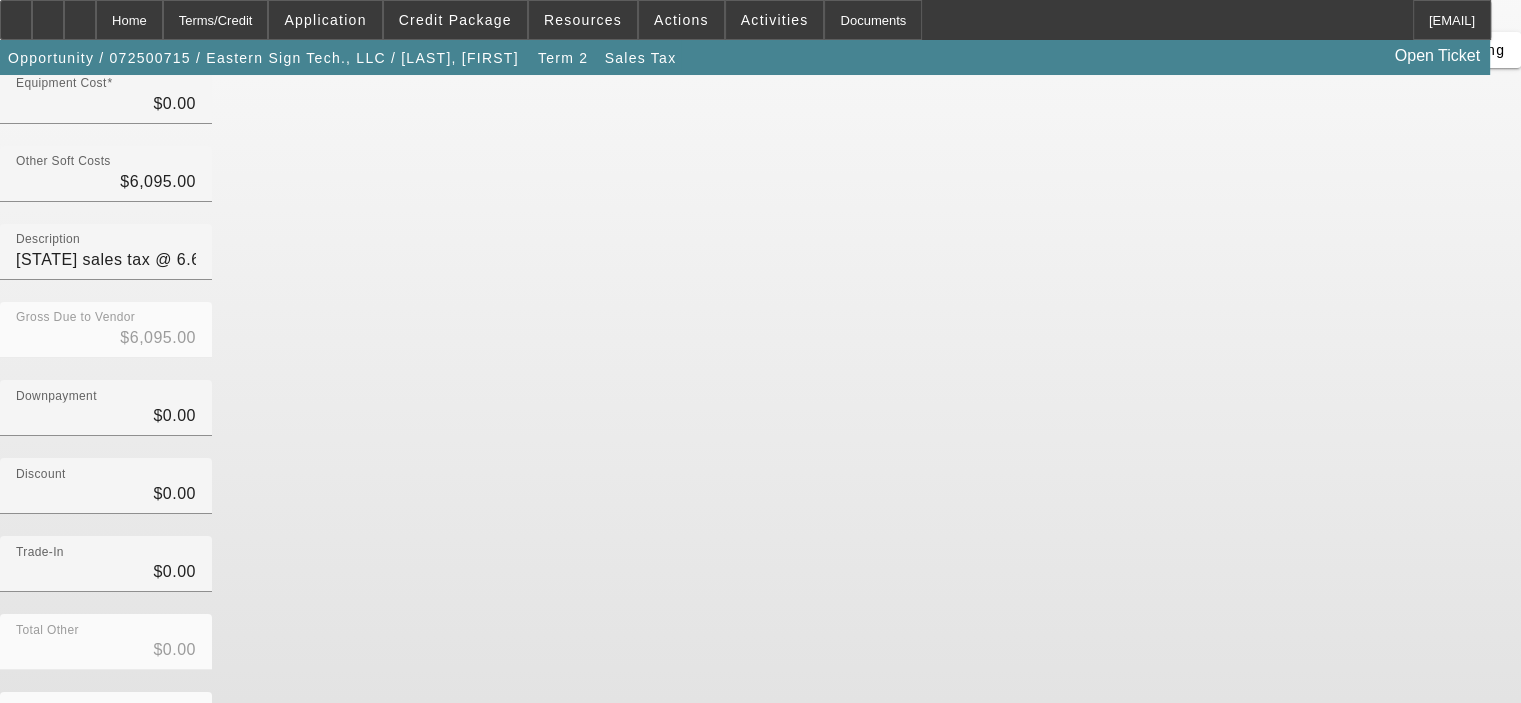 scroll, scrollTop: 221, scrollLeft: 0, axis: vertical 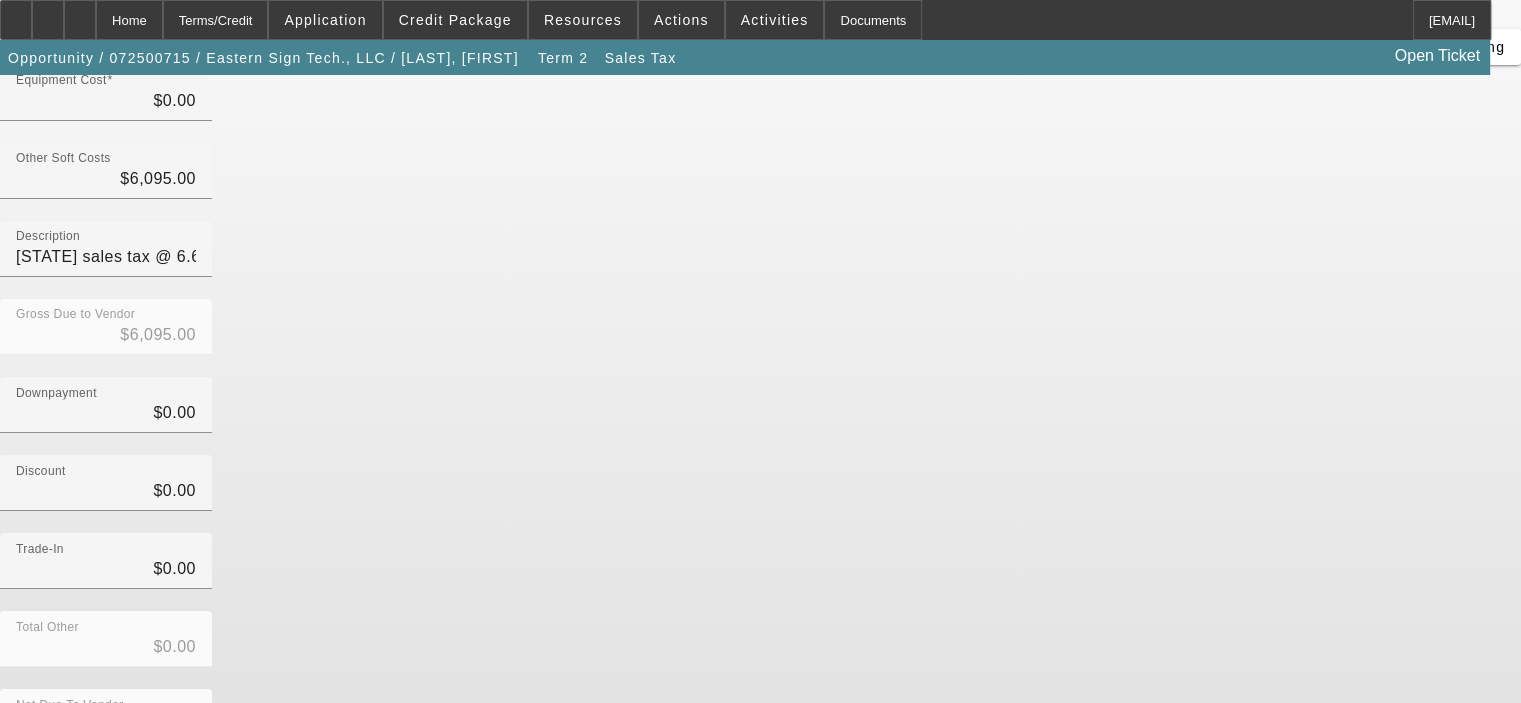 click on "Submit" at bounding box center (28, 798) 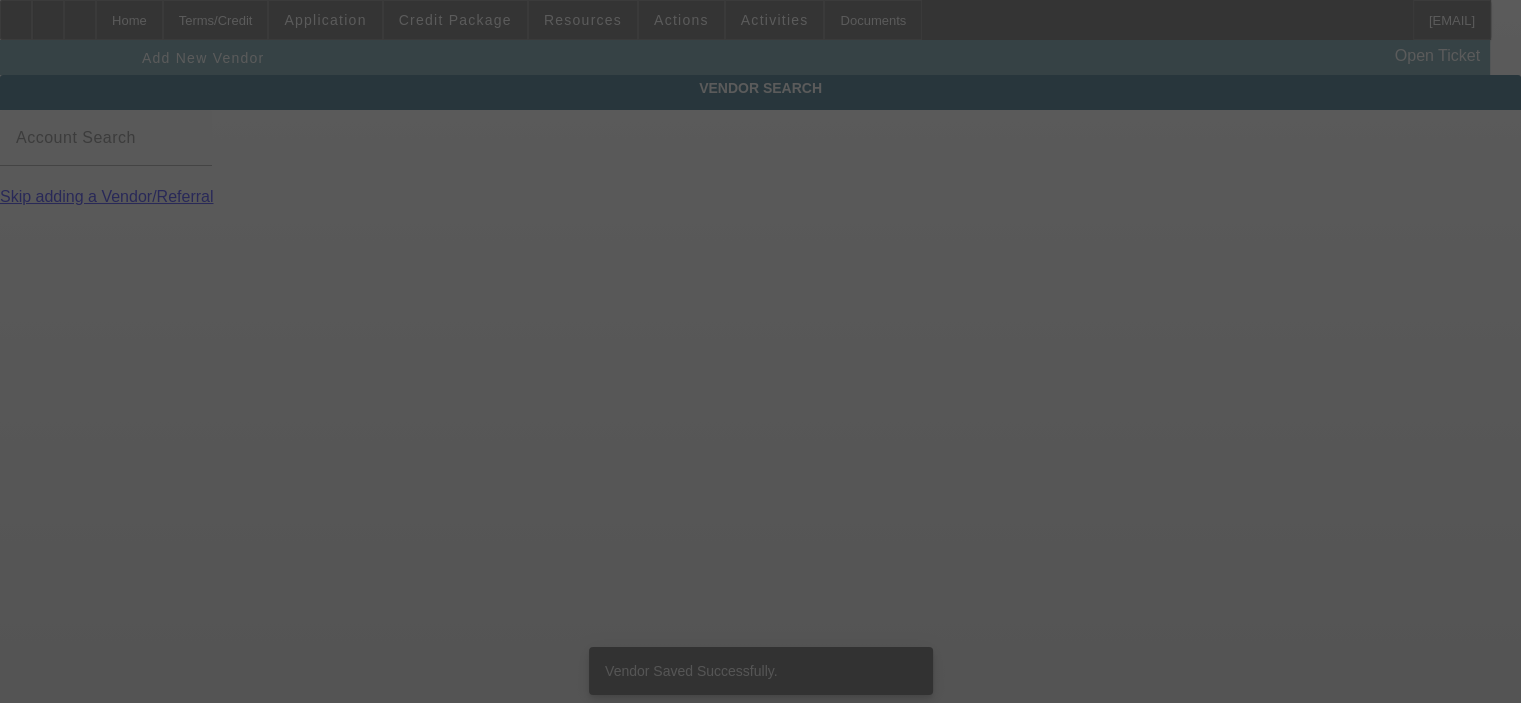 scroll, scrollTop: 0, scrollLeft: 0, axis: both 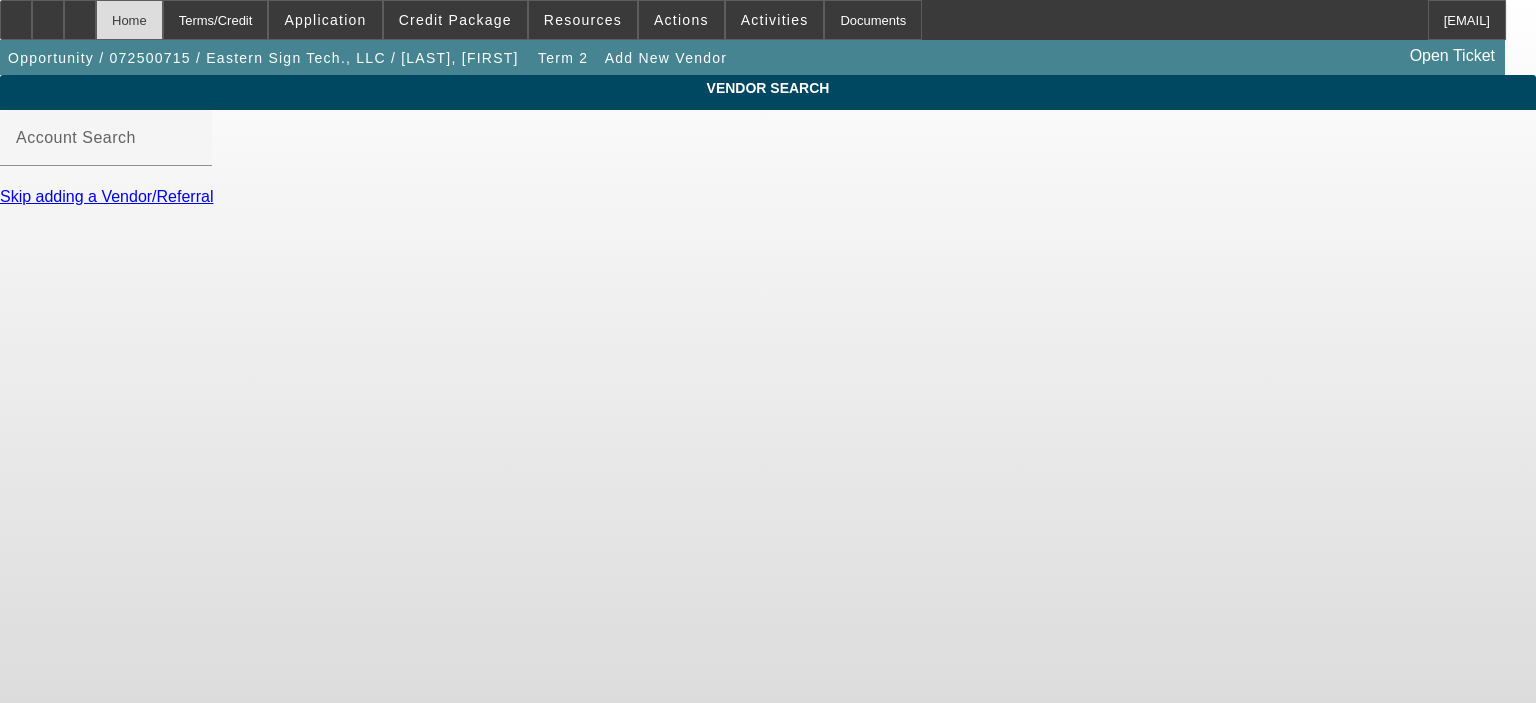 click on "Home" at bounding box center (129, 20) 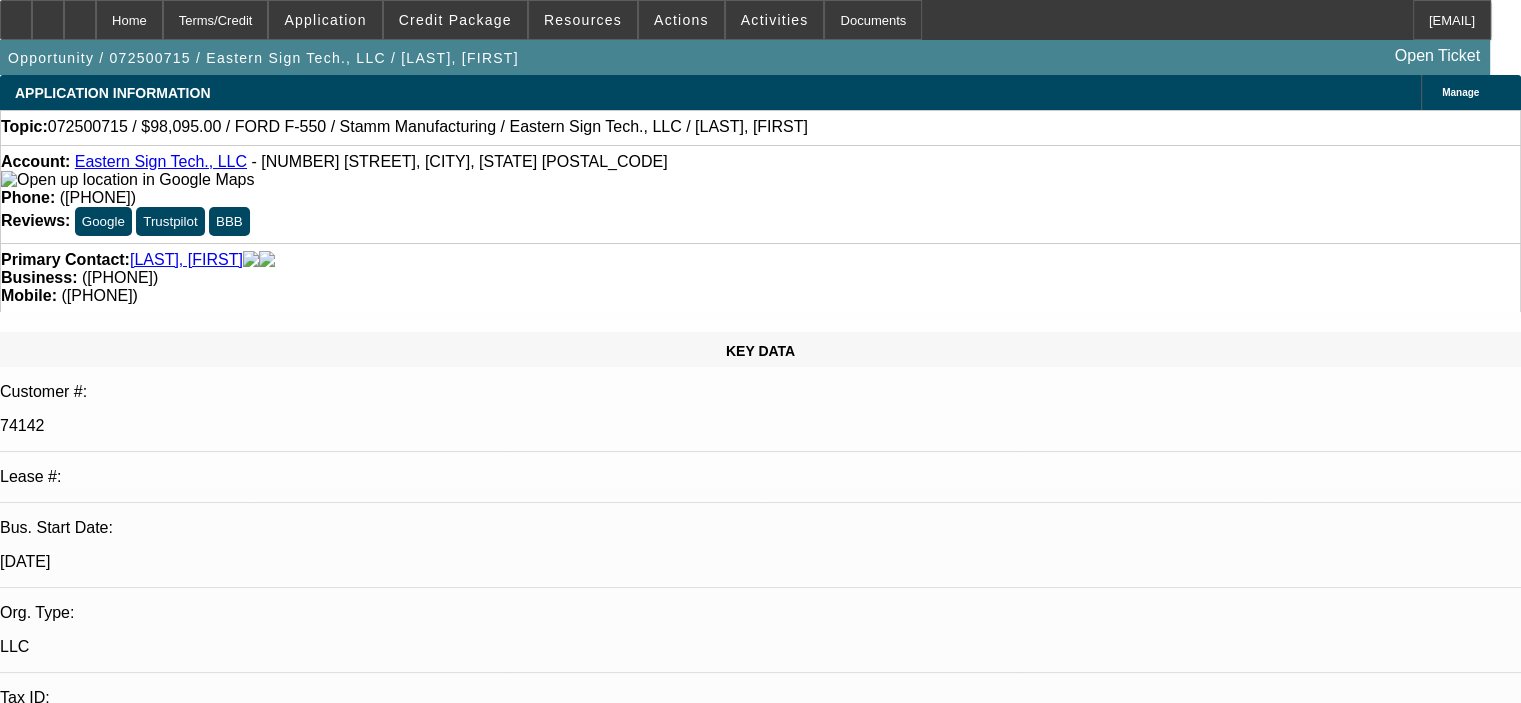 select on "0" 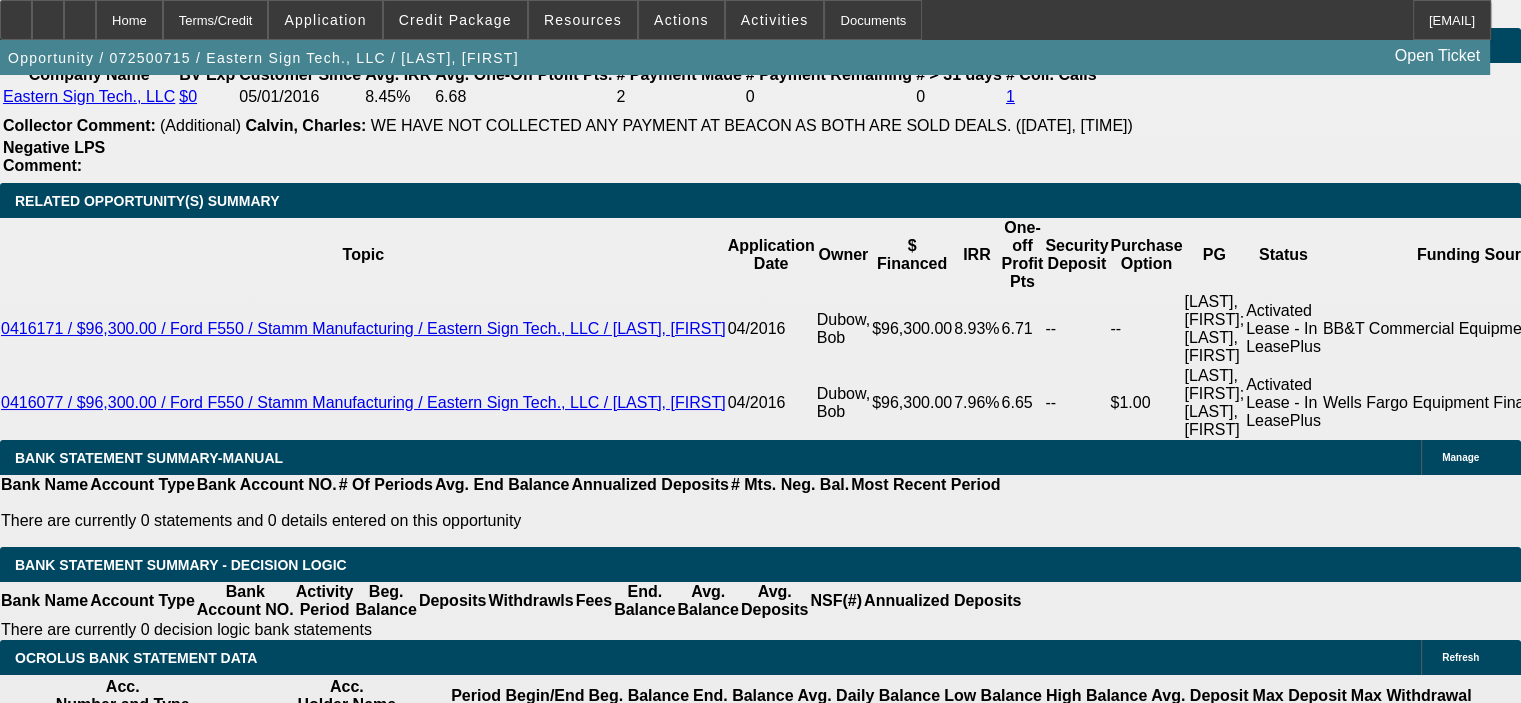 scroll, scrollTop: 3384, scrollLeft: 0, axis: vertical 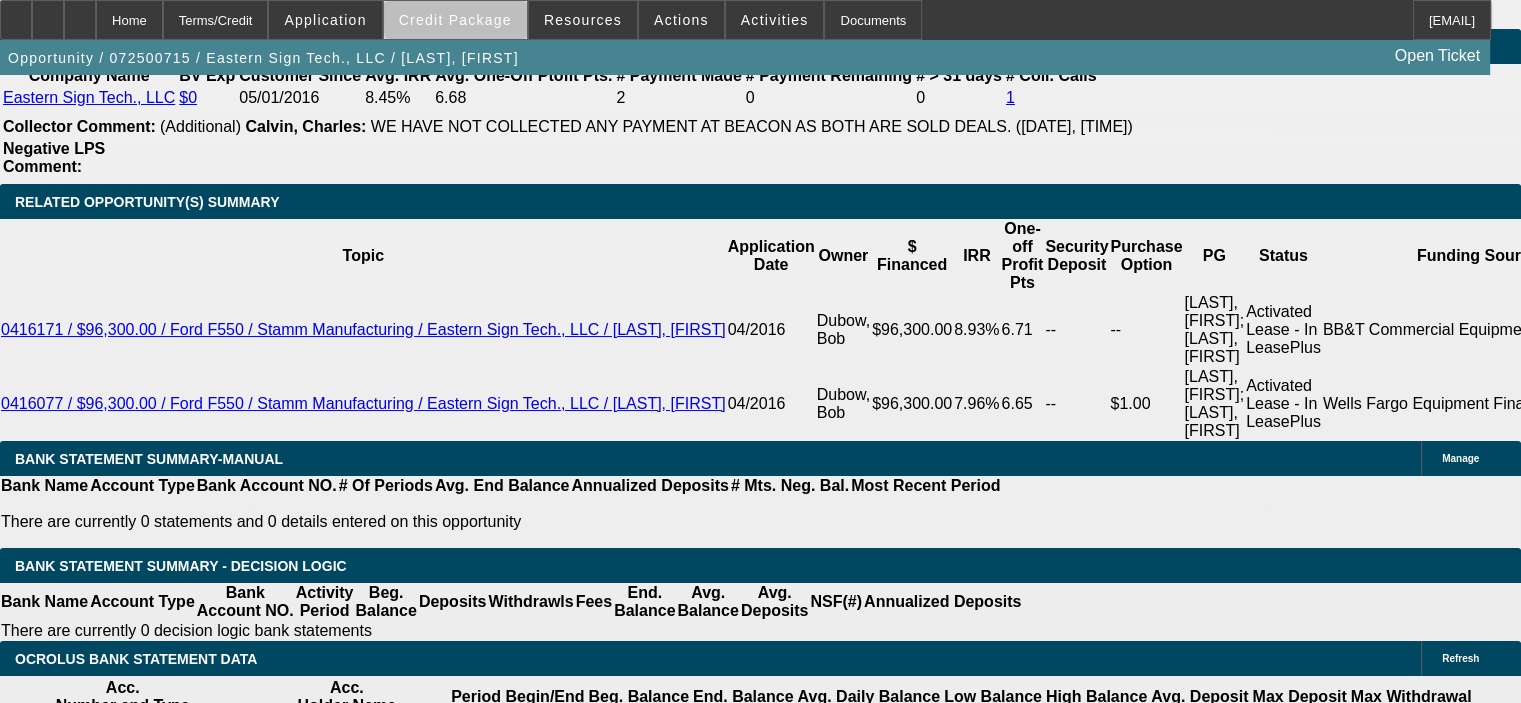 click on "Credit Package" at bounding box center [455, 20] 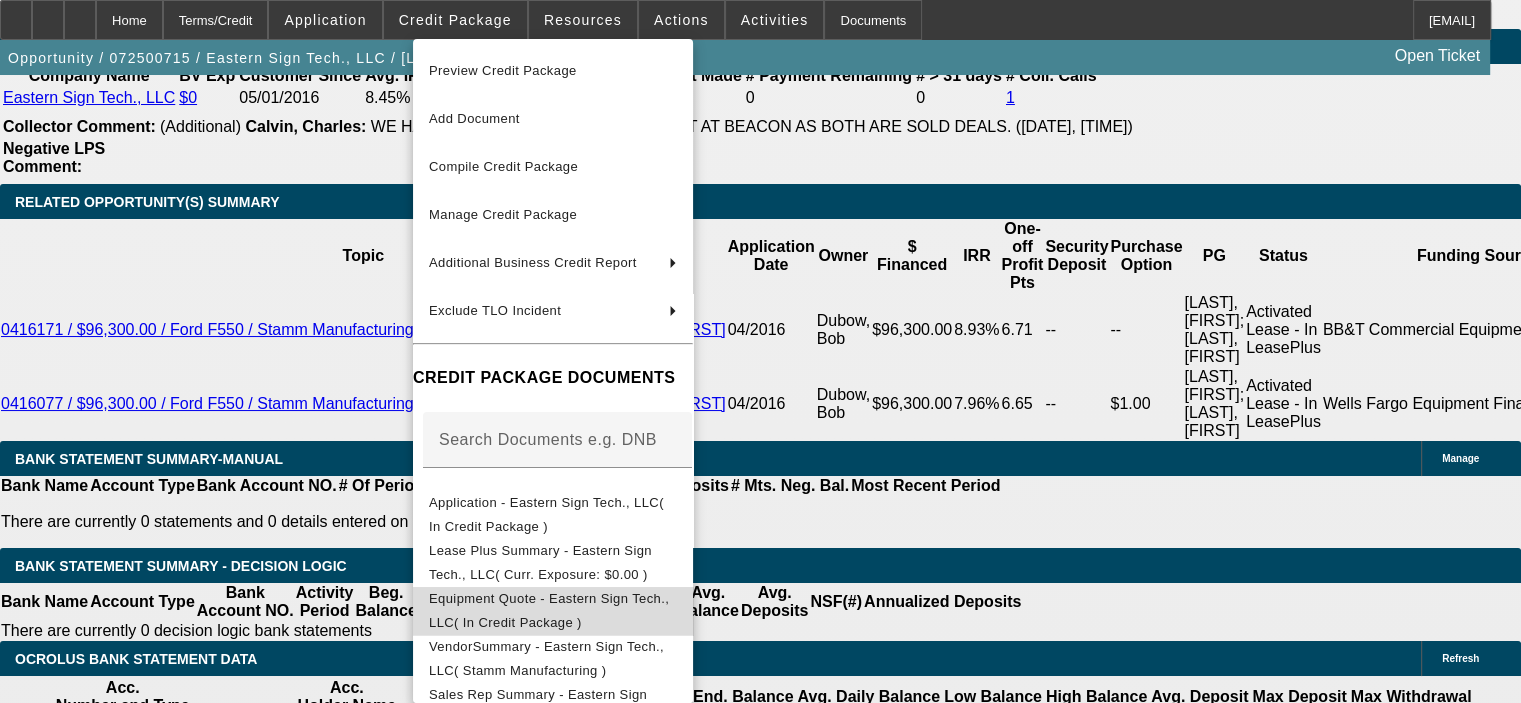 click on "Equipment Quote - Eastern Sign Tech., LLC( In Credit Package )" at bounding box center (549, 610) 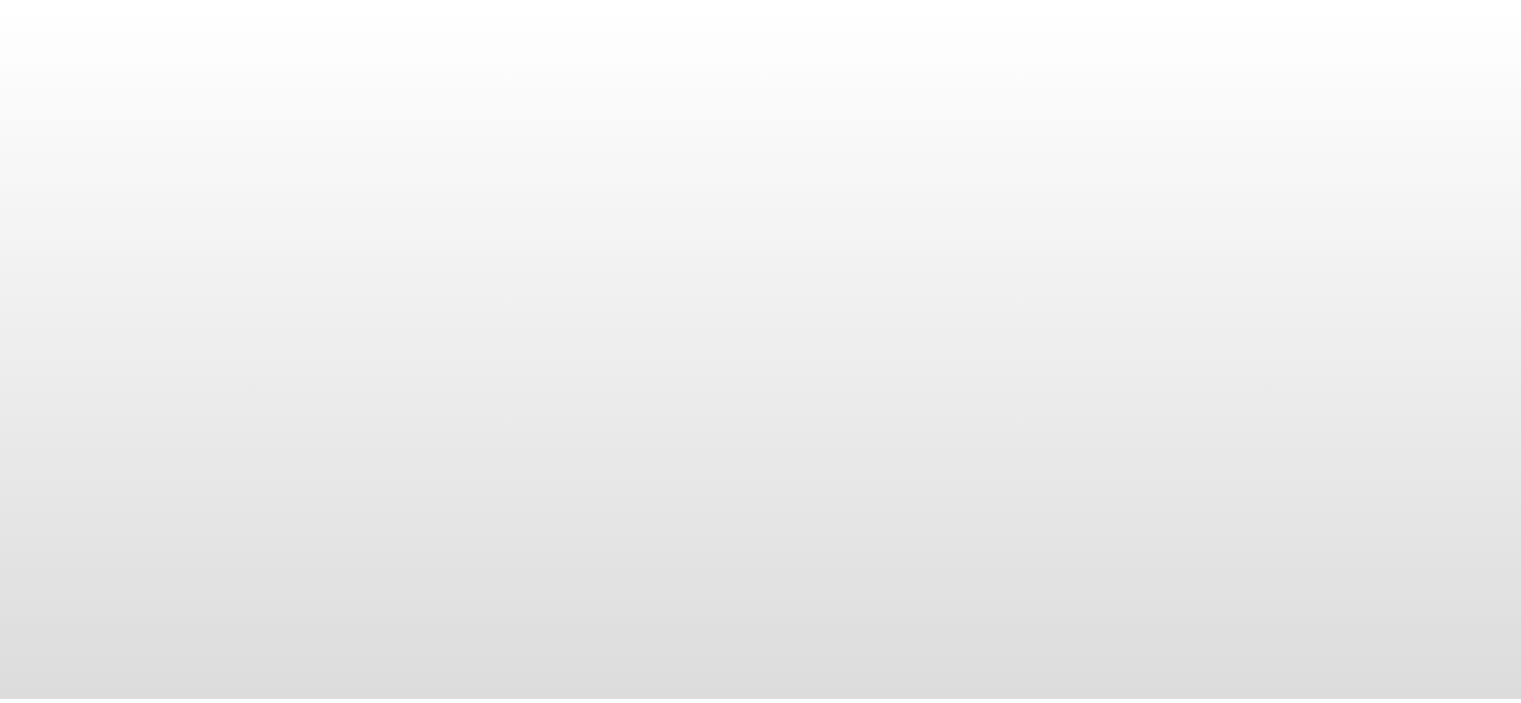 scroll, scrollTop: 0, scrollLeft: 0, axis: both 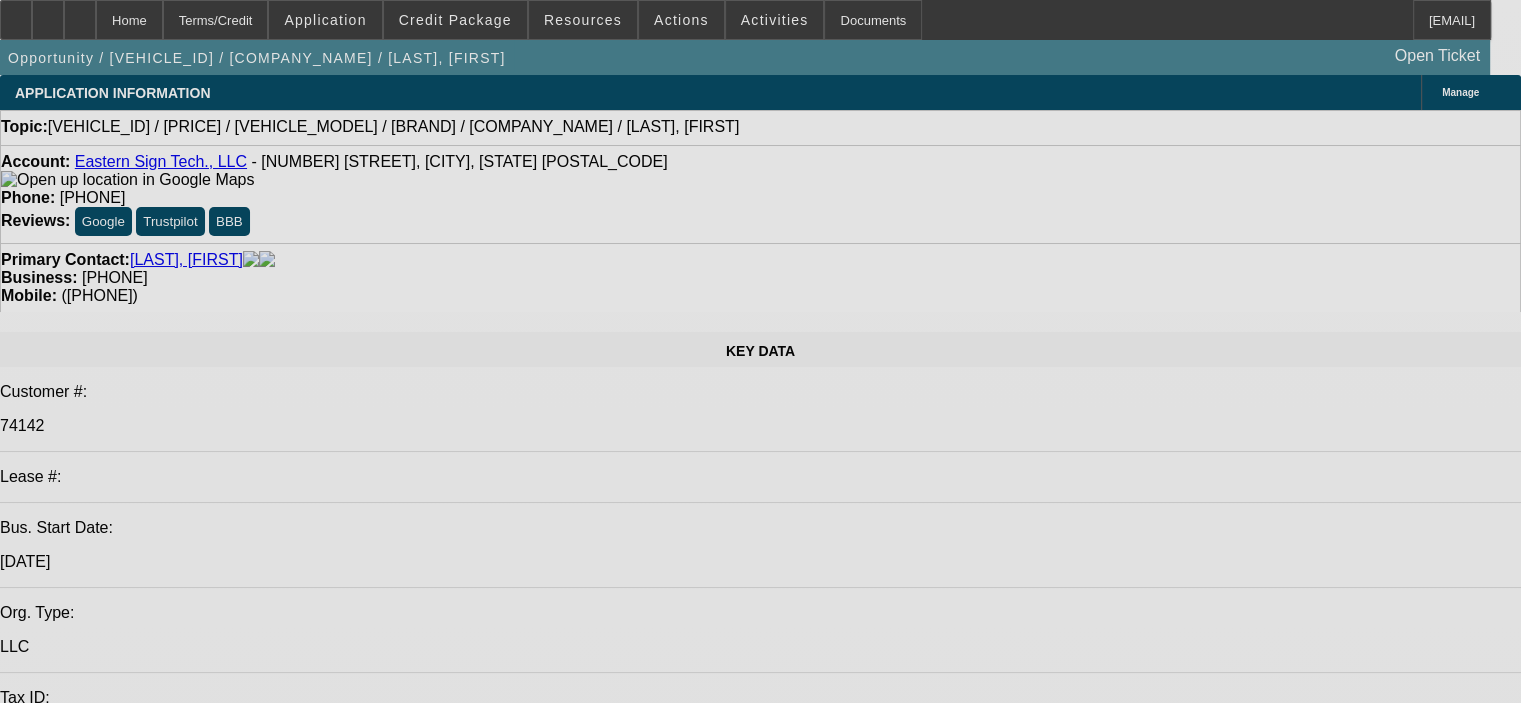 select on "0" 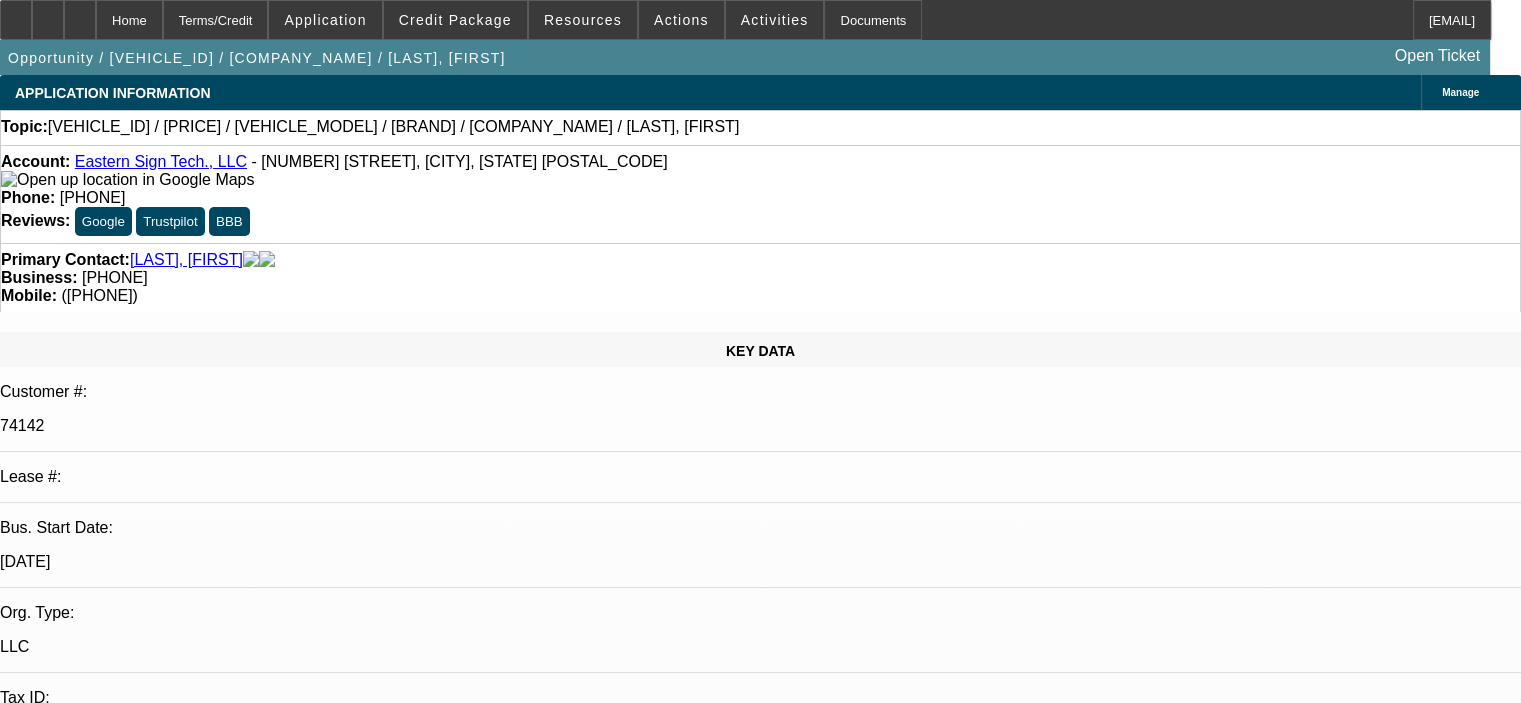 select on "0" 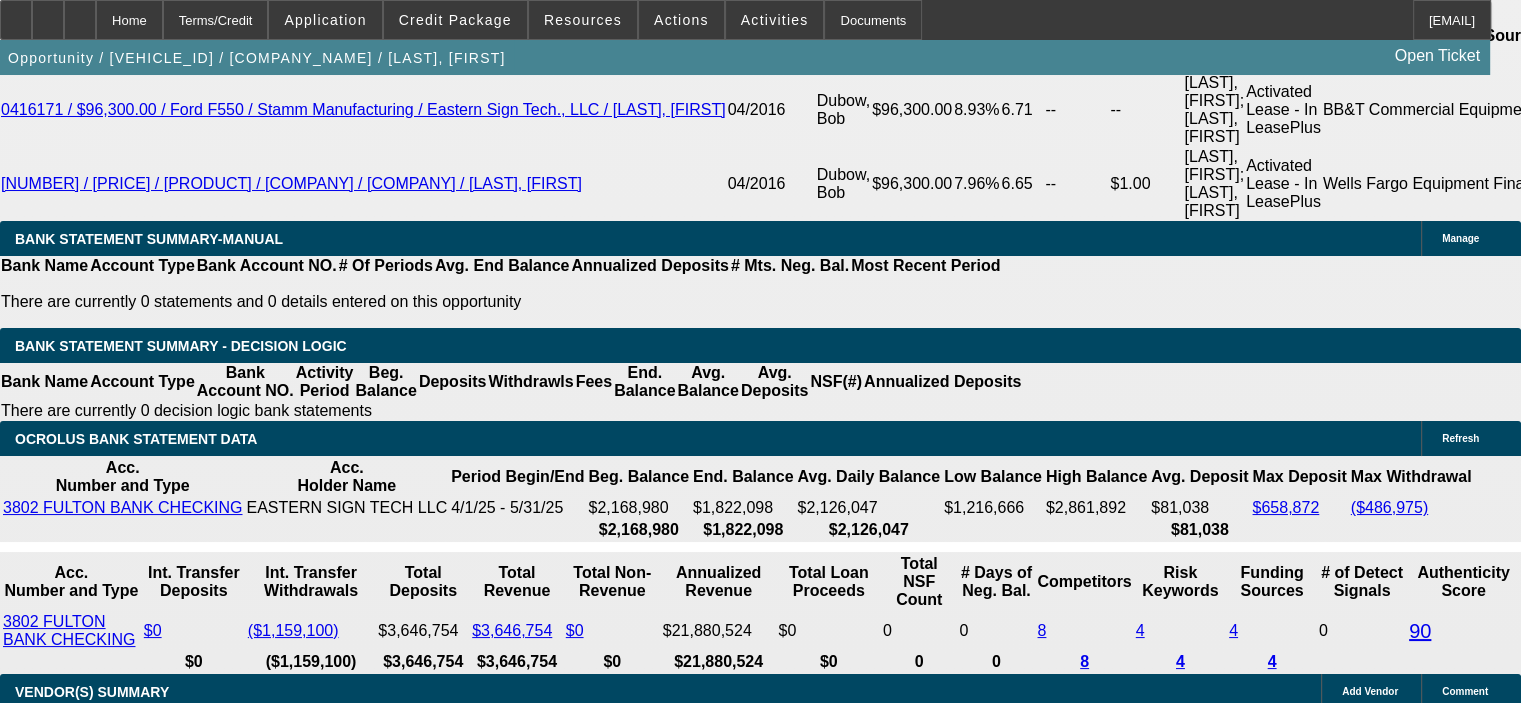 scroll, scrollTop: 3600, scrollLeft: 0, axis: vertical 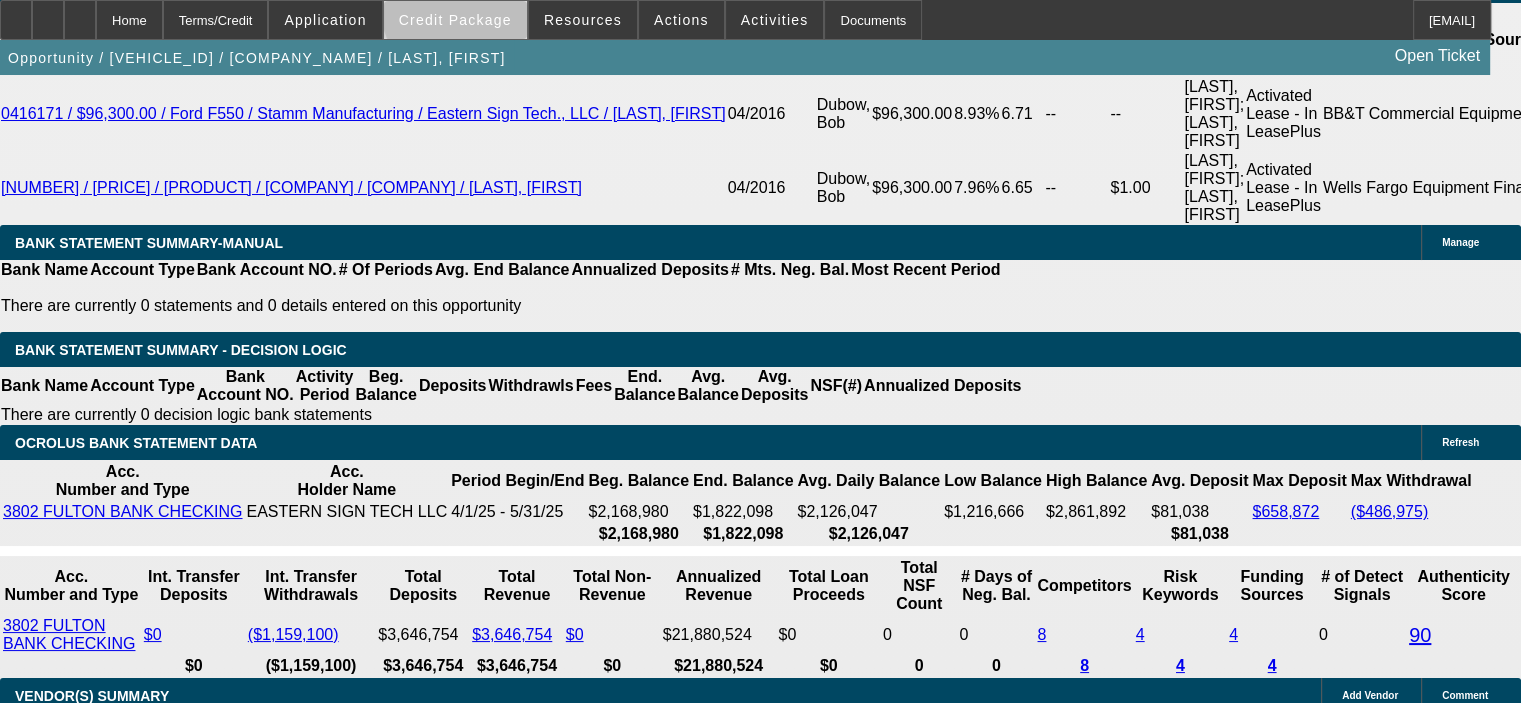 click at bounding box center [455, 20] 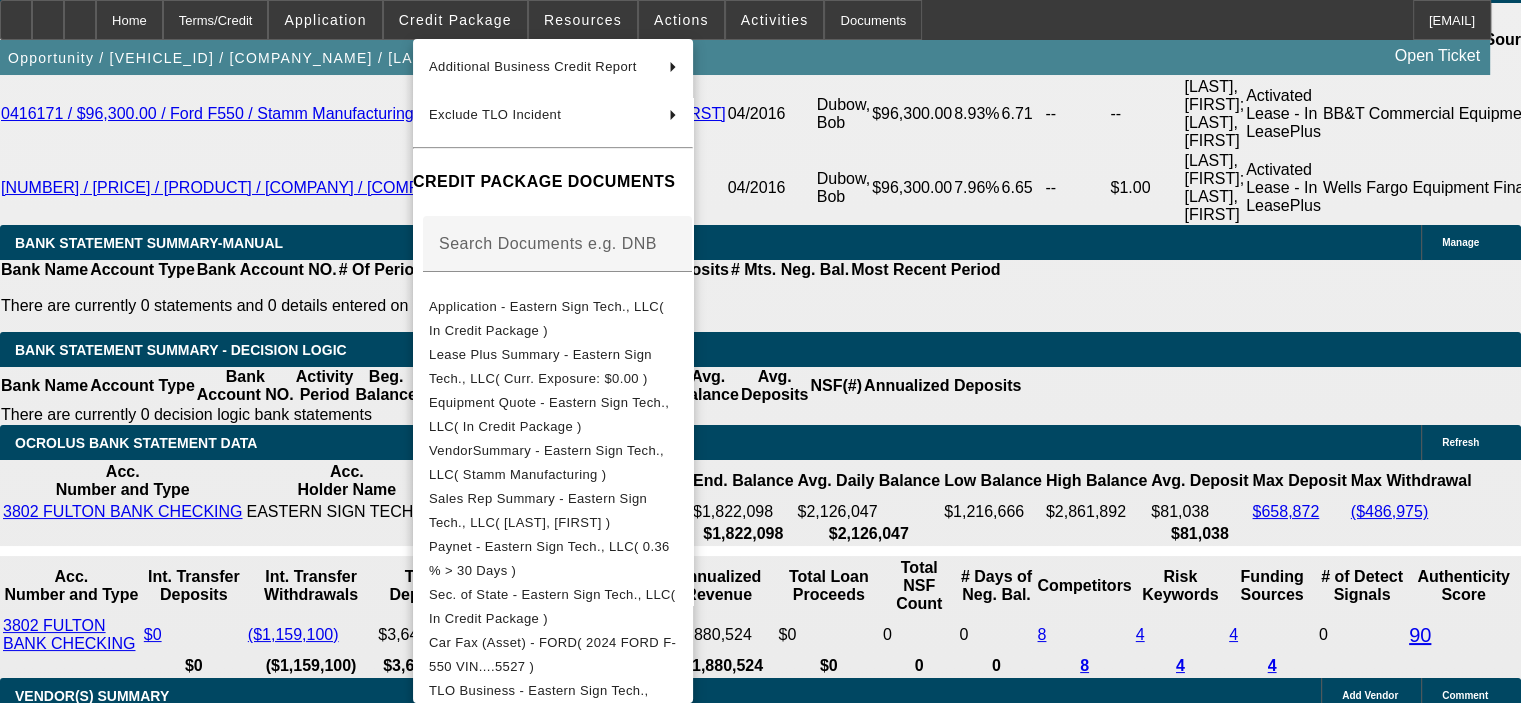scroll, scrollTop: 330, scrollLeft: 0, axis: vertical 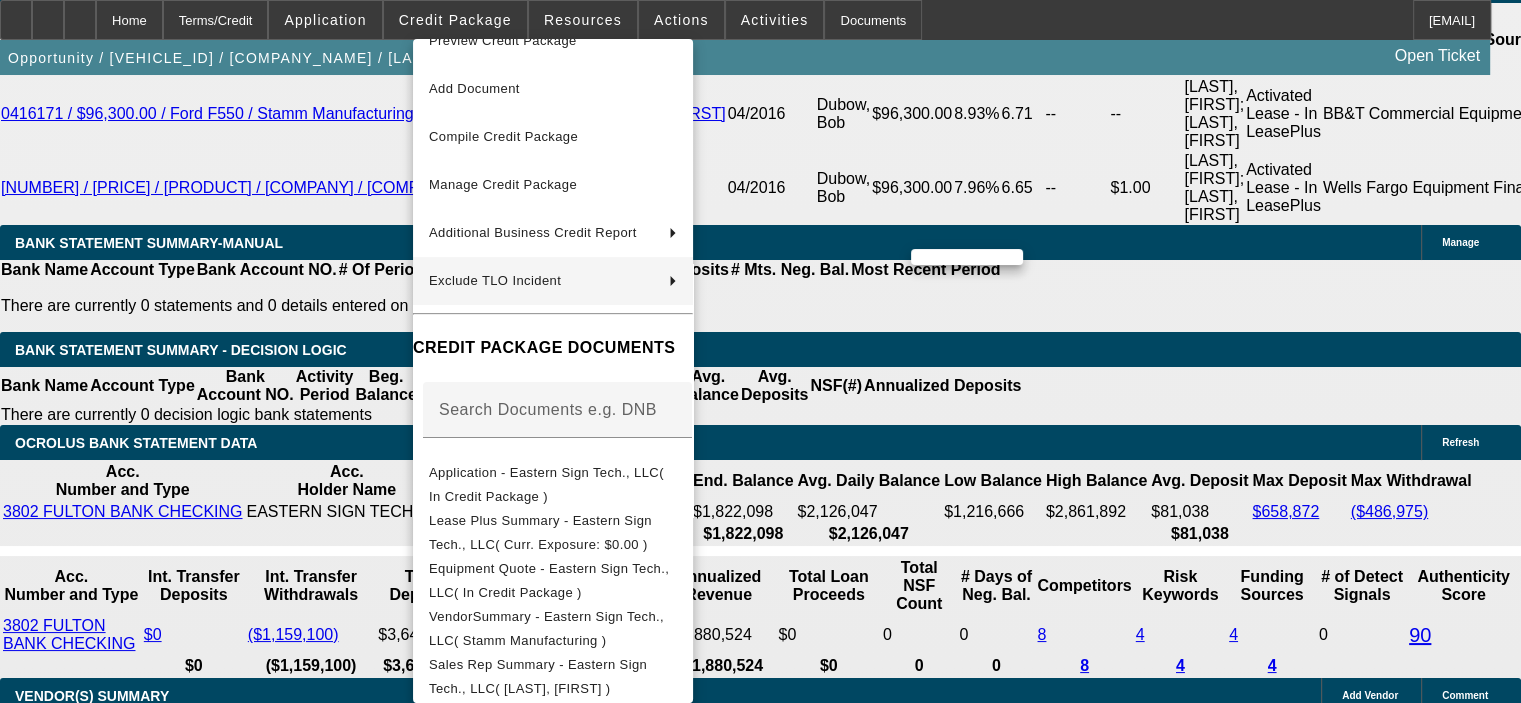 click at bounding box center (760, 351) 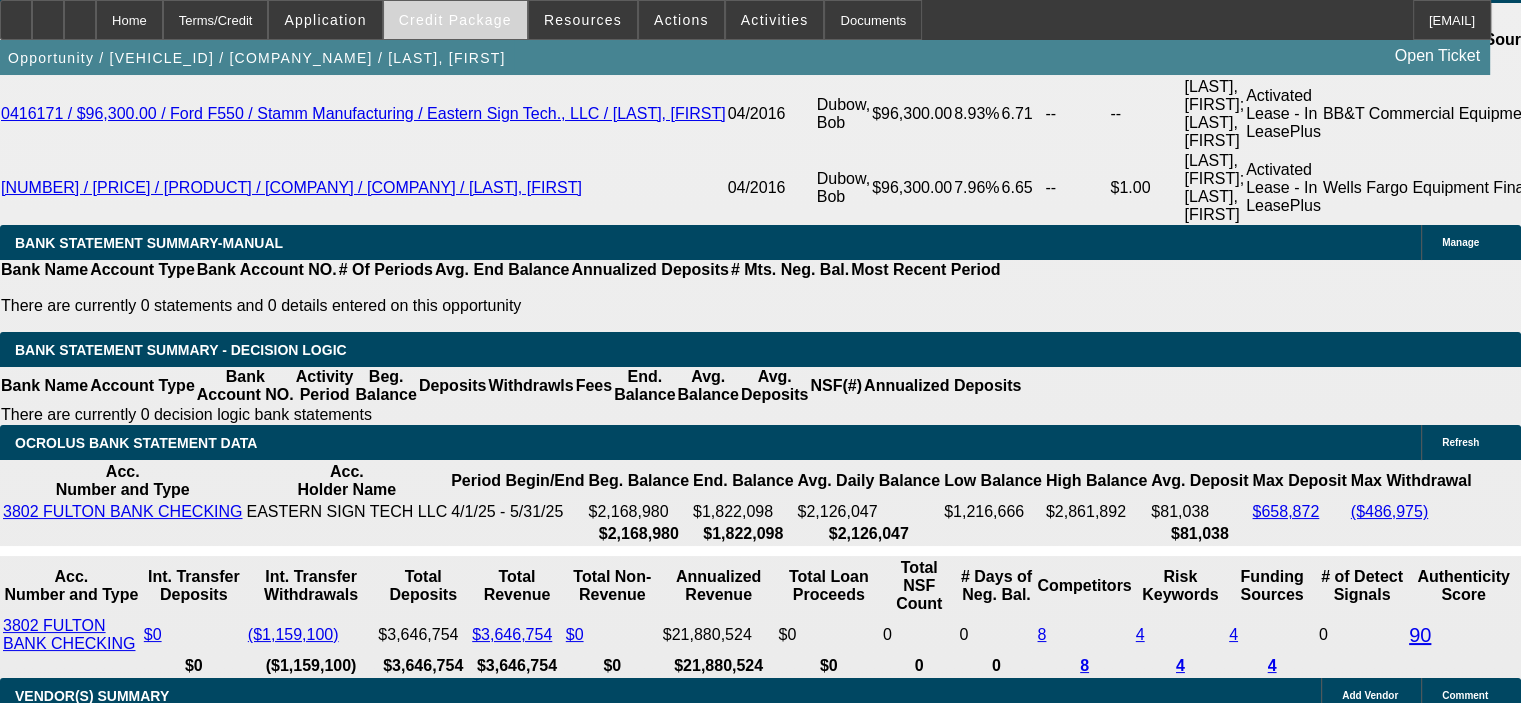 click on "Credit Package" at bounding box center [455, 20] 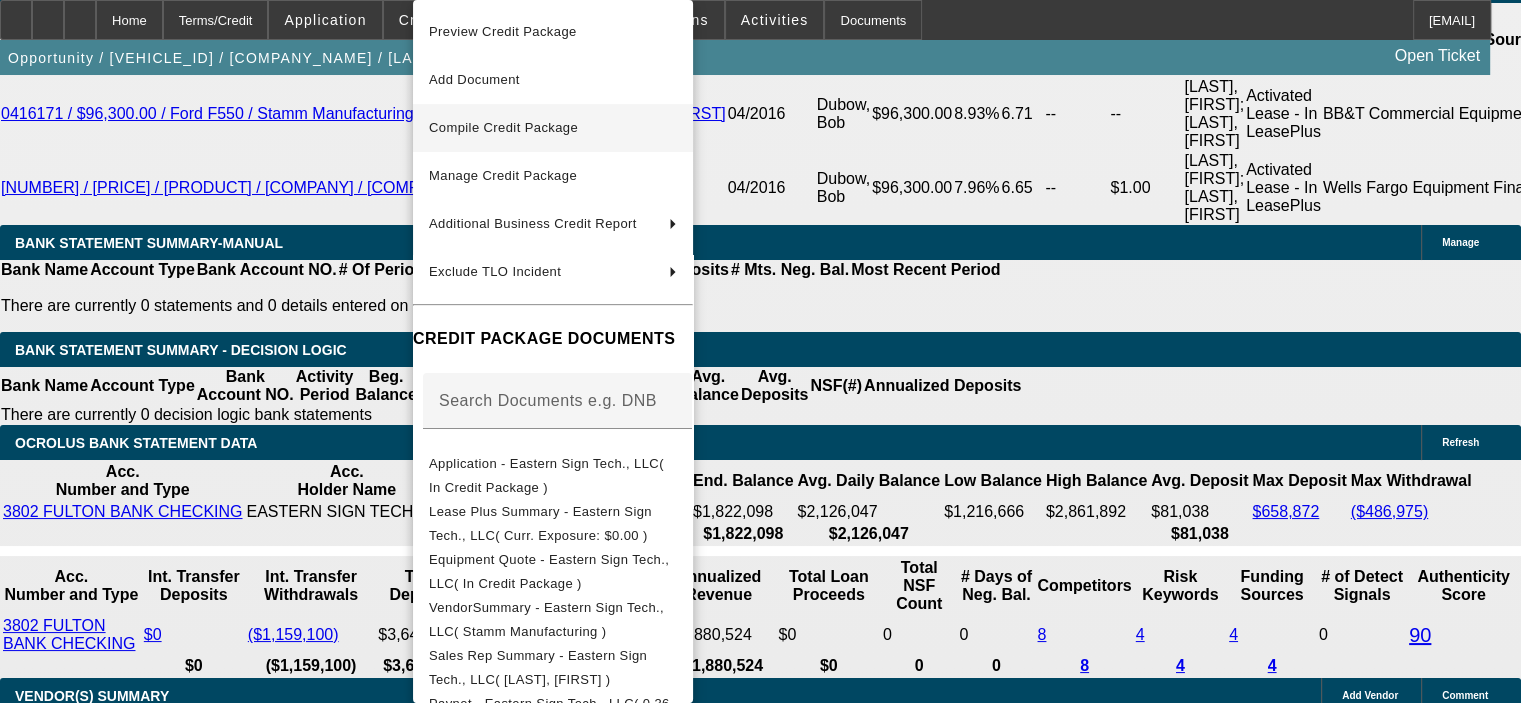 click on "Compile Credit Package" at bounding box center [503, 127] 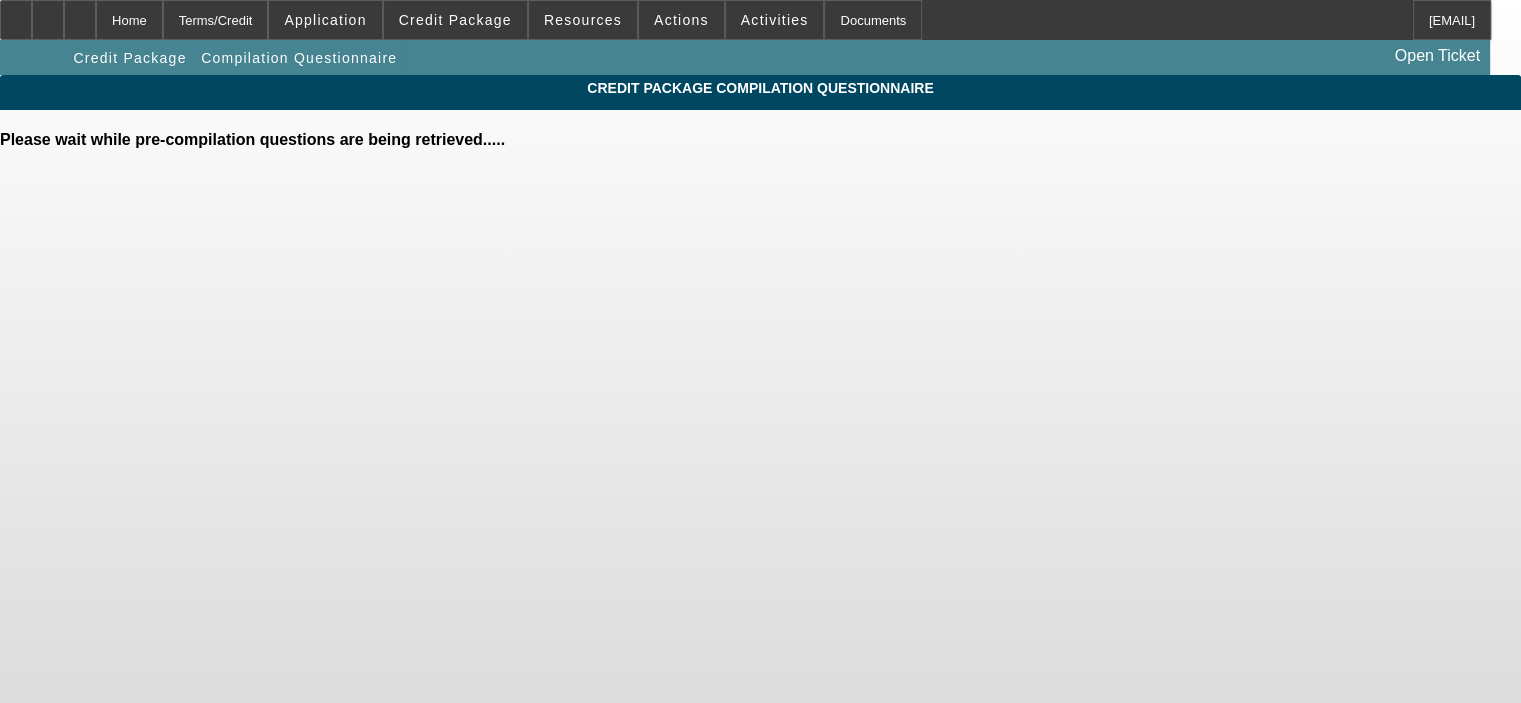 scroll, scrollTop: 0, scrollLeft: 0, axis: both 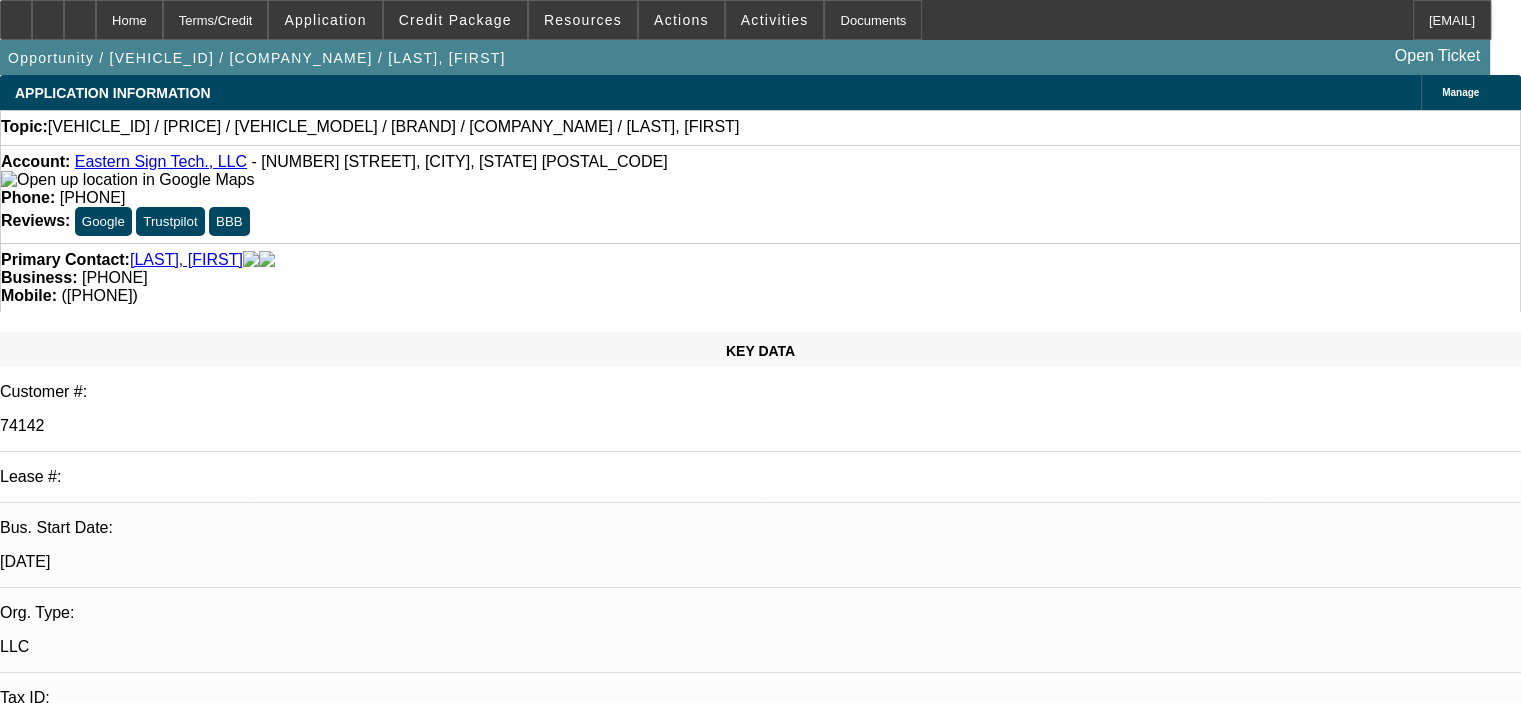 select on "0" 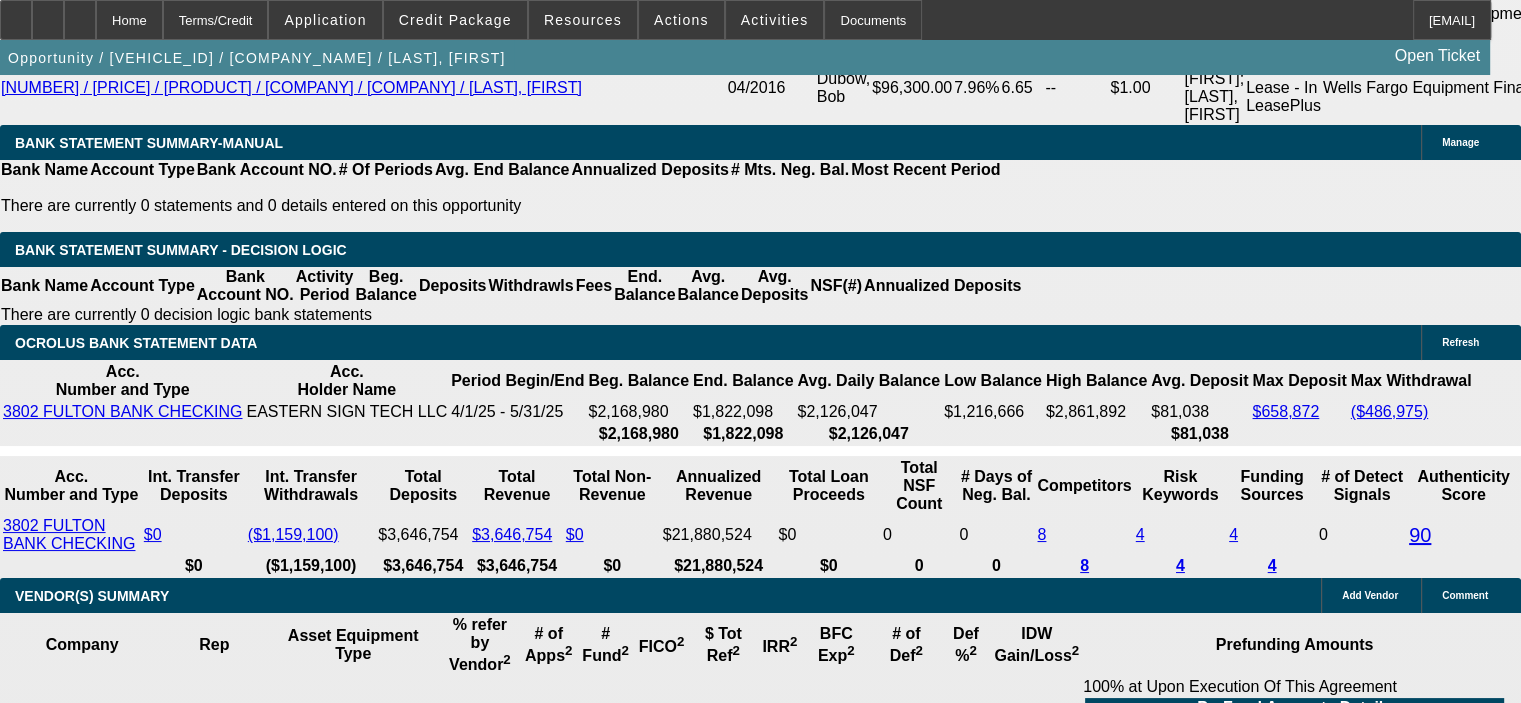 scroll, scrollTop: 3600, scrollLeft: 0, axis: vertical 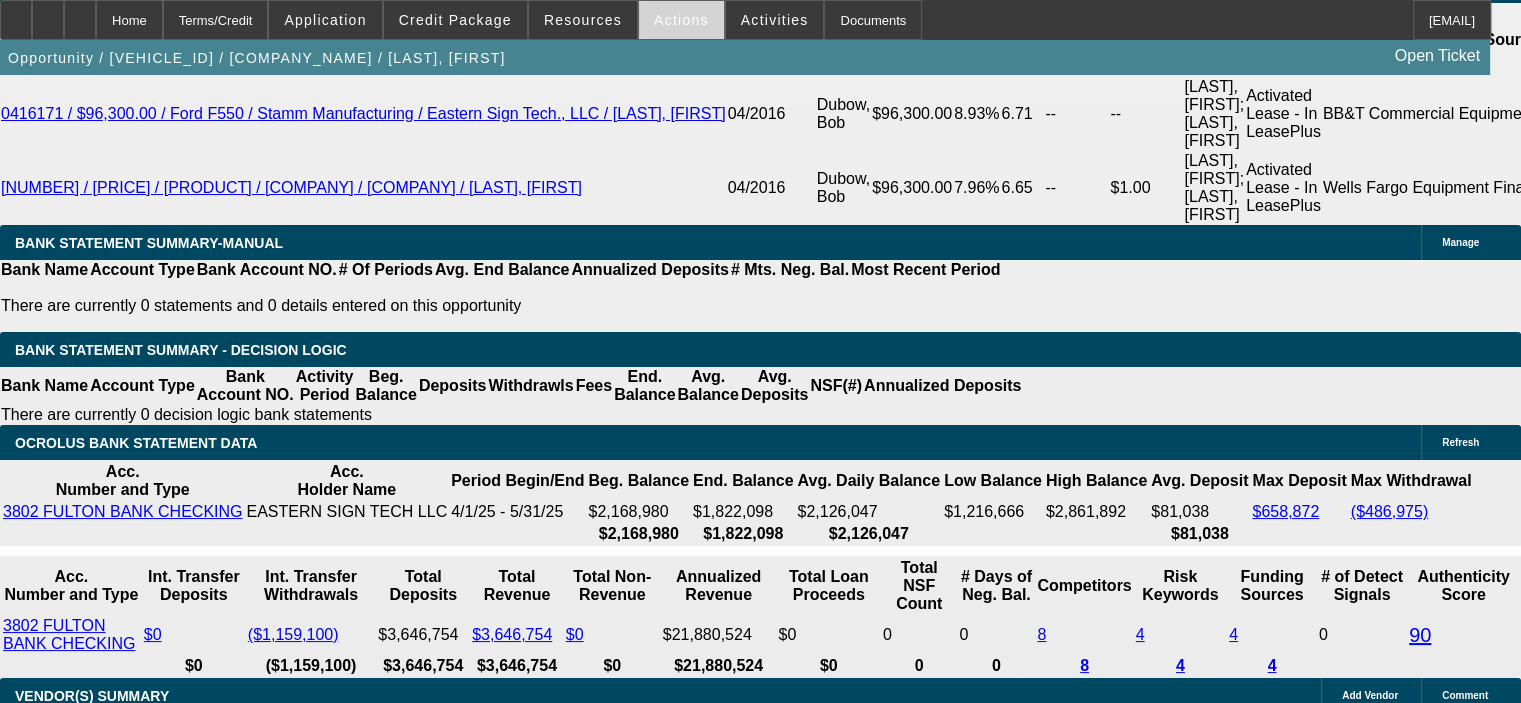 click on "Actions" at bounding box center (681, 20) 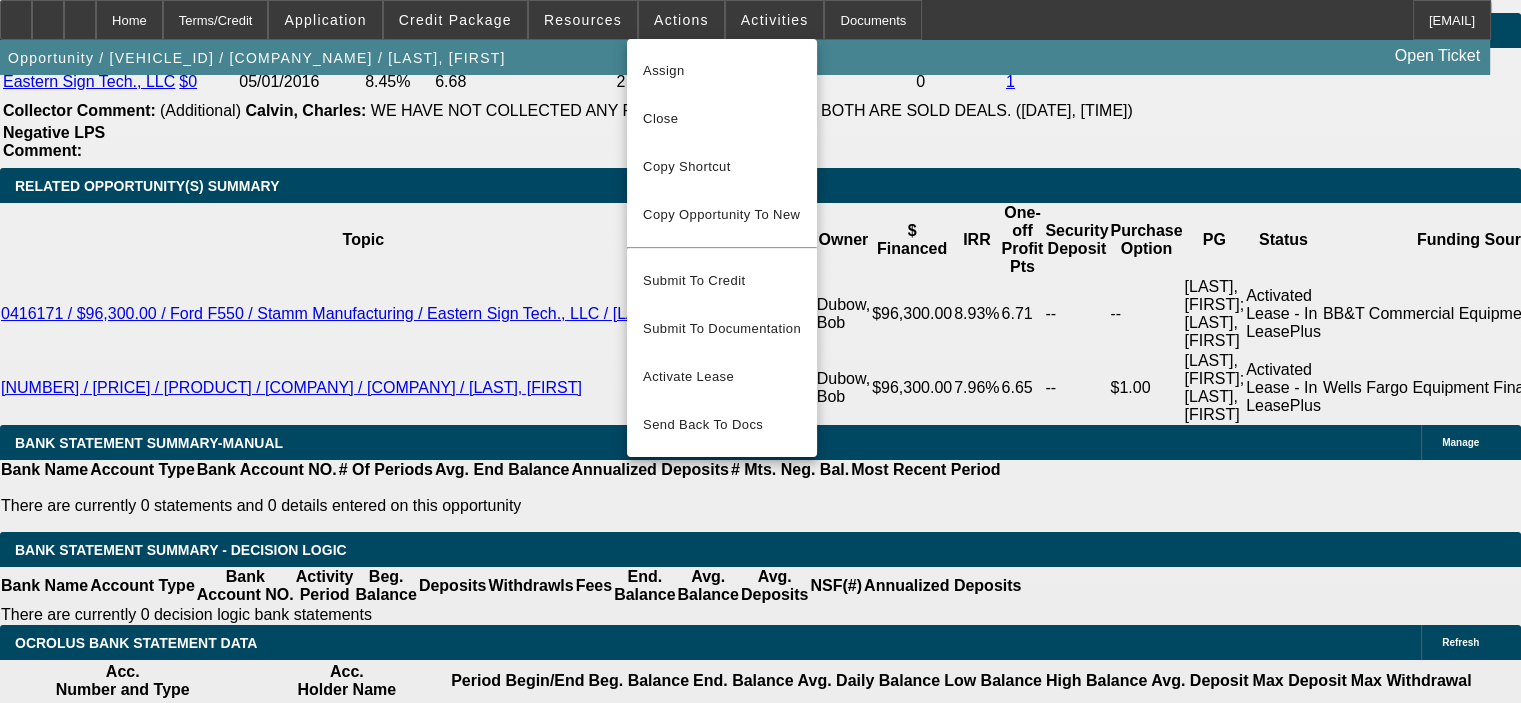 scroll, scrollTop: 3200, scrollLeft: 0, axis: vertical 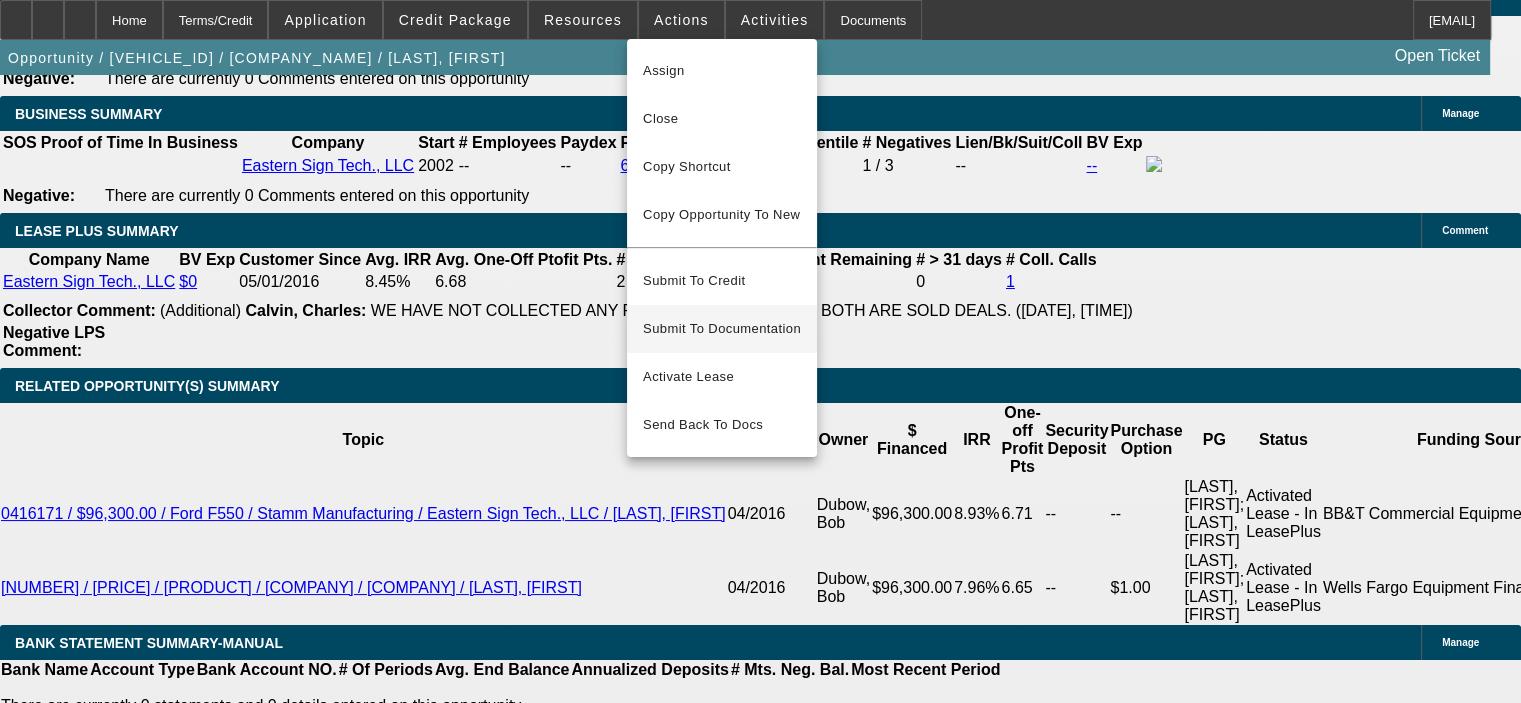 click on "Submit To Documentation" at bounding box center (722, 329) 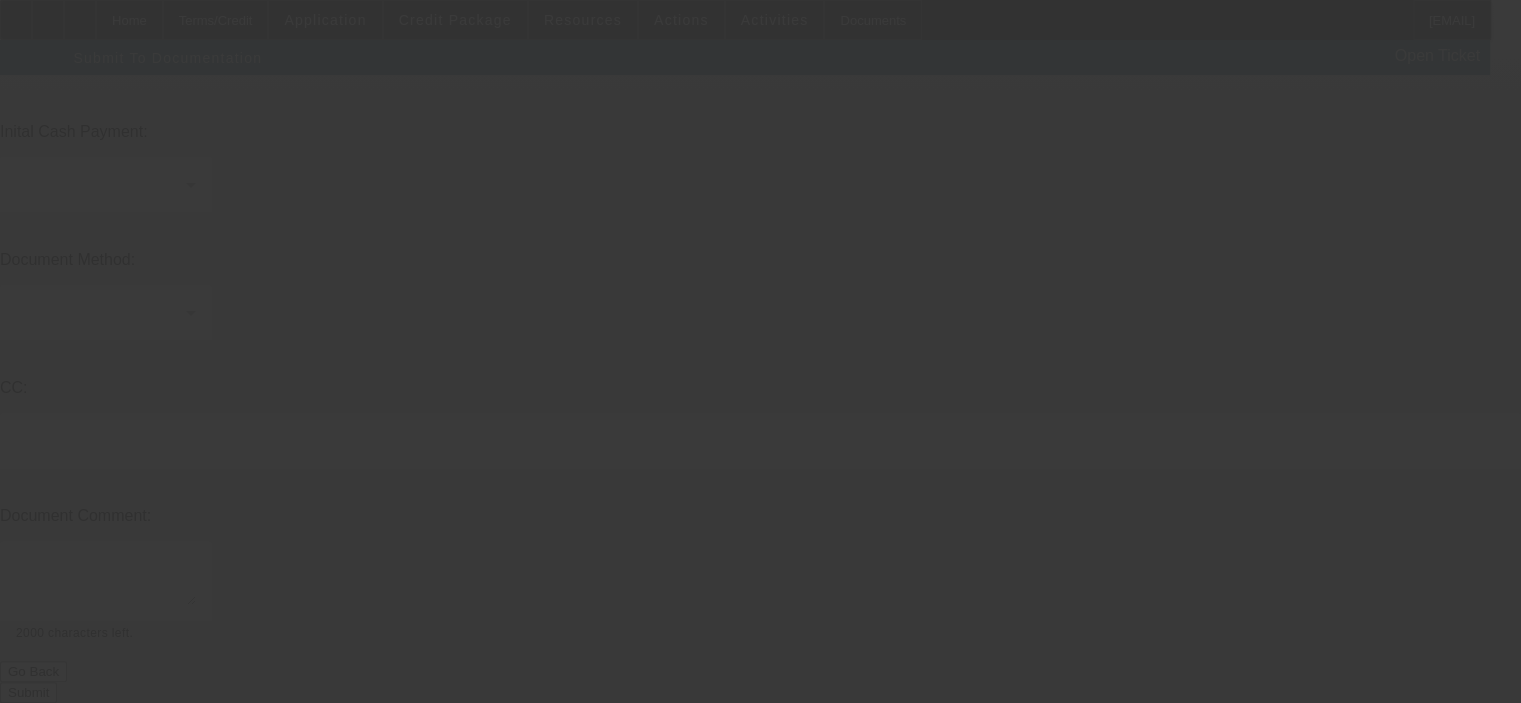 scroll, scrollTop: 0, scrollLeft: 0, axis: both 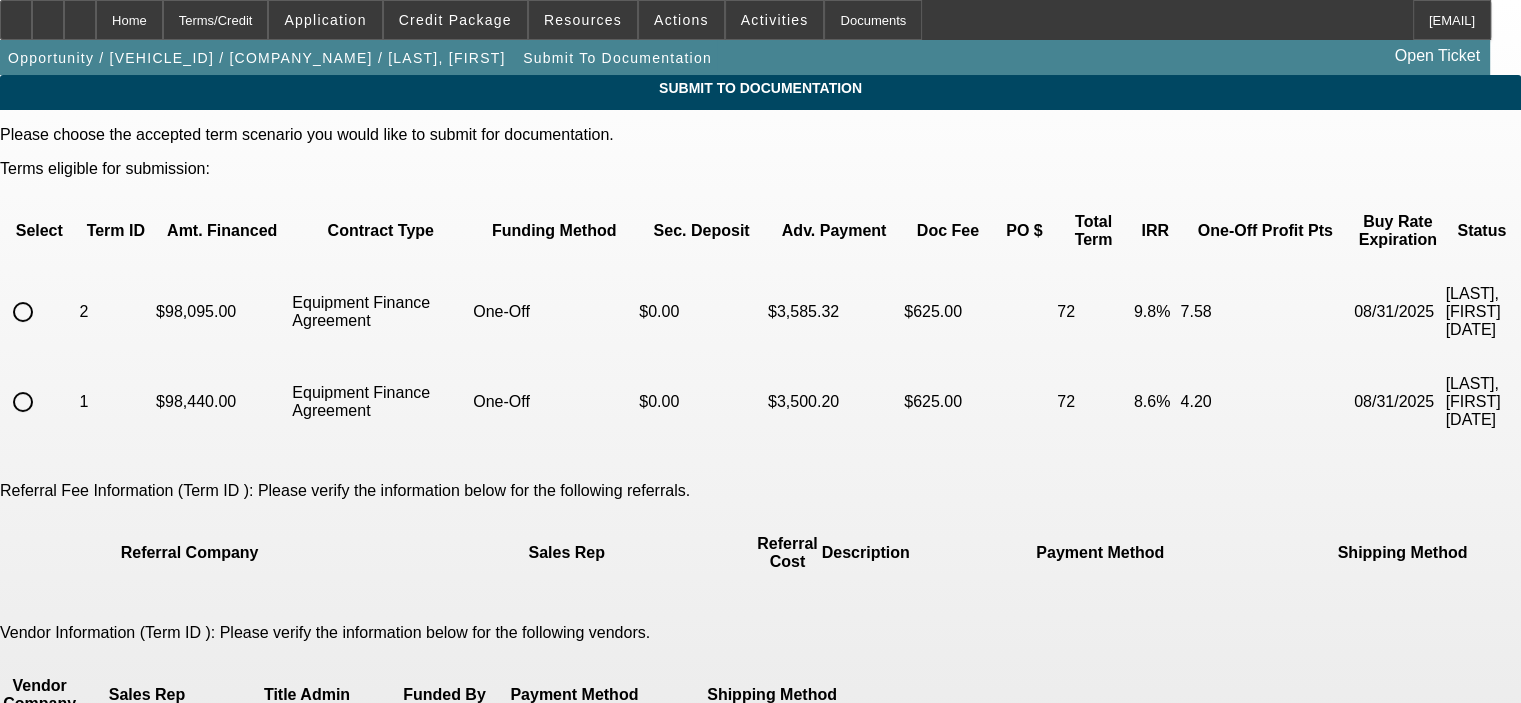 click at bounding box center [23, 312] 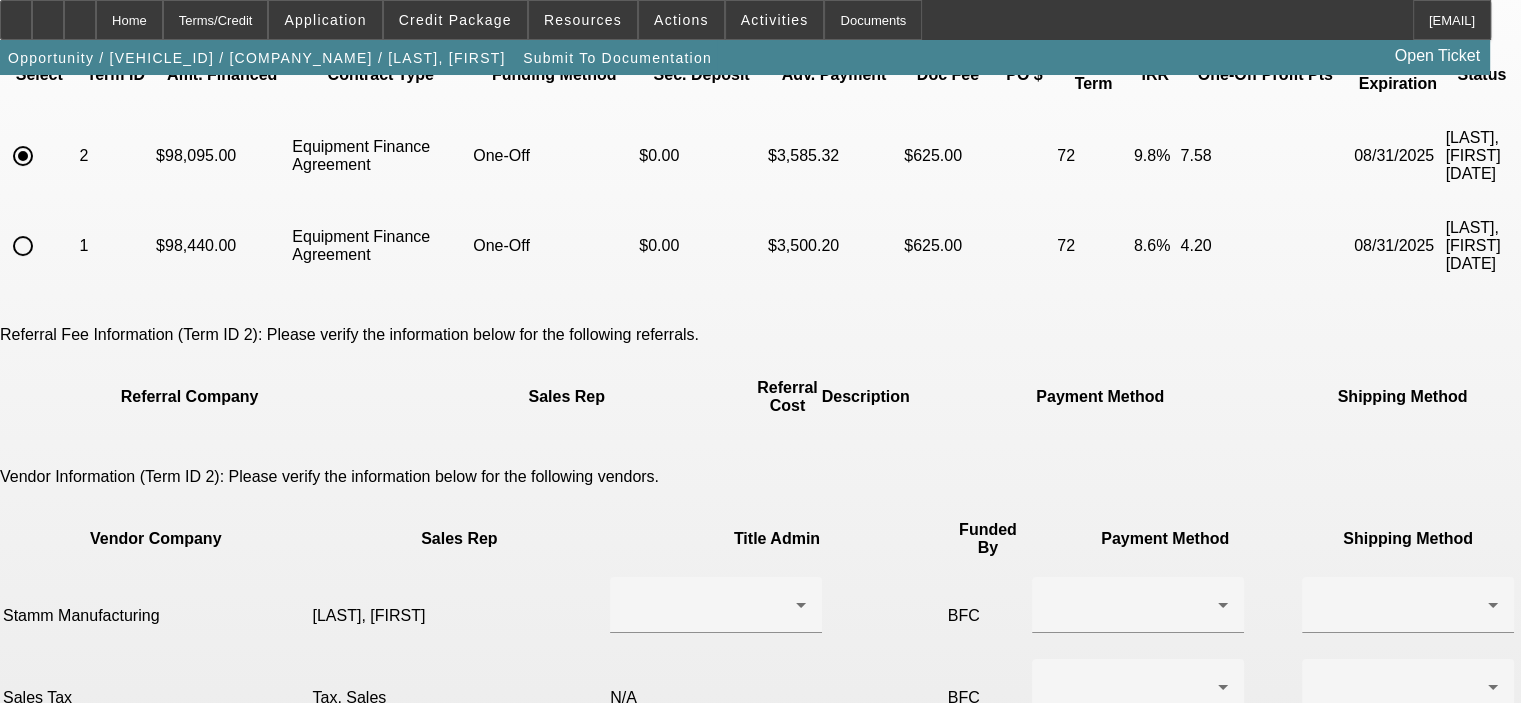 scroll, scrollTop: 200, scrollLeft: 0, axis: vertical 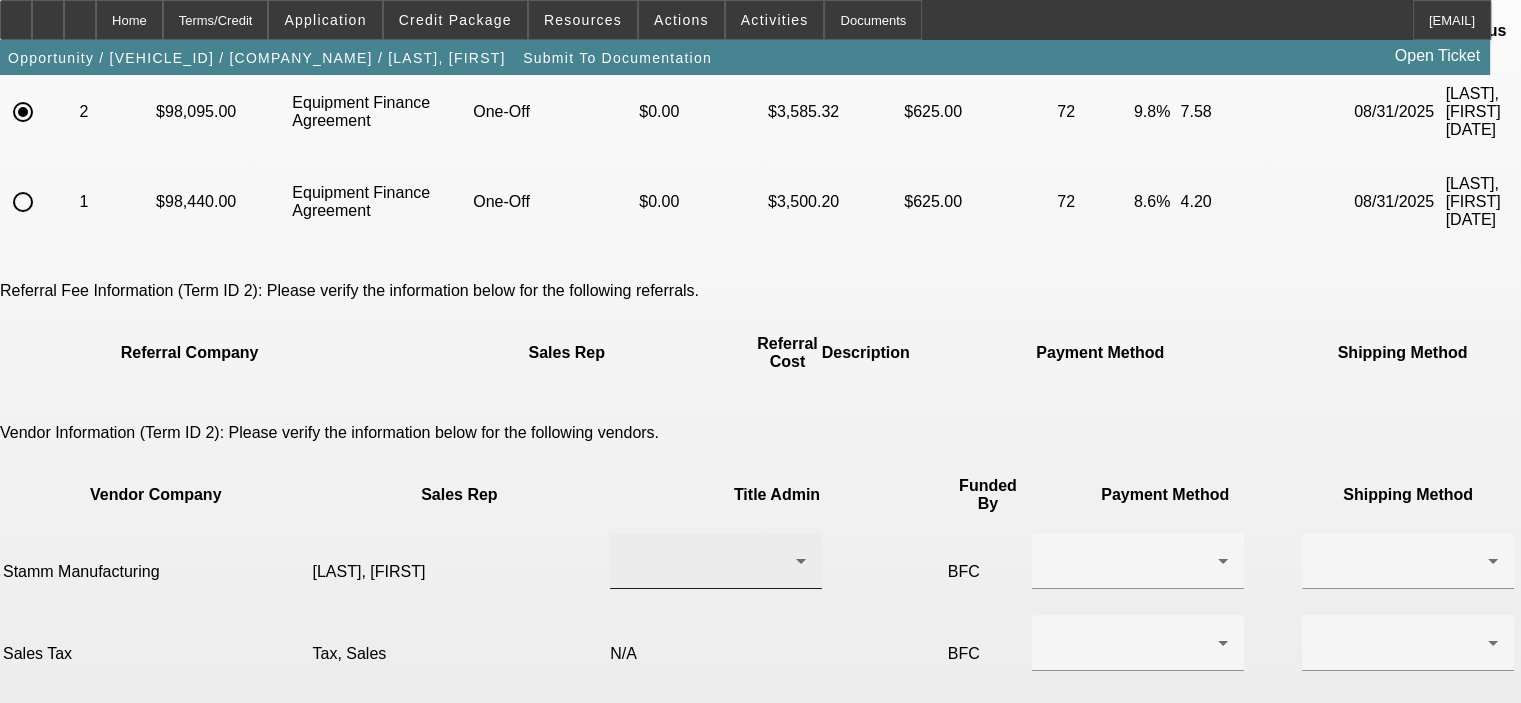 click at bounding box center (711, 561) 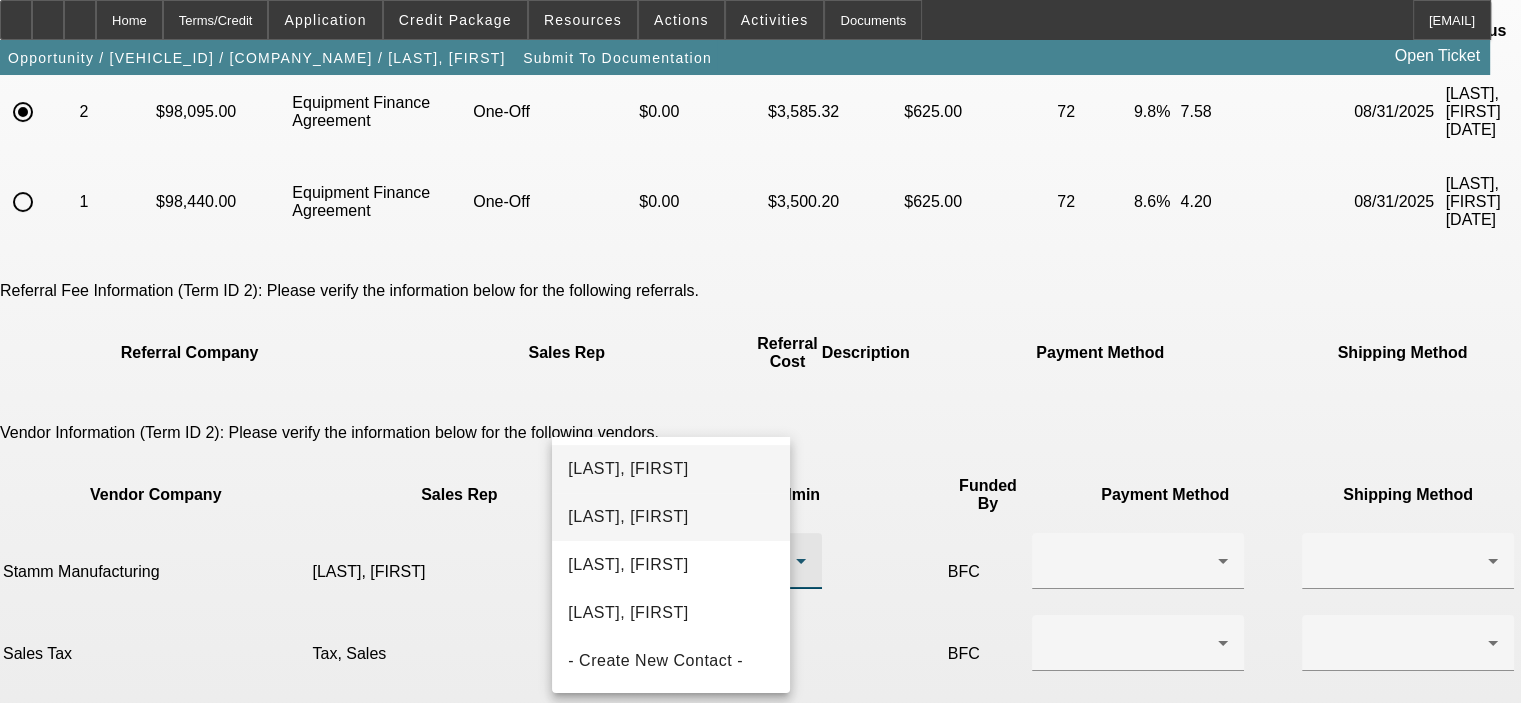 click on "[LAST], [FIRST]" at bounding box center [671, 517] 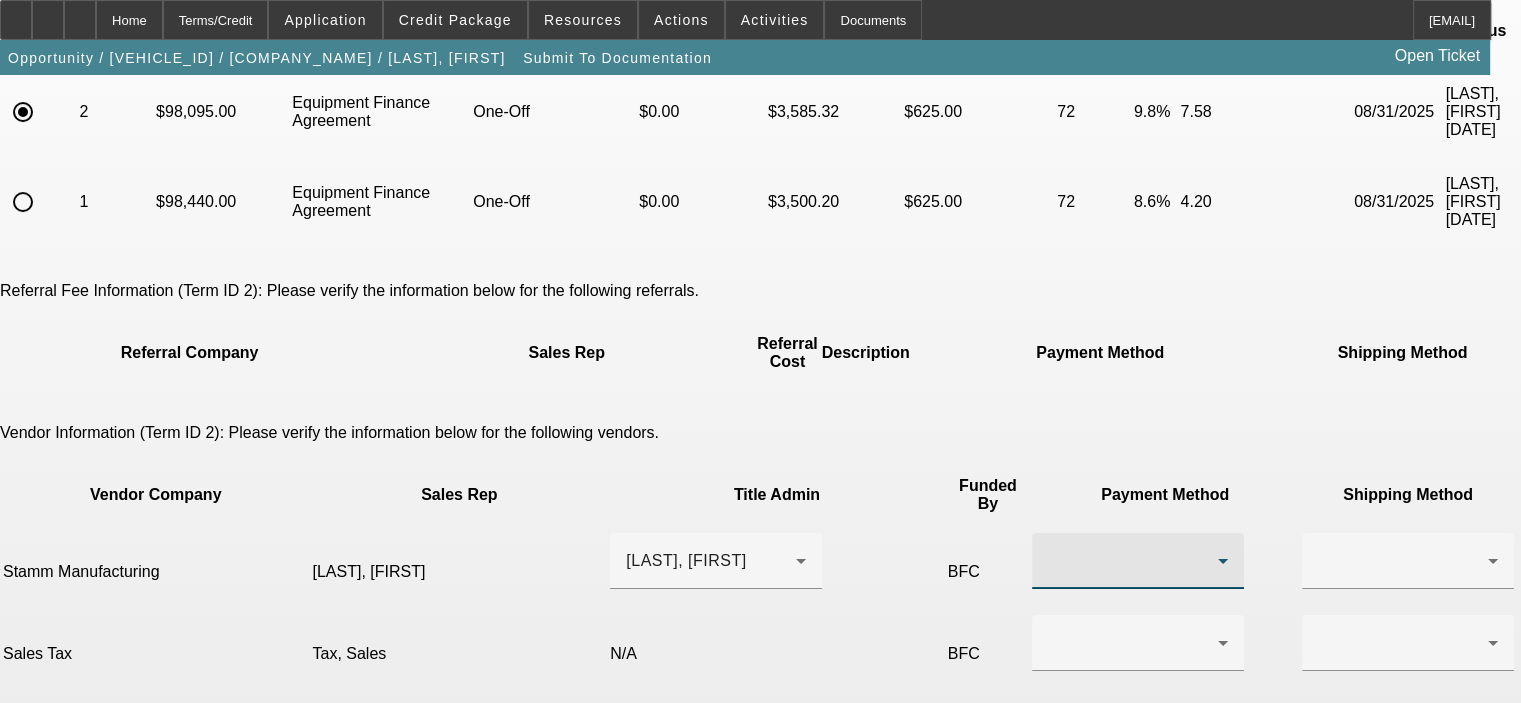 click at bounding box center [1133, 561] 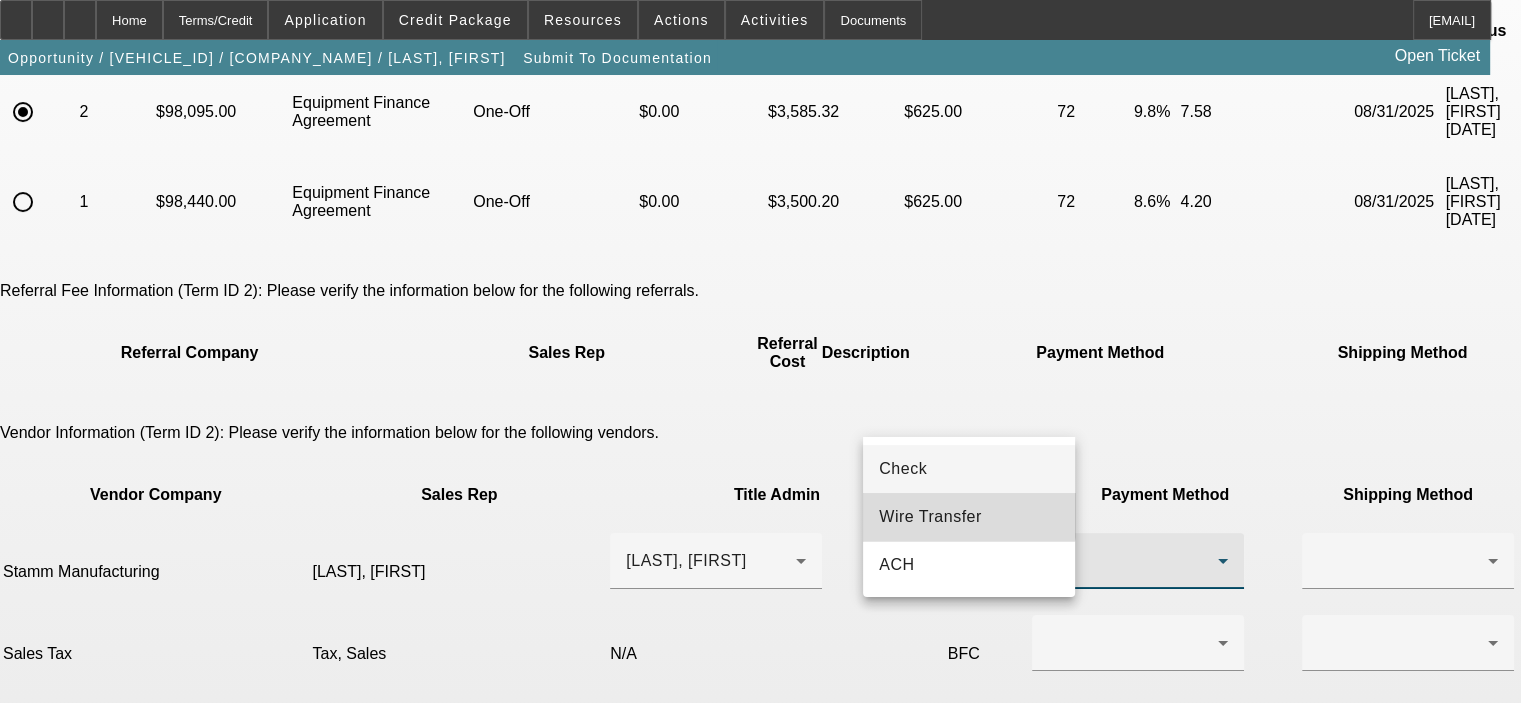 click on "Wire Transfer" at bounding box center (930, 517) 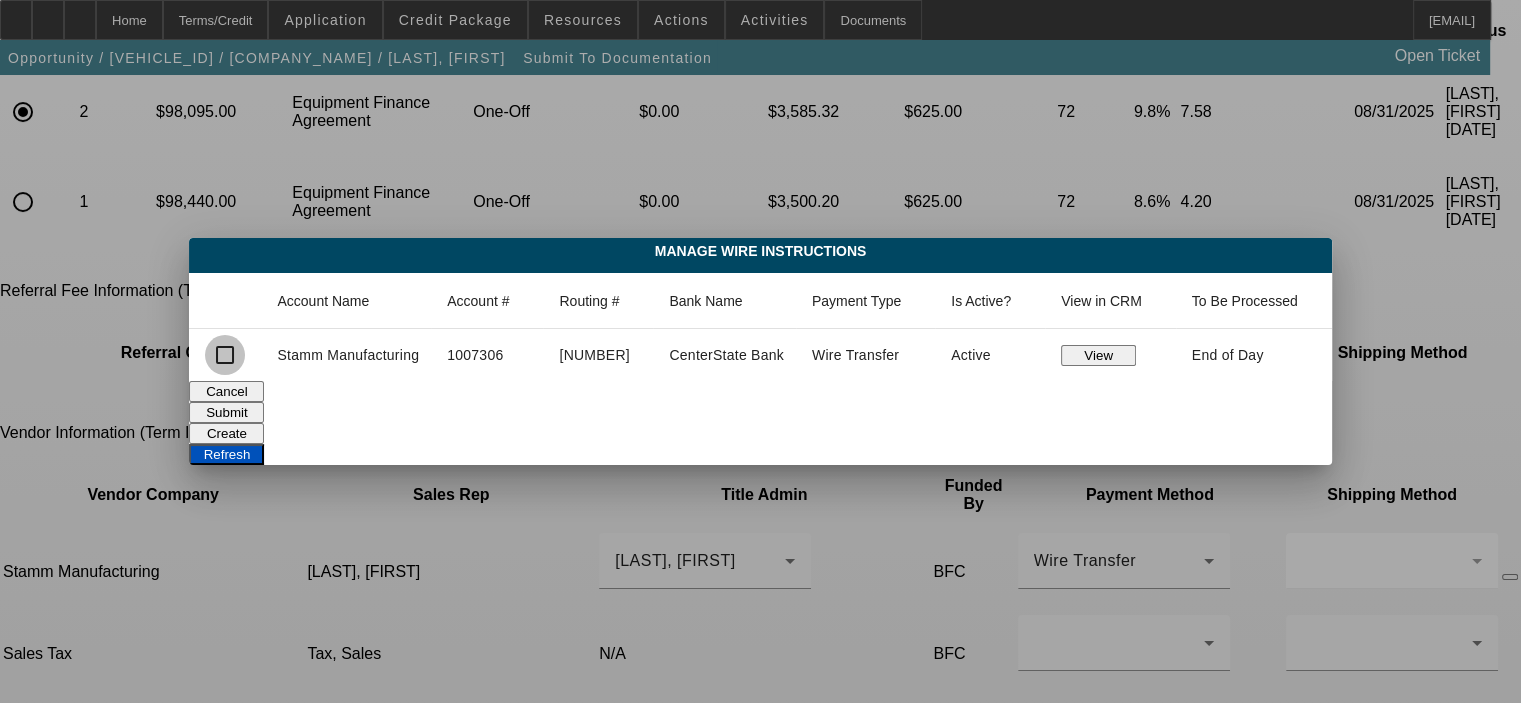click at bounding box center (225, 355) 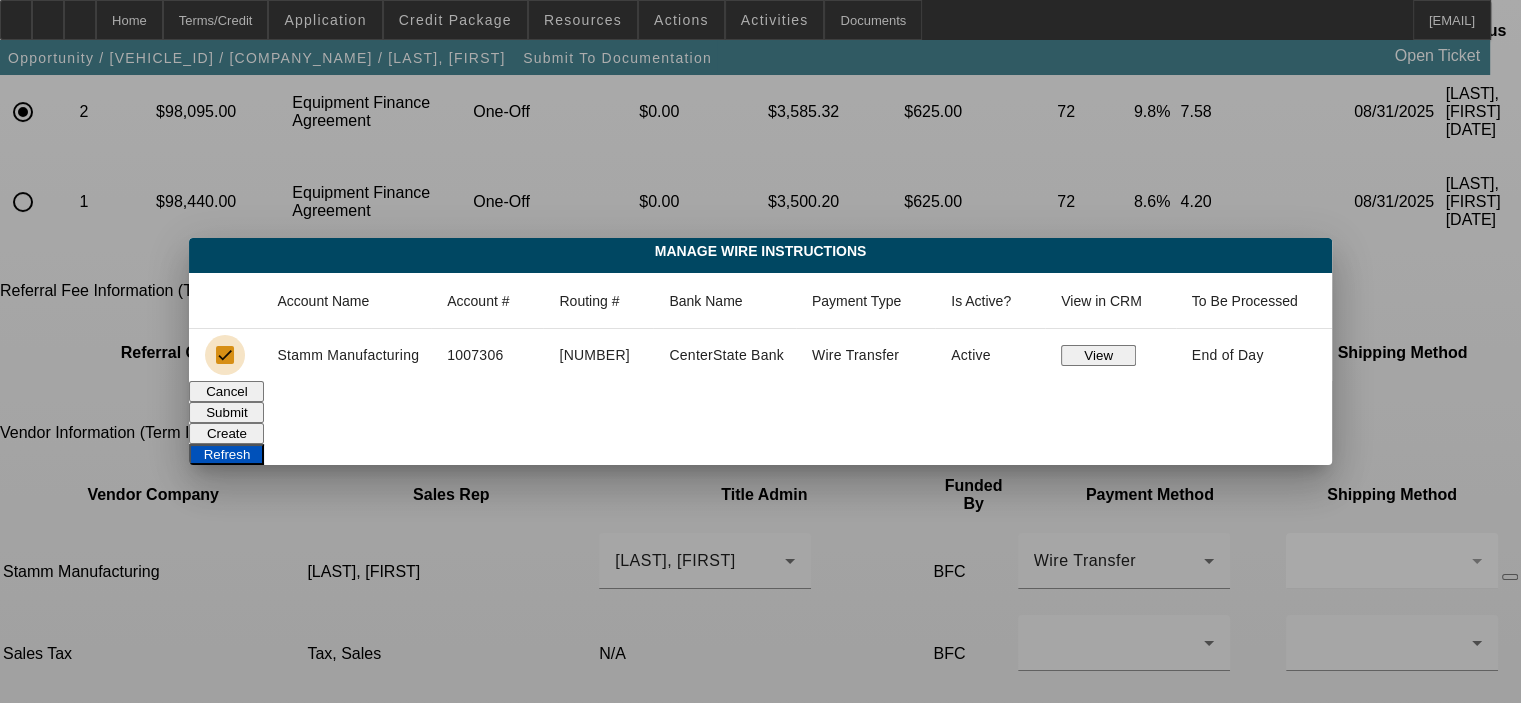 checkbox on "true" 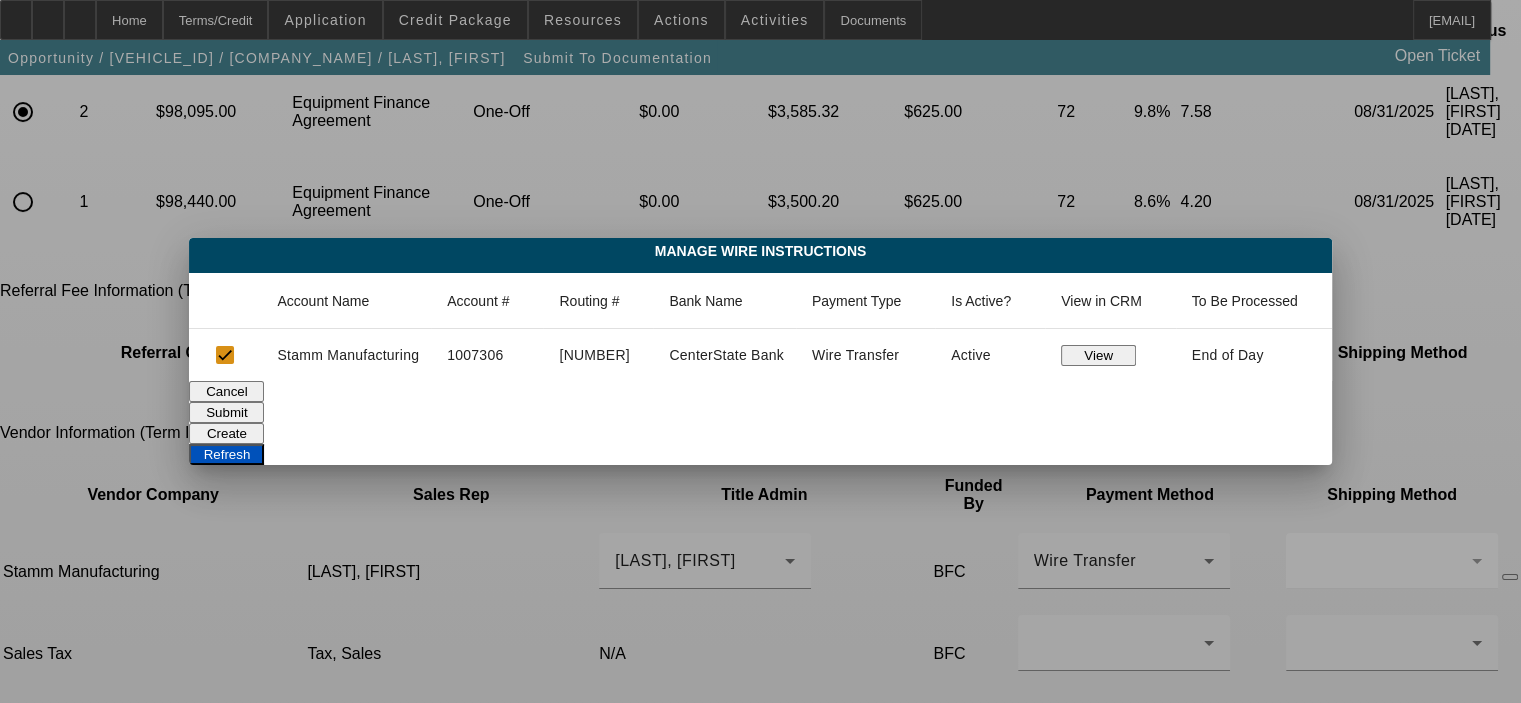 click on "Submit" at bounding box center [226, 412] 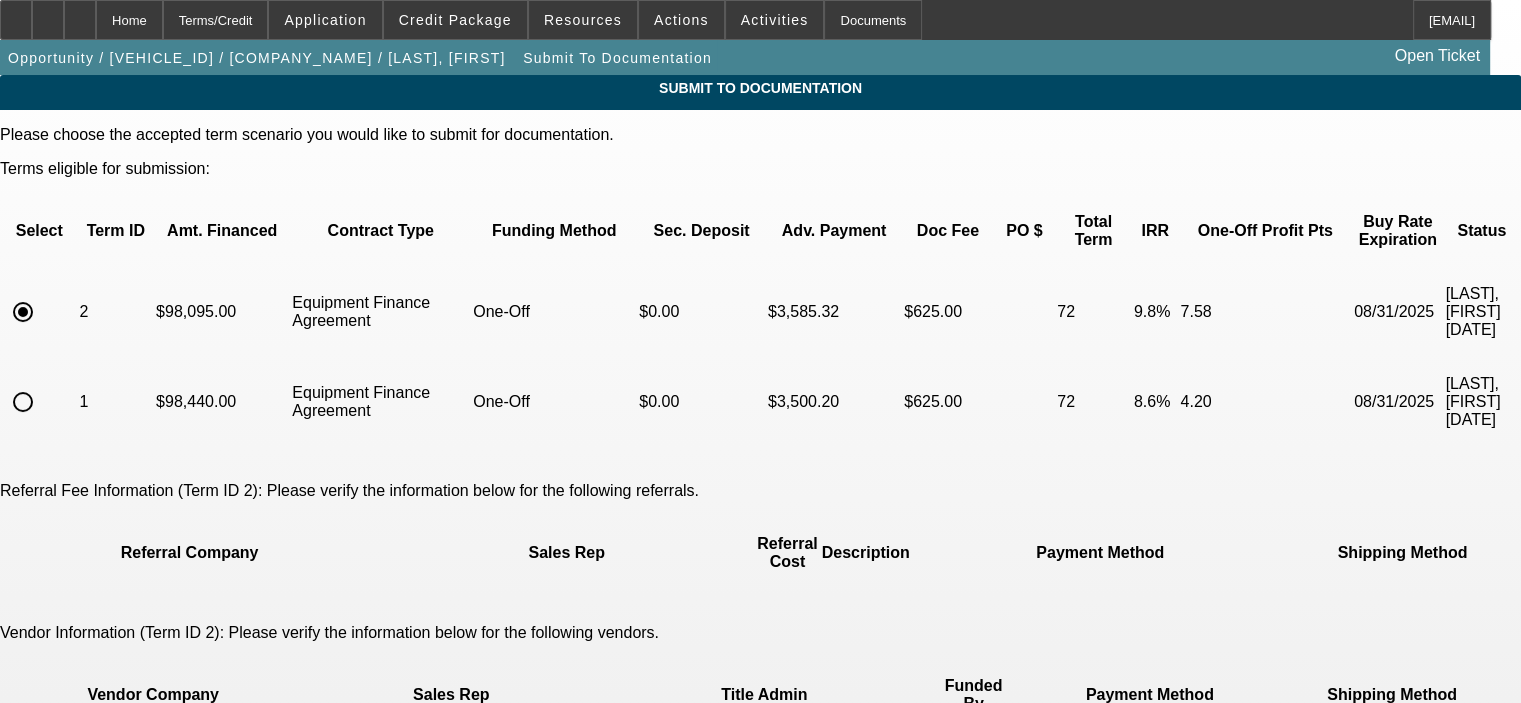 scroll, scrollTop: 200, scrollLeft: 0, axis: vertical 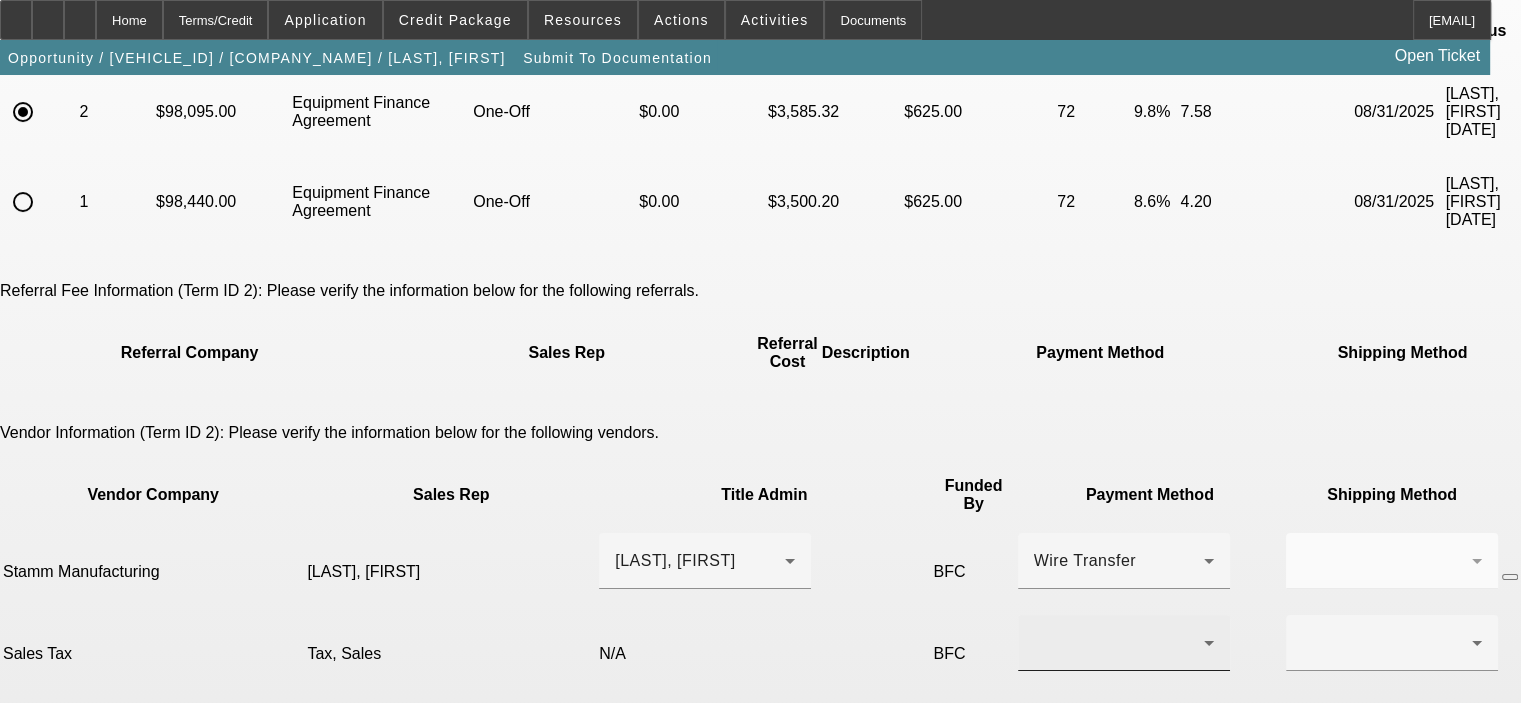 click 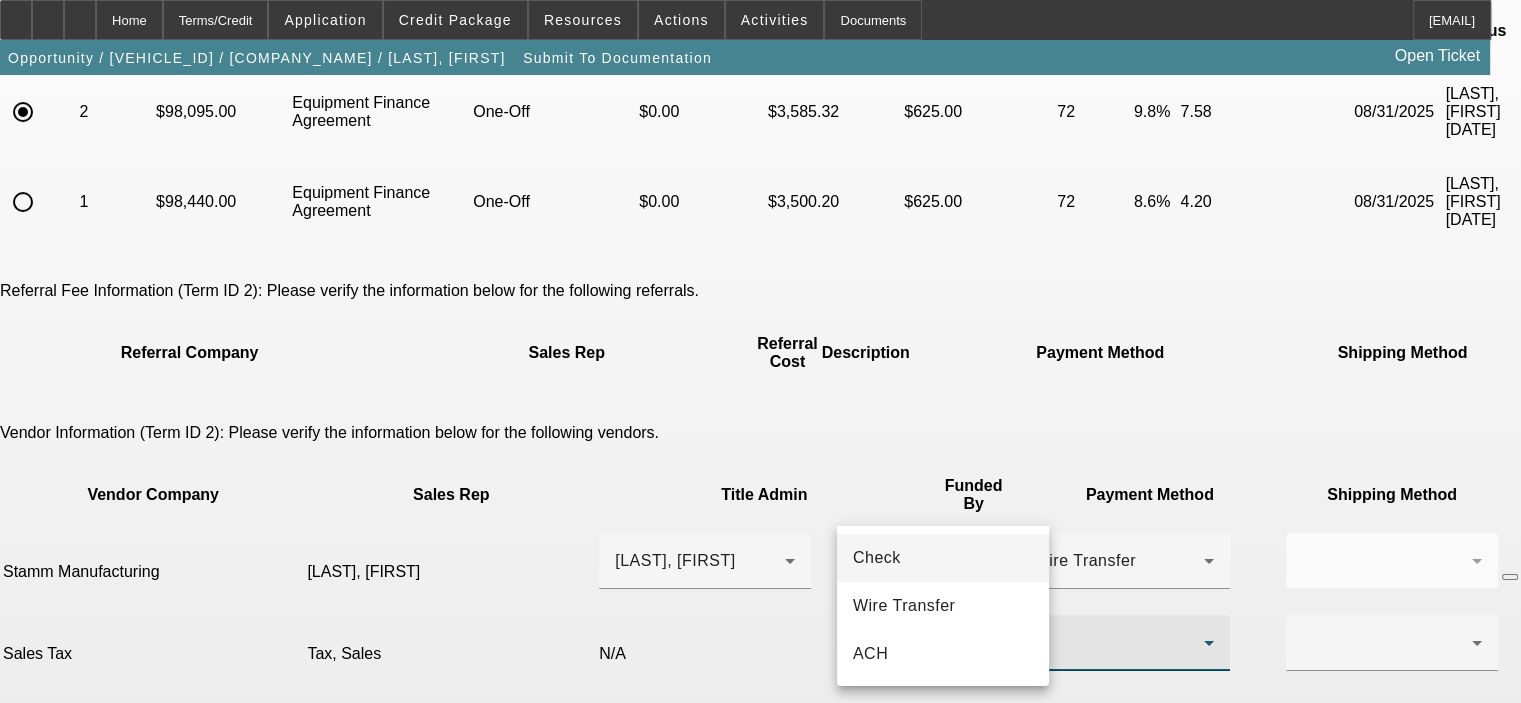click on "Check" at bounding box center [943, 558] 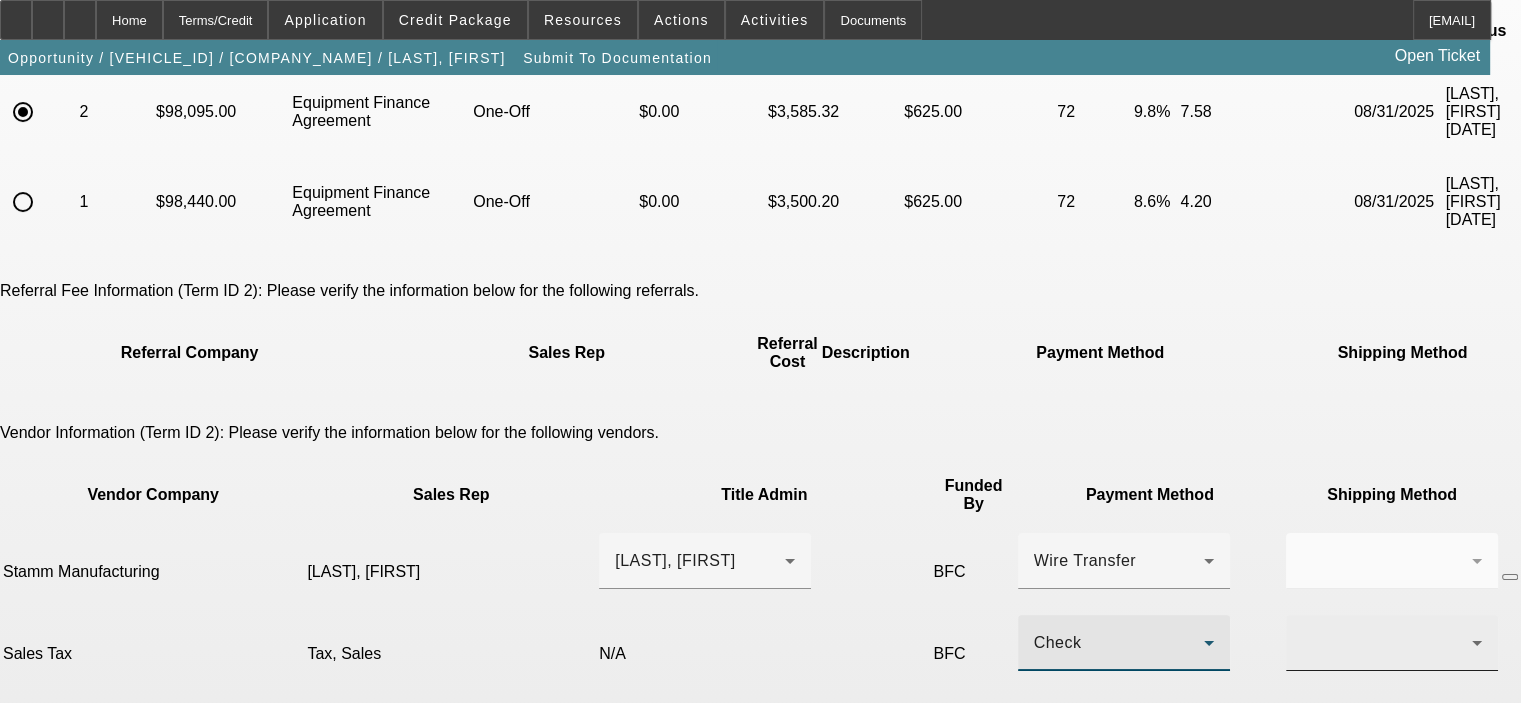 click 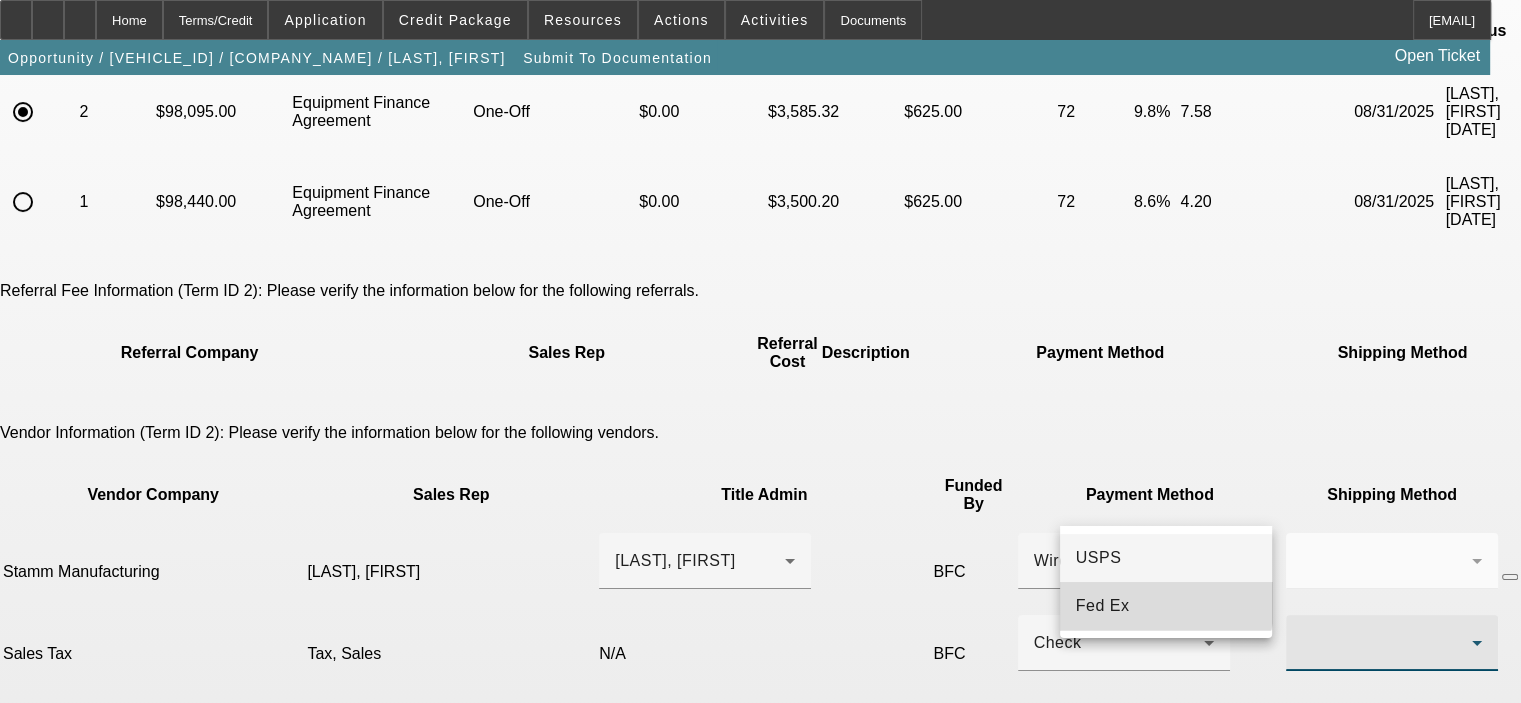 click on "Fed Ex" at bounding box center (1166, 606) 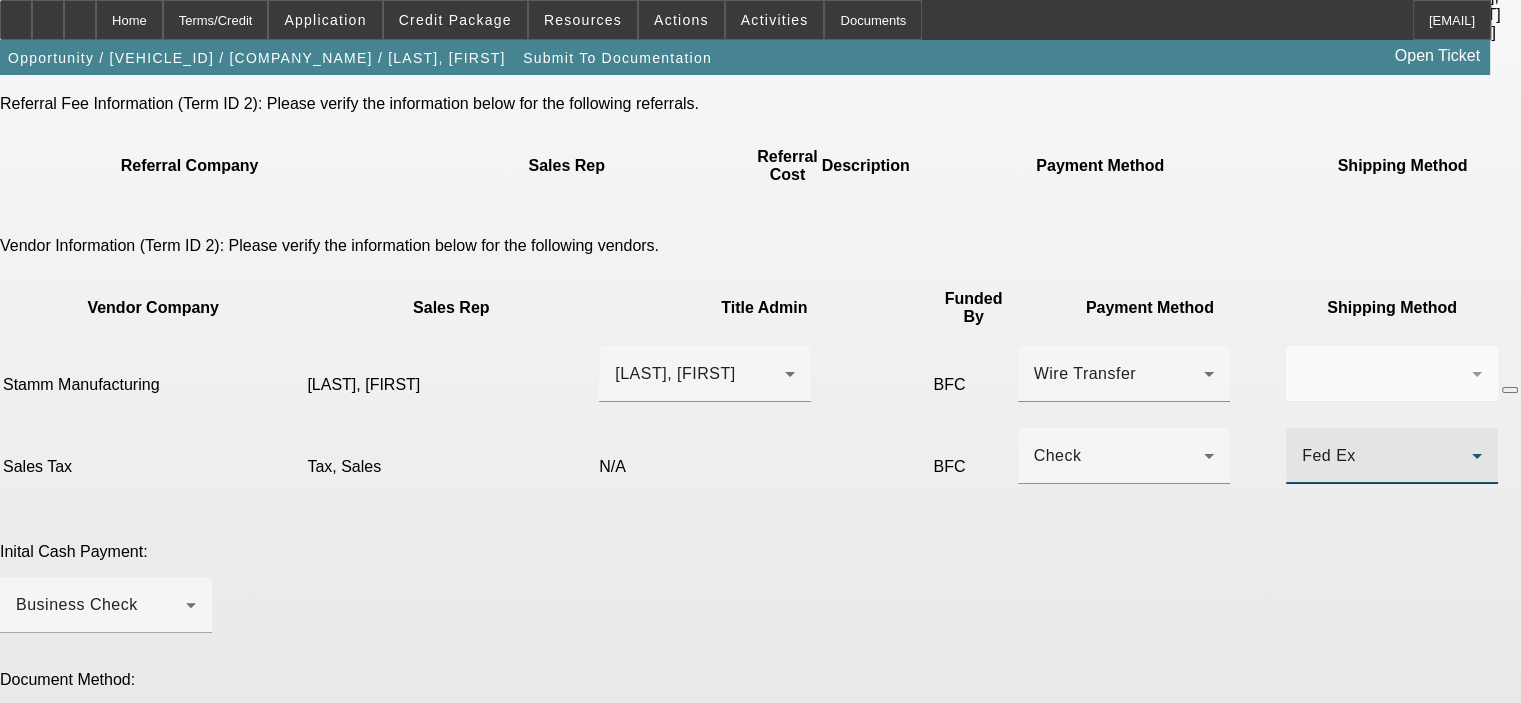 scroll, scrollTop: 400, scrollLeft: 0, axis: vertical 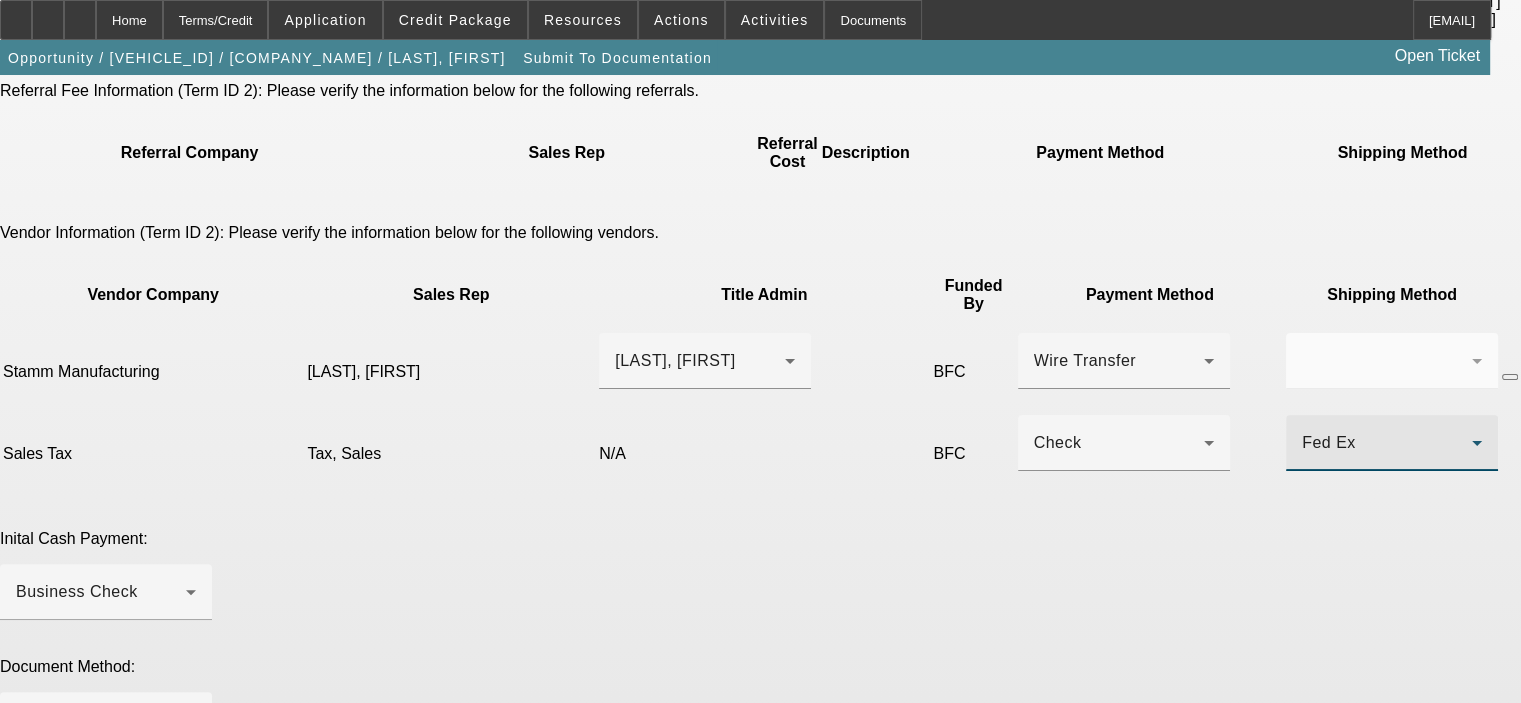 click 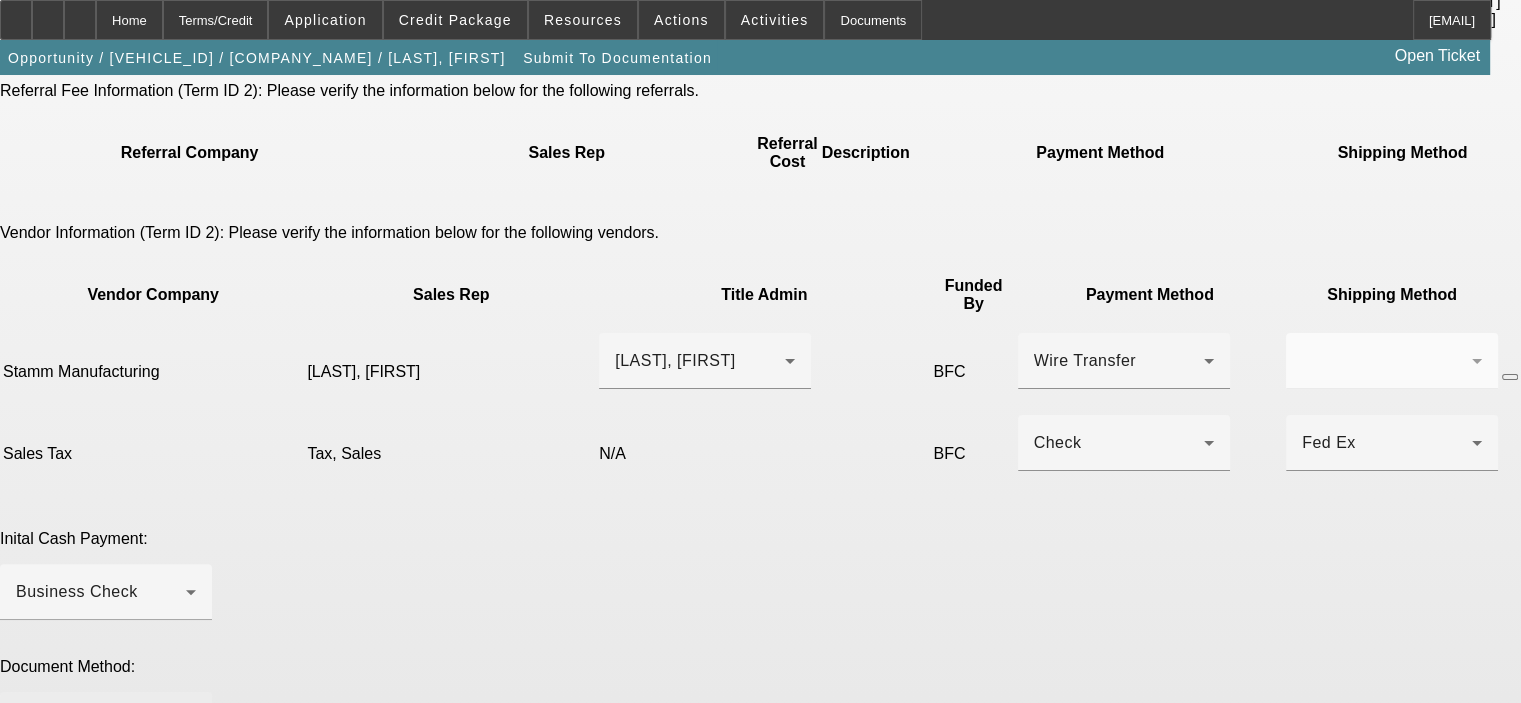 click at bounding box center [101, 720] 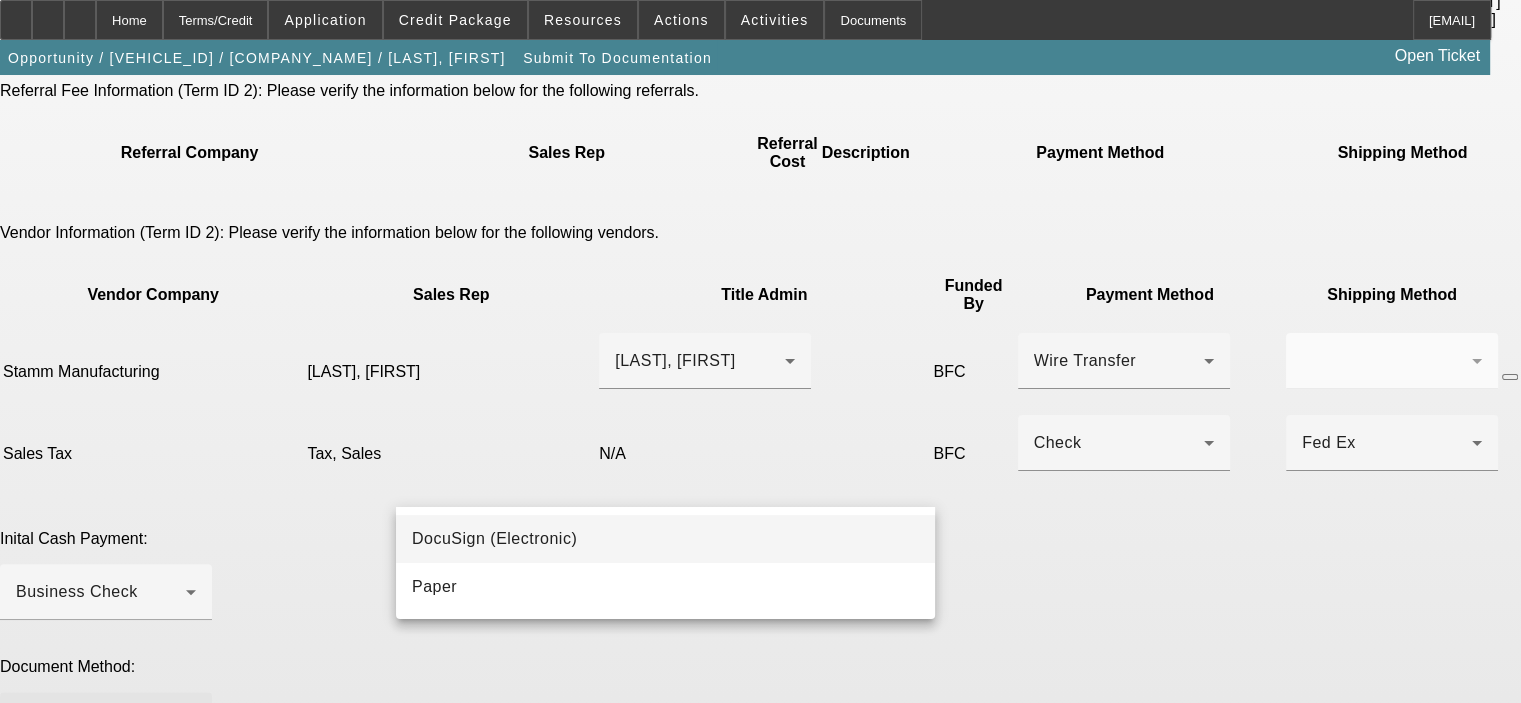 click on "DocuSign (Electronic)" at bounding box center [665, 539] 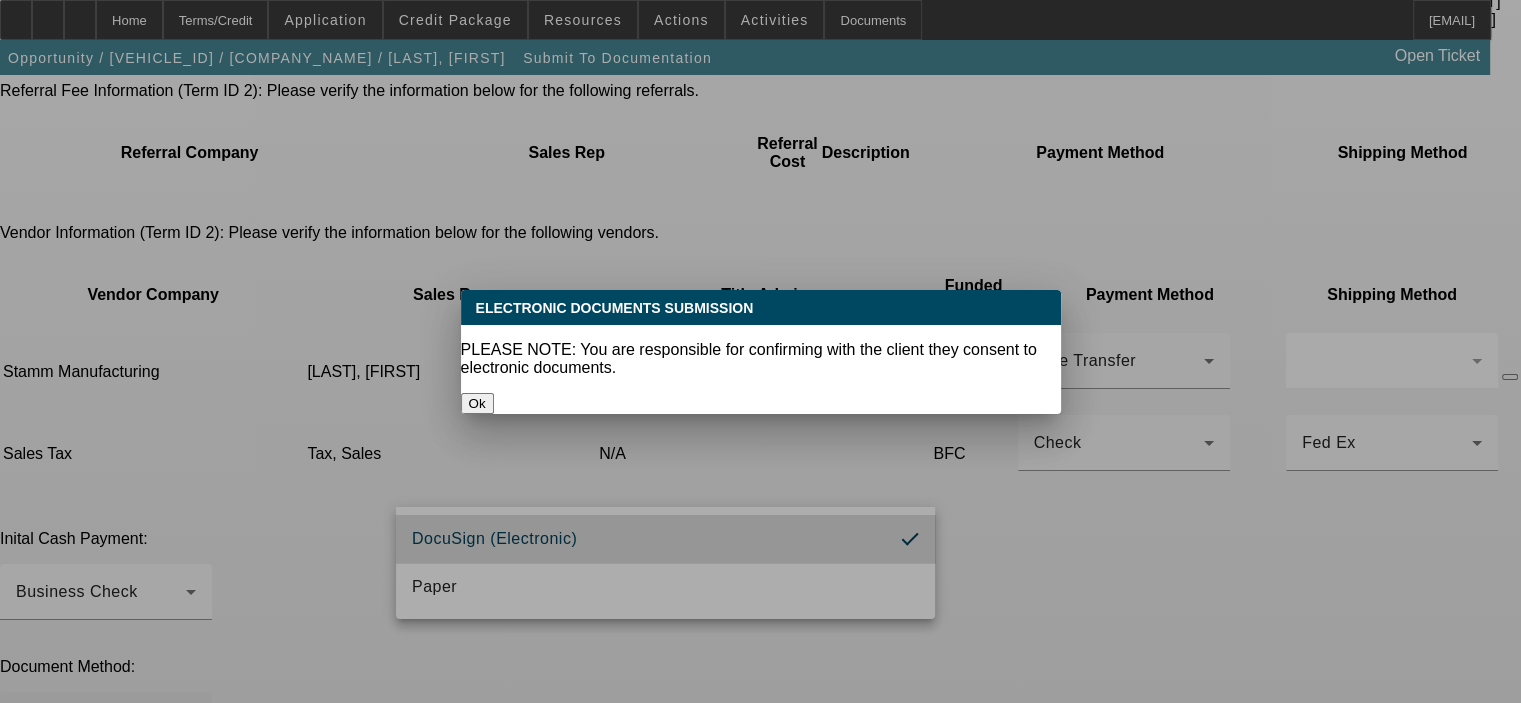 scroll, scrollTop: 0, scrollLeft: 0, axis: both 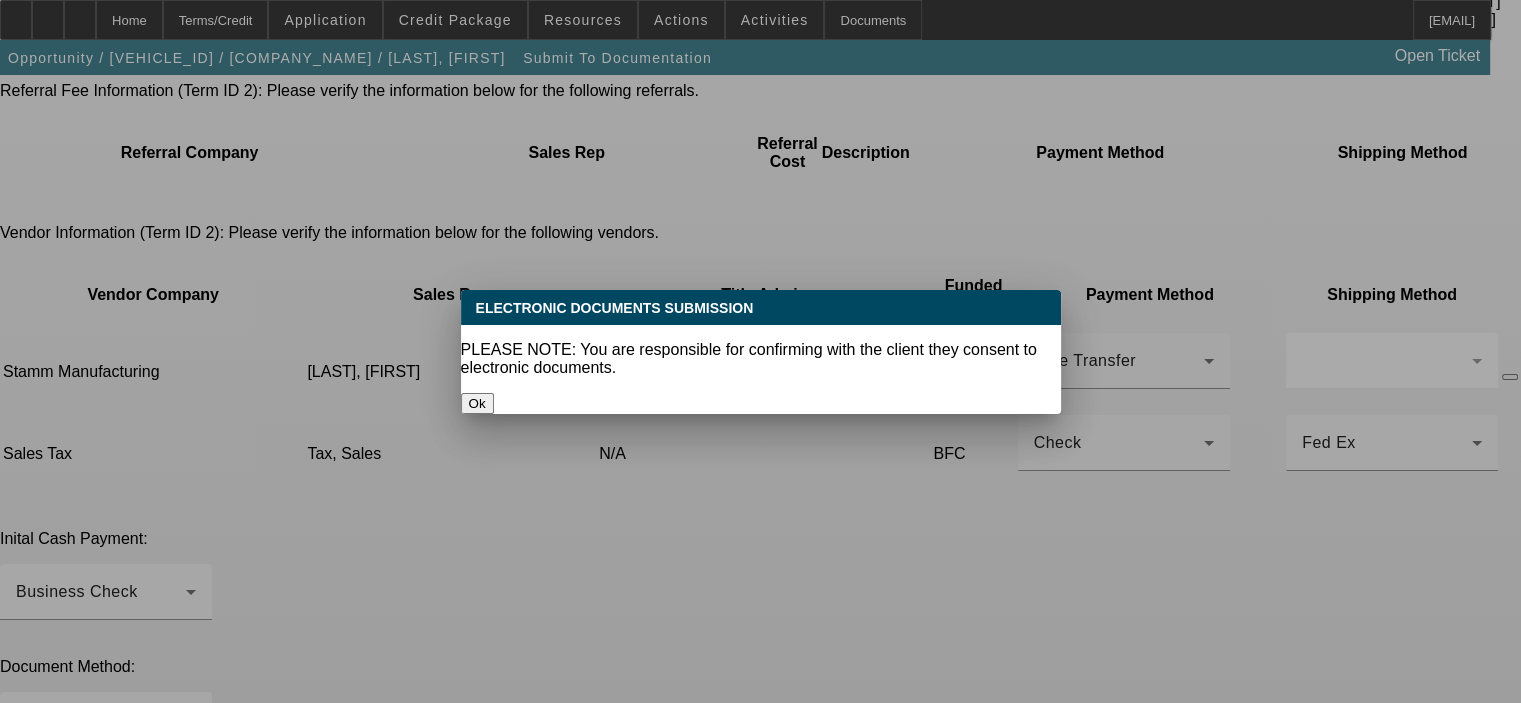 click on "Ok" at bounding box center [477, 403] 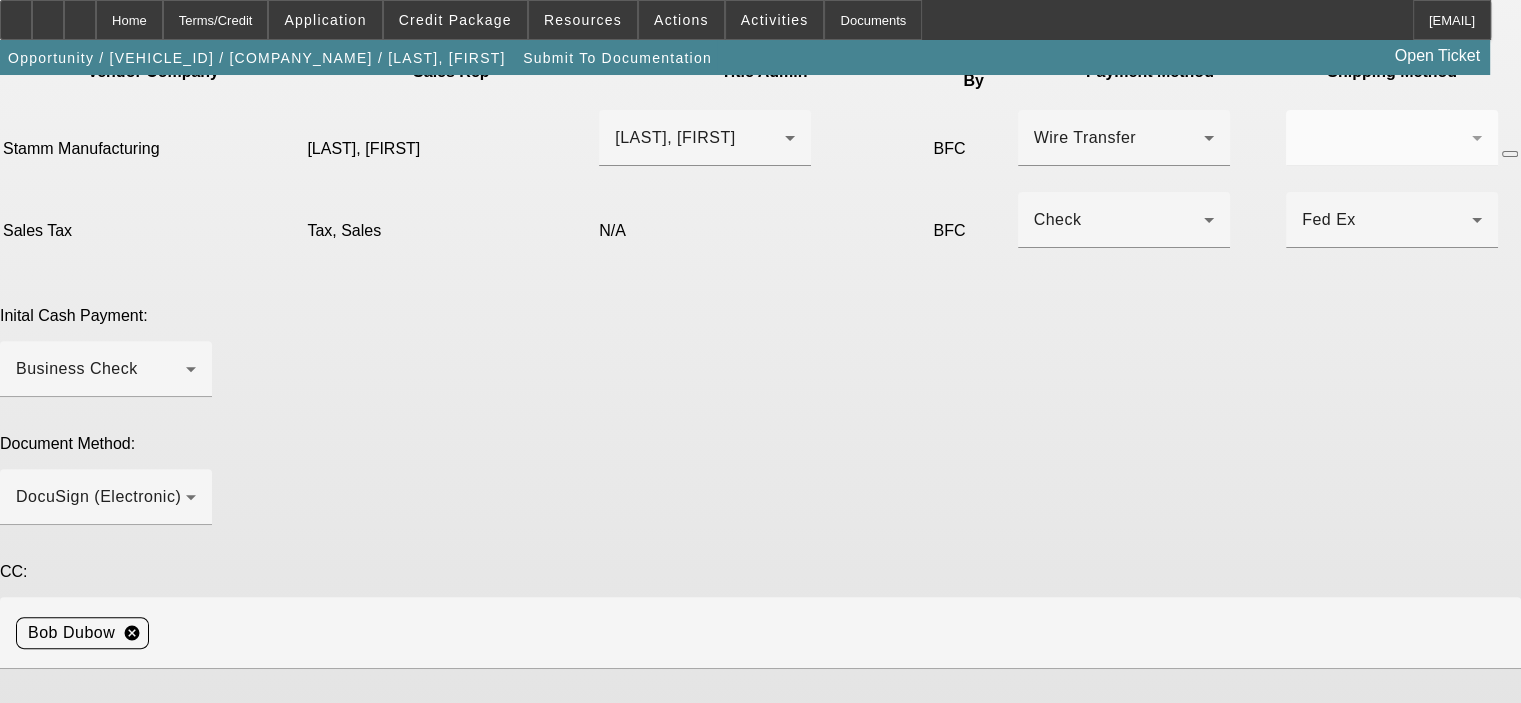 scroll, scrollTop: 644, scrollLeft: 0, axis: vertical 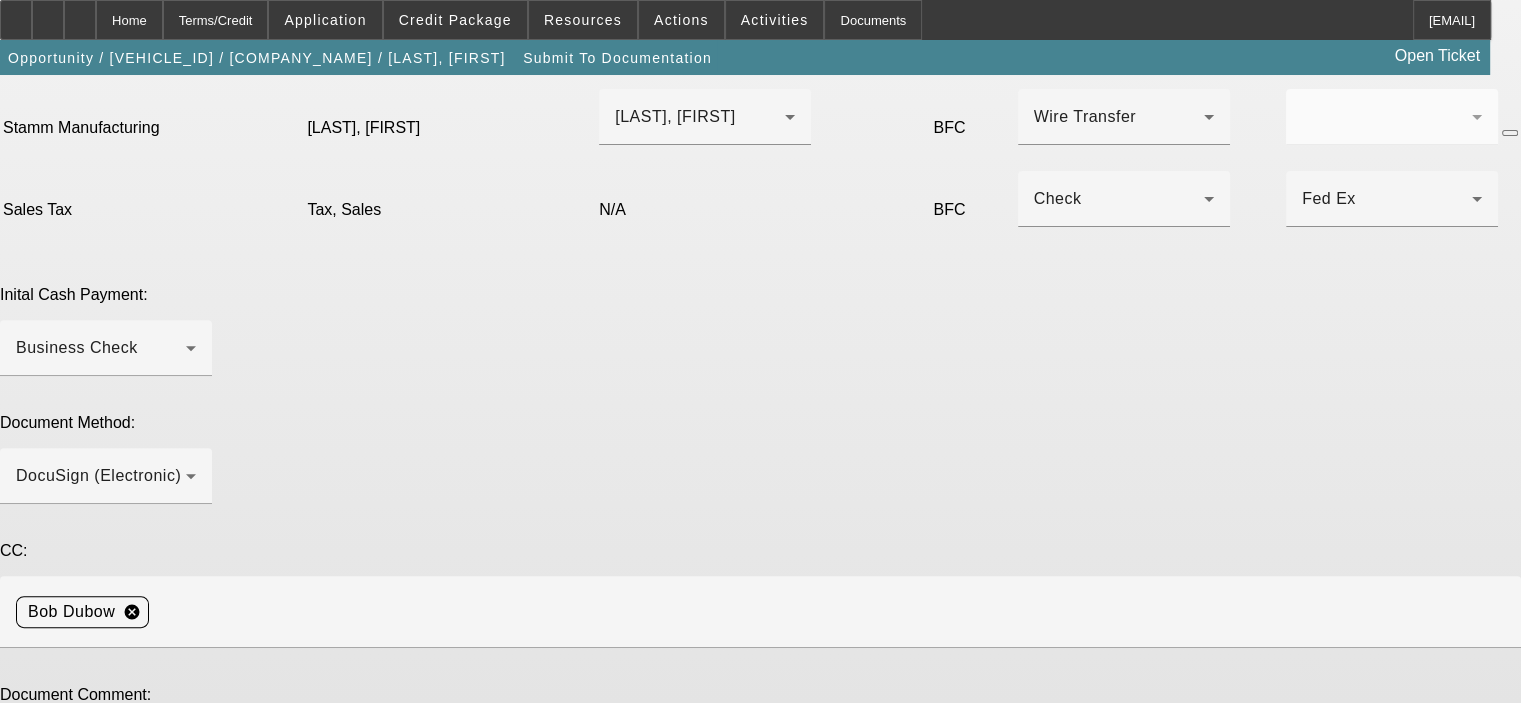 click at bounding box center (106, 948) 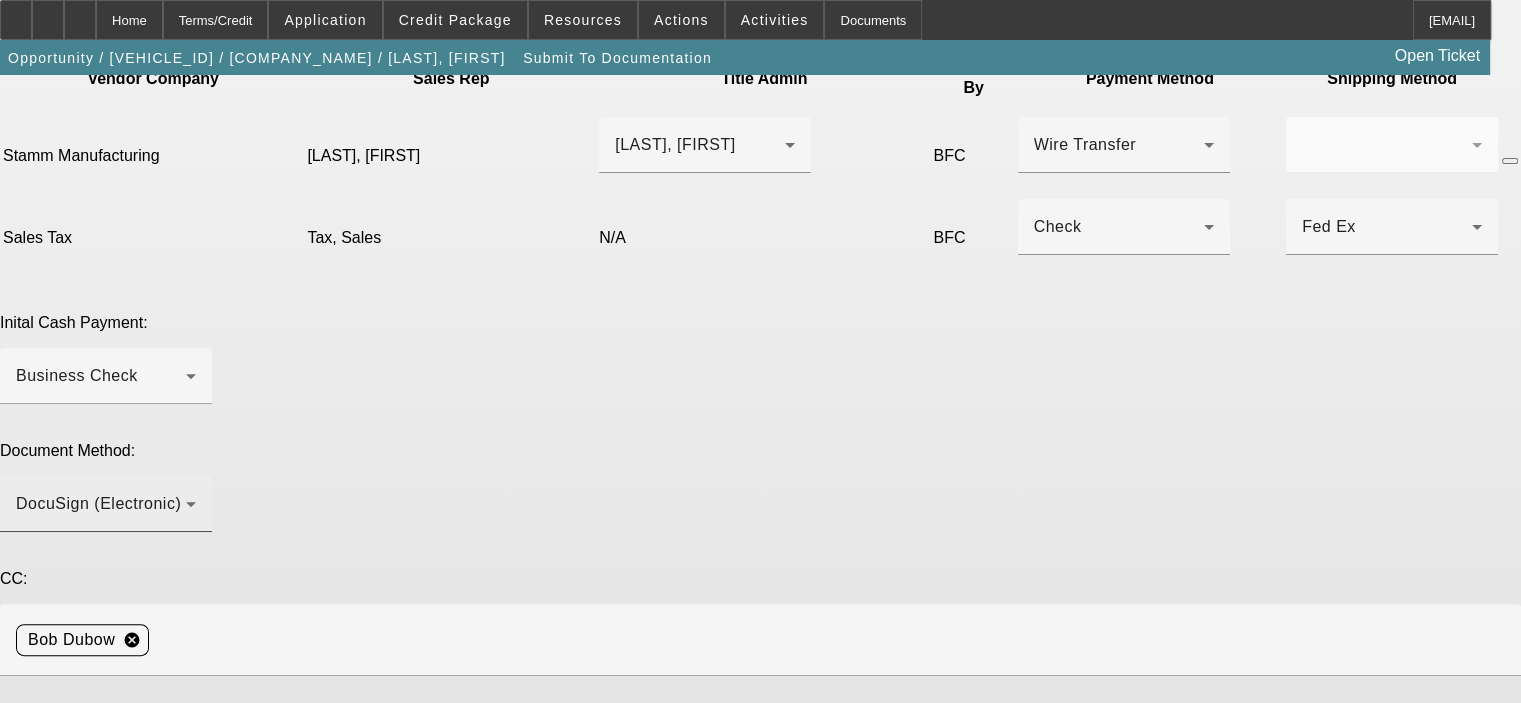 scroll, scrollTop: 644, scrollLeft: 0, axis: vertical 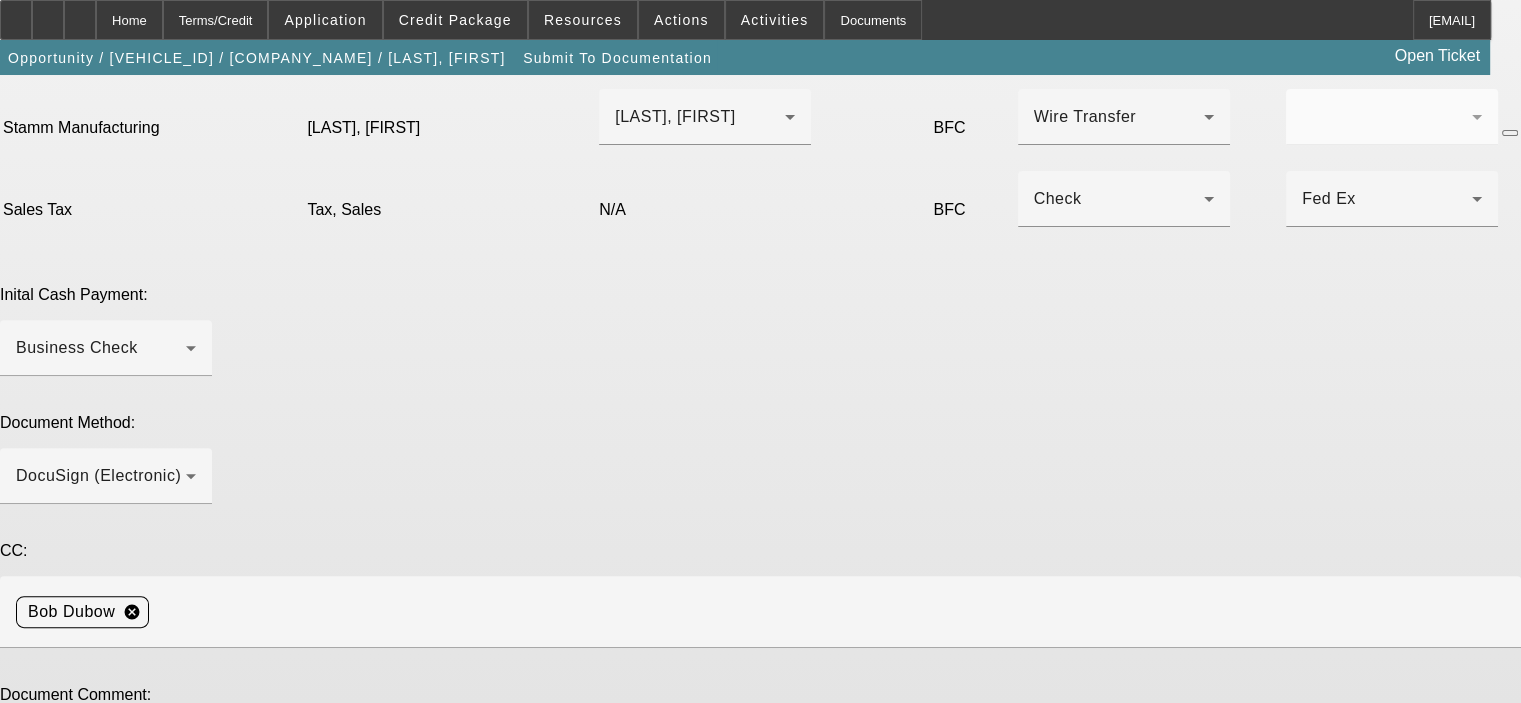 click on "Please do the doc call for this repeat customer with Kay [LAST], [PHONE] and then send the "Corp Only" documents via DocuSign and ePOA to John [LAST], [EMAIL] Please note that titling location and sales tax changed to their New Jersey address. The contact person for titling is Teddy Dillon," at bounding box center (106, 760) 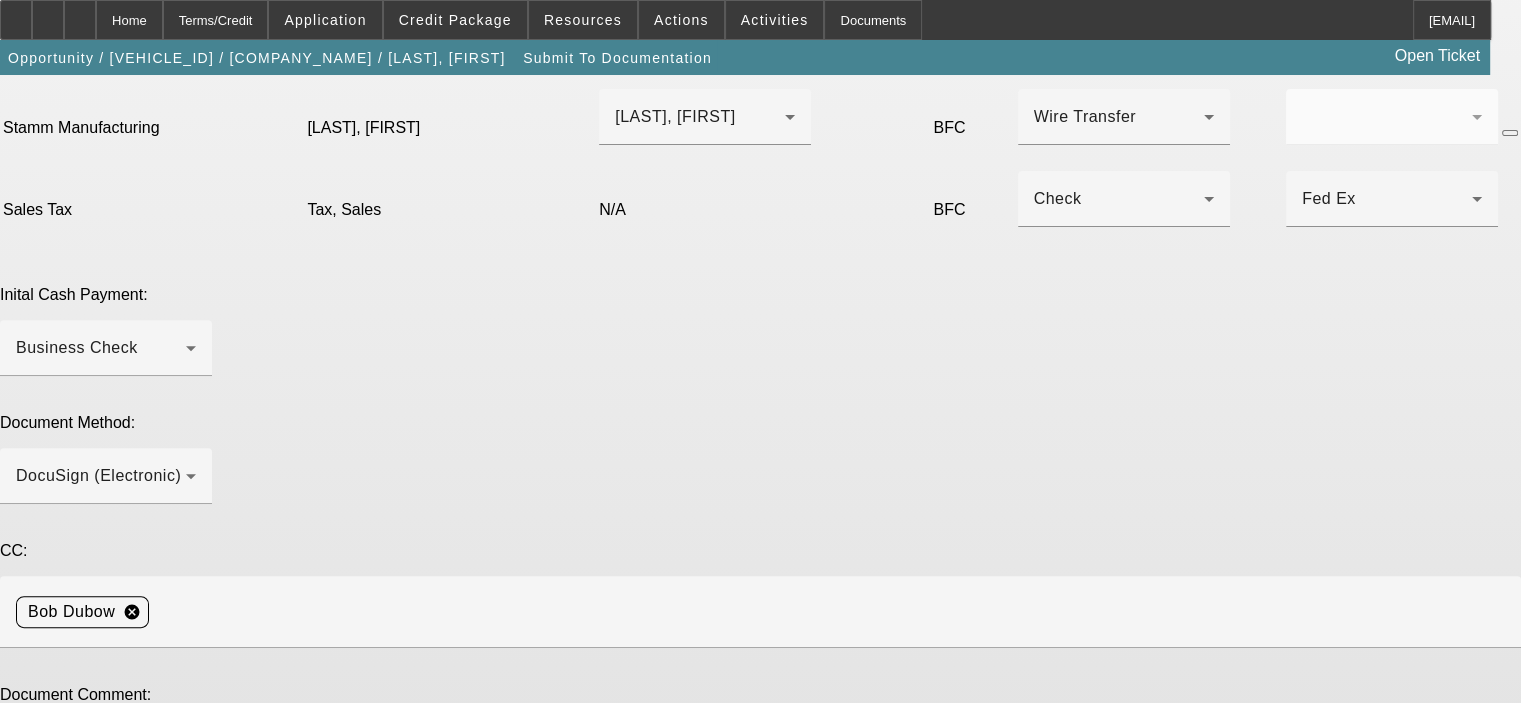 scroll, scrollTop: 0, scrollLeft: 0, axis: both 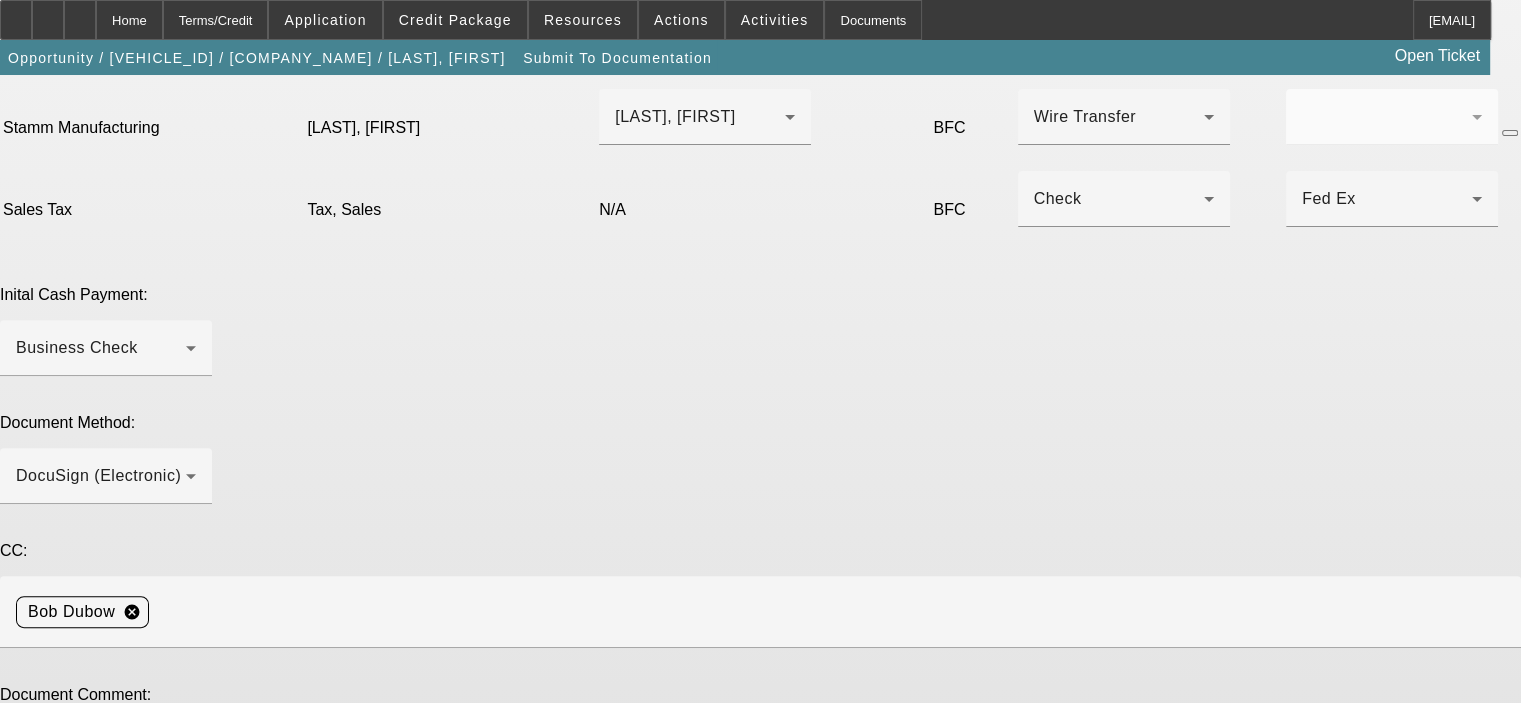 drag, startPoint x: 1293, startPoint y: 439, endPoint x: 1286, endPoint y: 485, distance: 46.52956 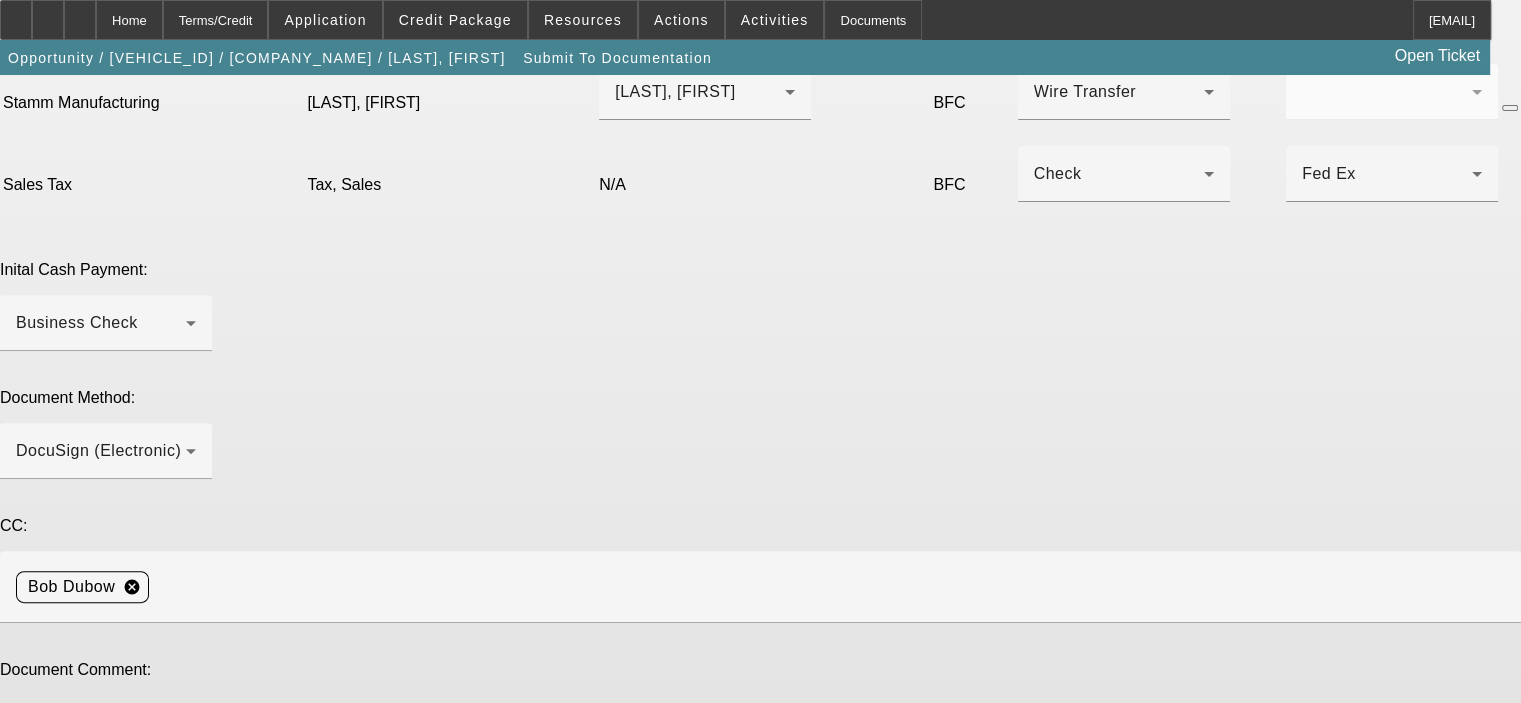 scroll, scrollTop: 691, scrollLeft: 0, axis: vertical 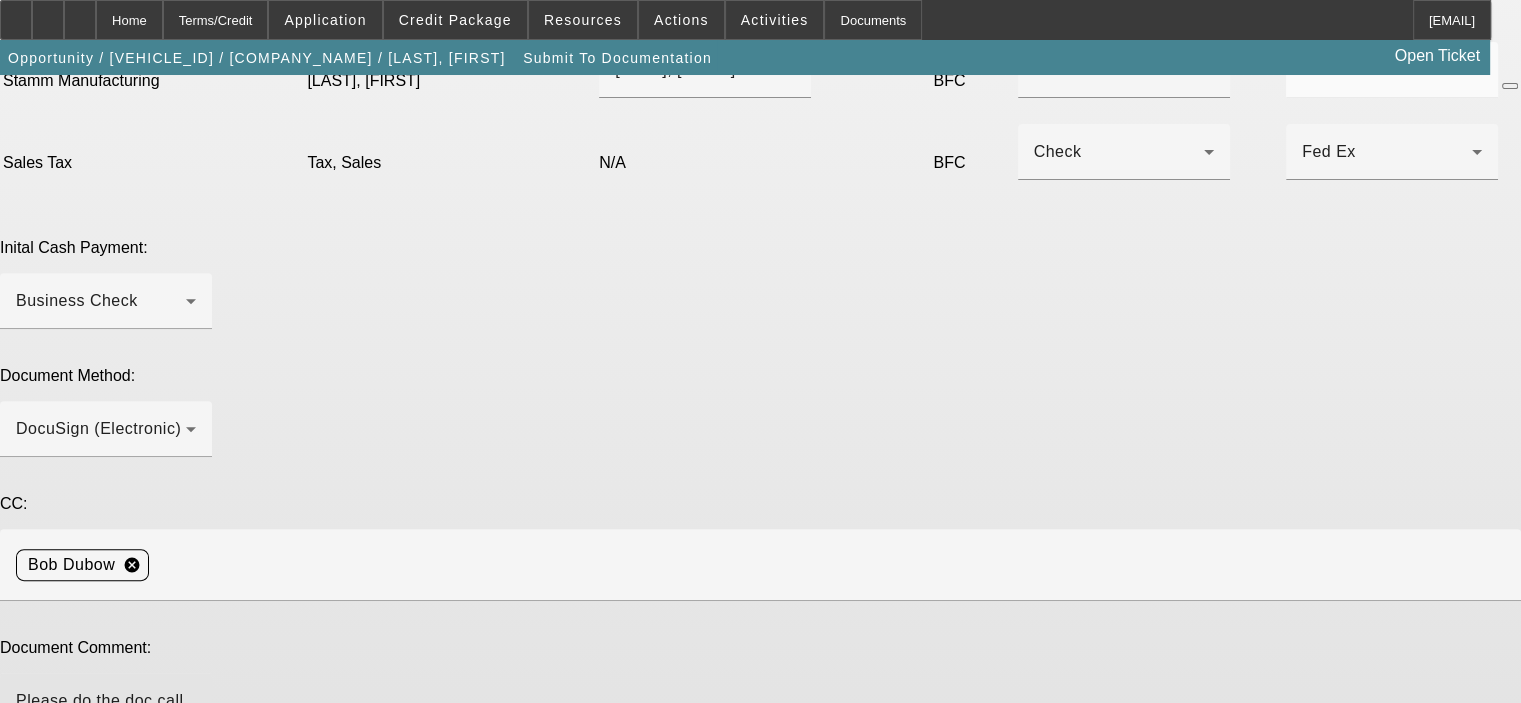 type on "Please do the doc call for this repeat customer with [FIRST] [LAST], [PHONE] and then send the "Corp Only" documents via DocuSign and ePOA to [FIRST] [LAST], [EMAIL] Please note that the titling location and sales tax changed to their New Jersey address. The contact person for titling is [FIRST] [LAST], [PHONE], [EMAIL] Thanks, Bob" 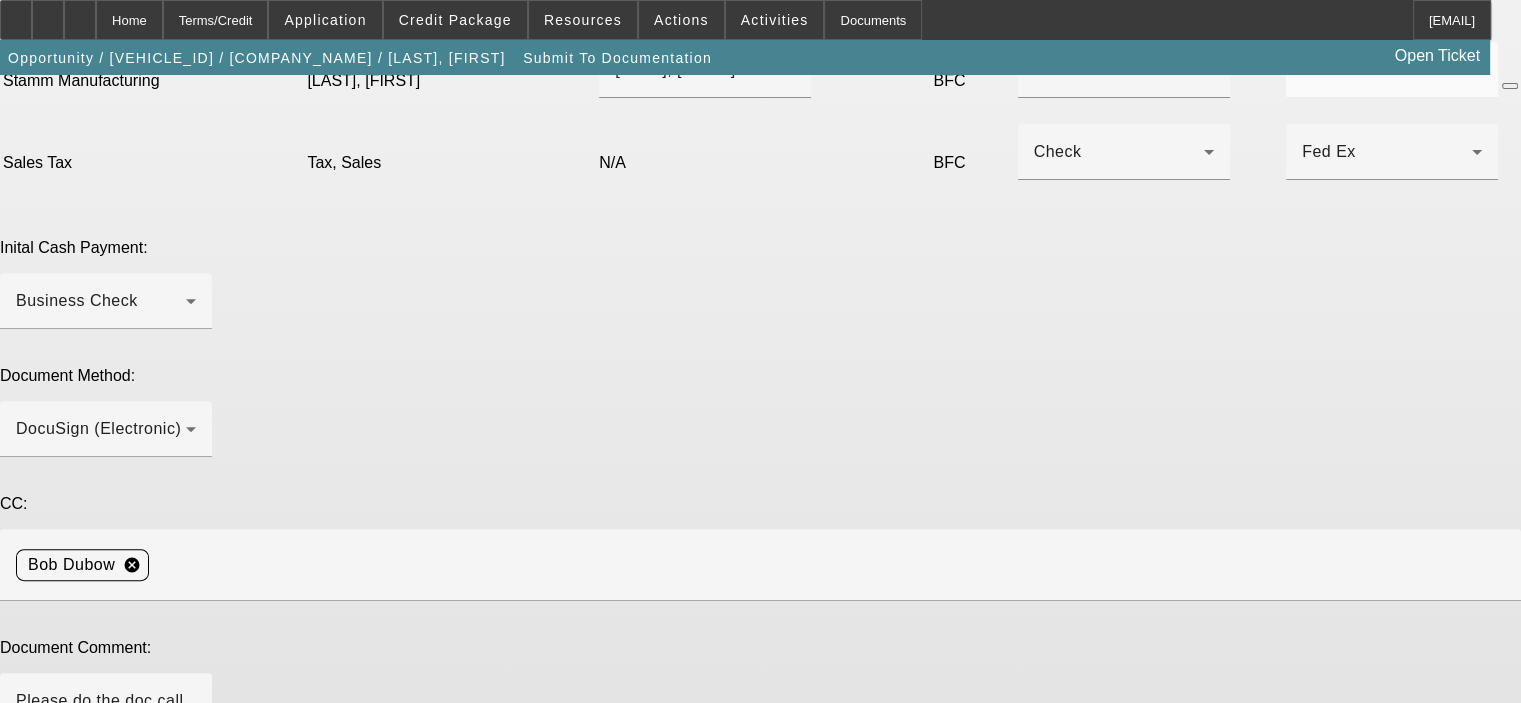click on "Go Back
Submit" 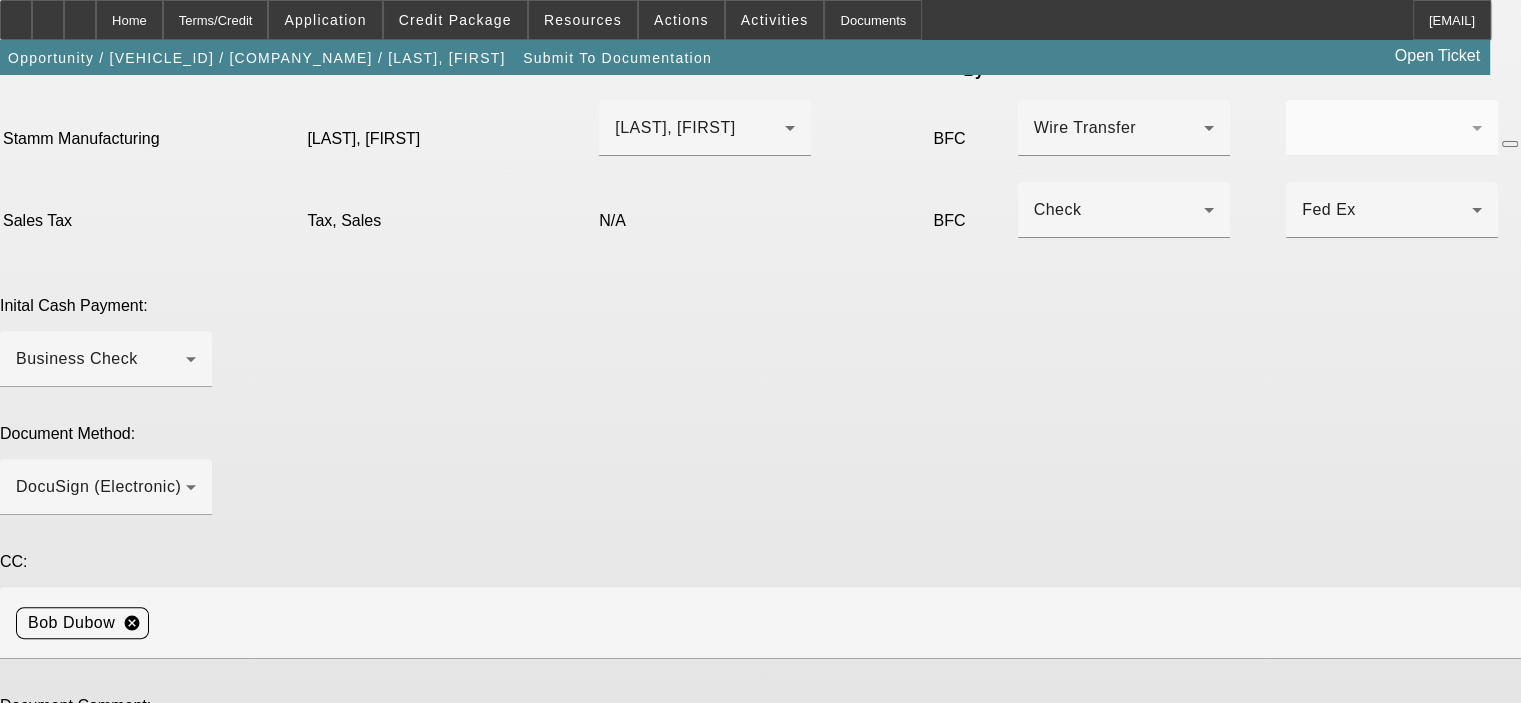 scroll, scrollTop: 691, scrollLeft: 0, axis: vertical 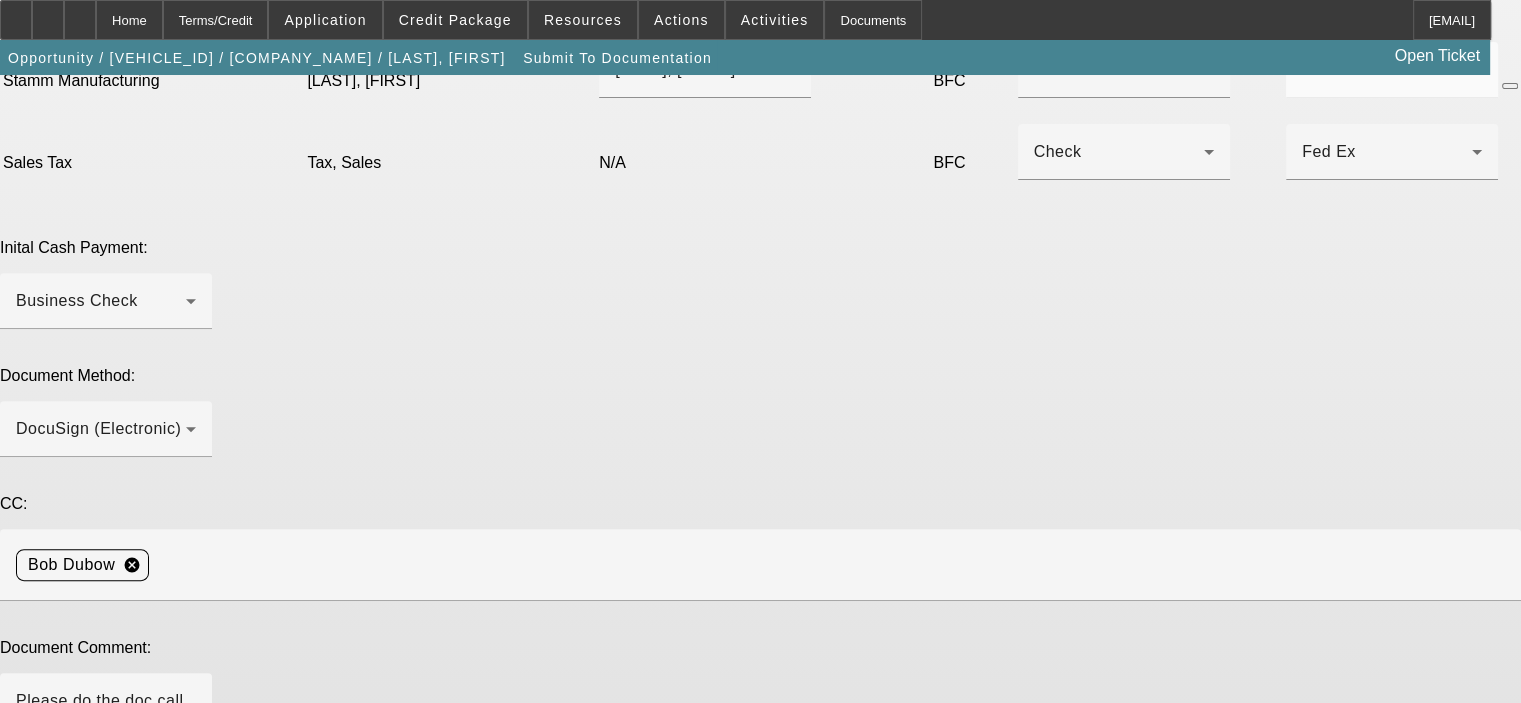 click on "Submit" at bounding box center (28, 1090) 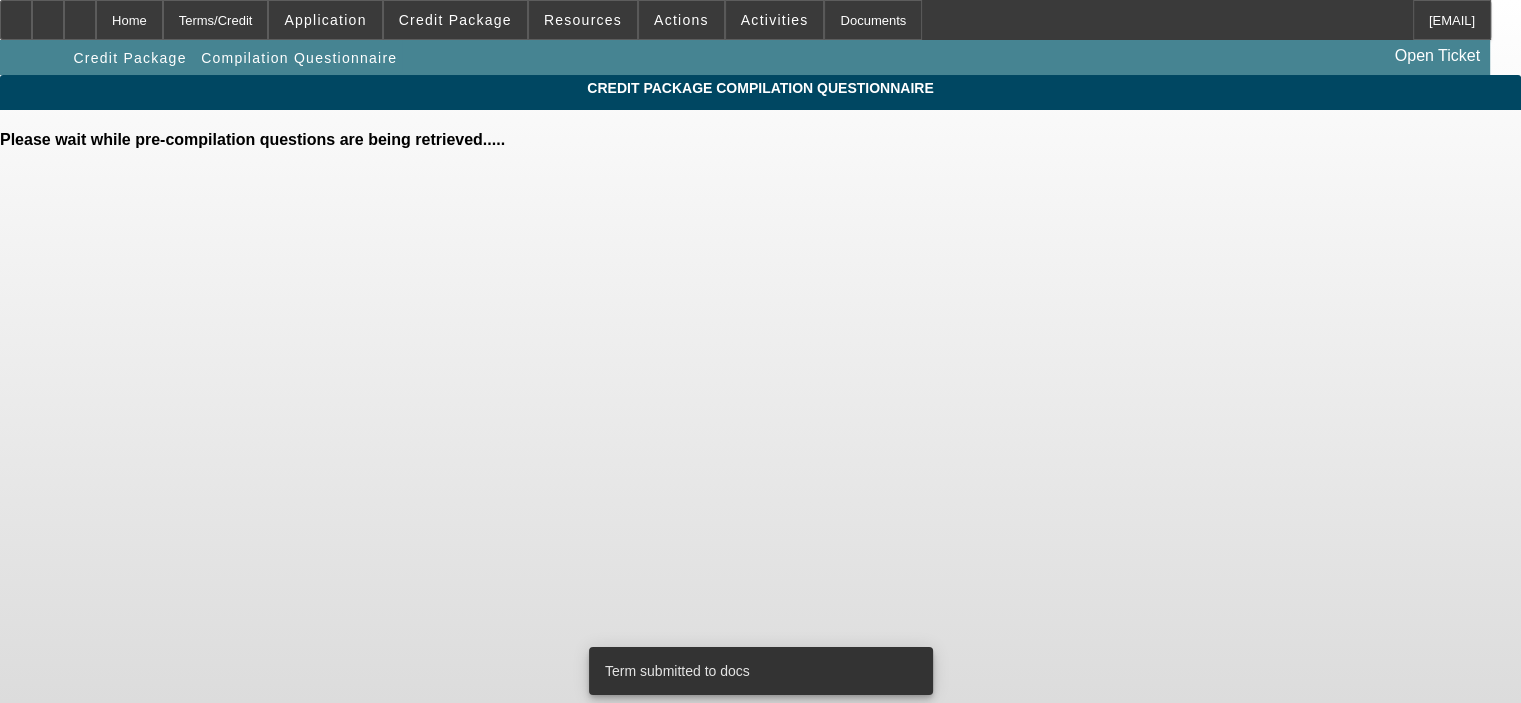 scroll, scrollTop: 0, scrollLeft: 0, axis: both 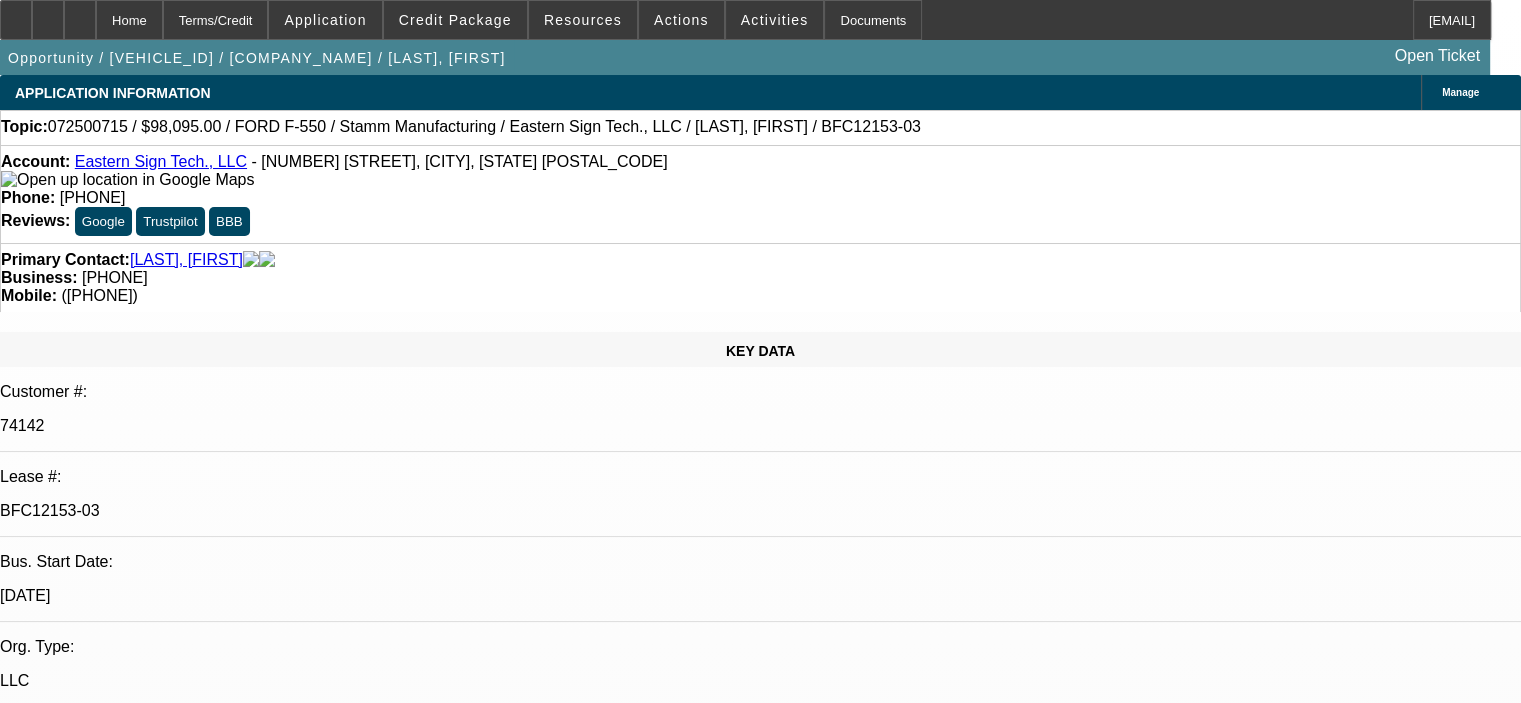 select on "0" 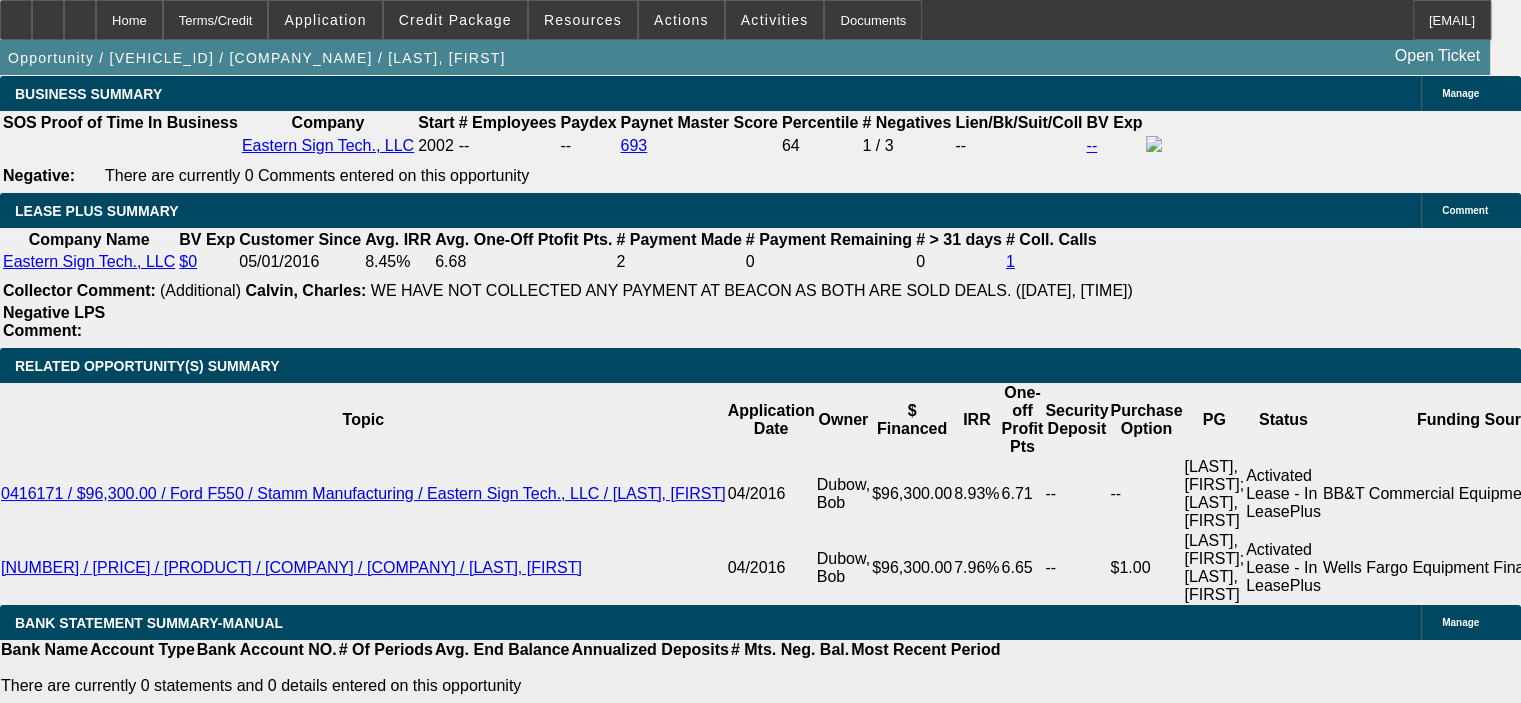 scroll, scrollTop: 3300, scrollLeft: 0, axis: vertical 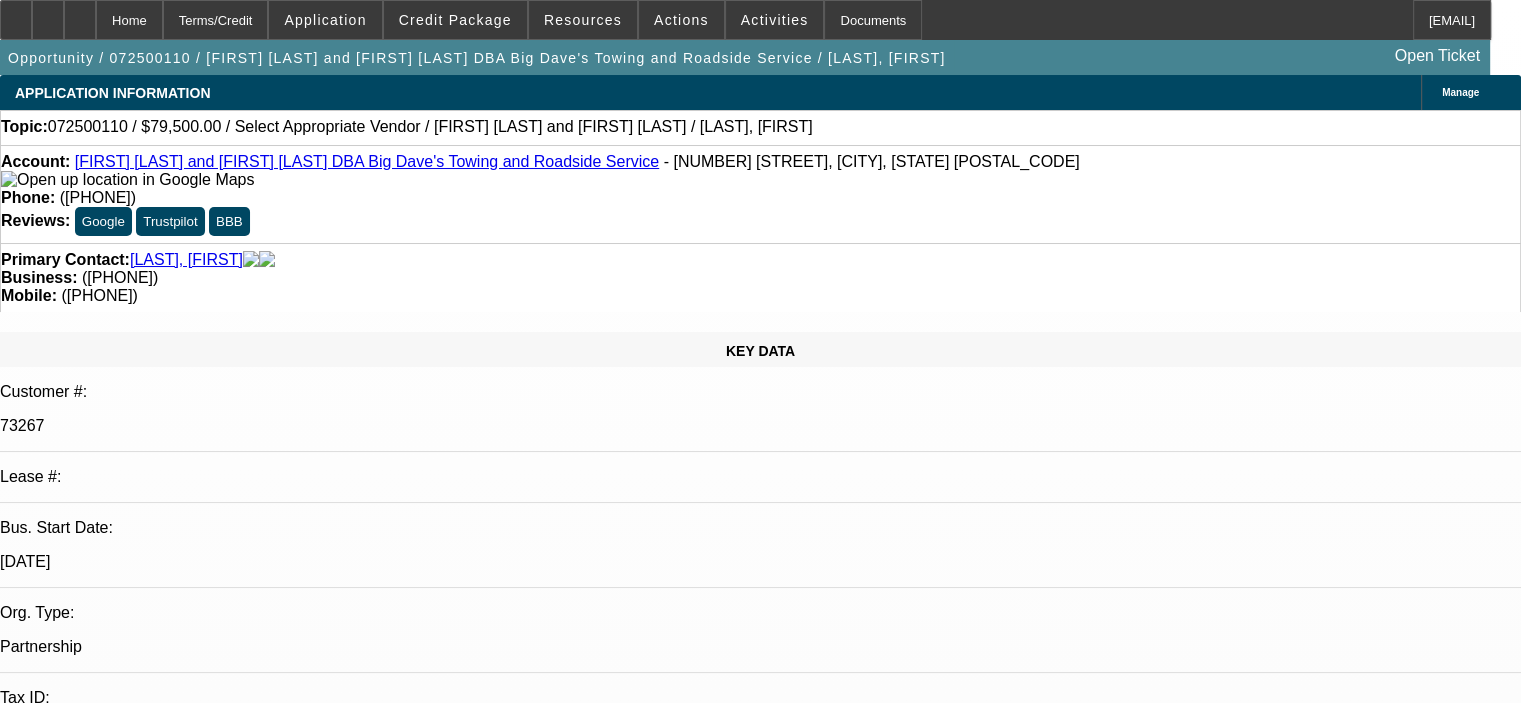 select on "0" 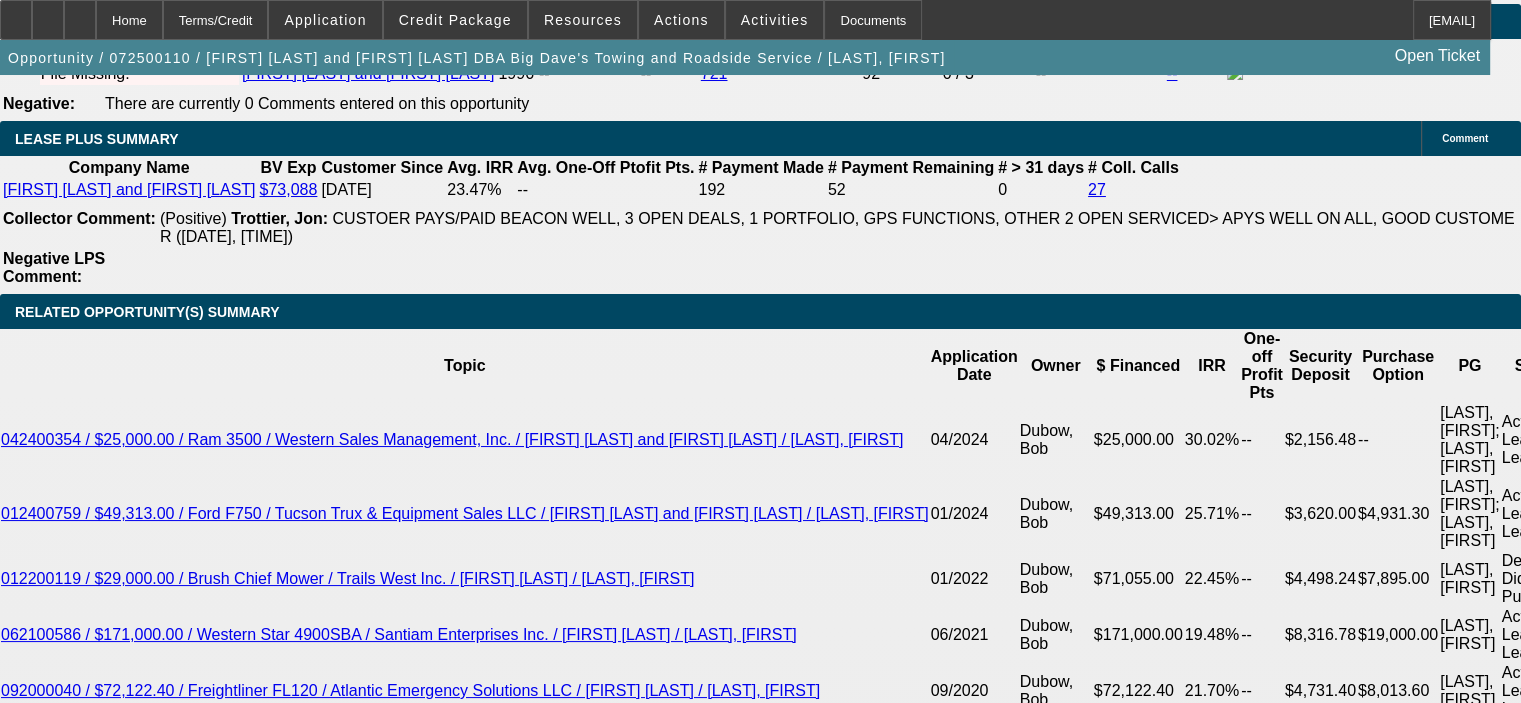 scroll, scrollTop: 3400, scrollLeft: 0, axis: vertical 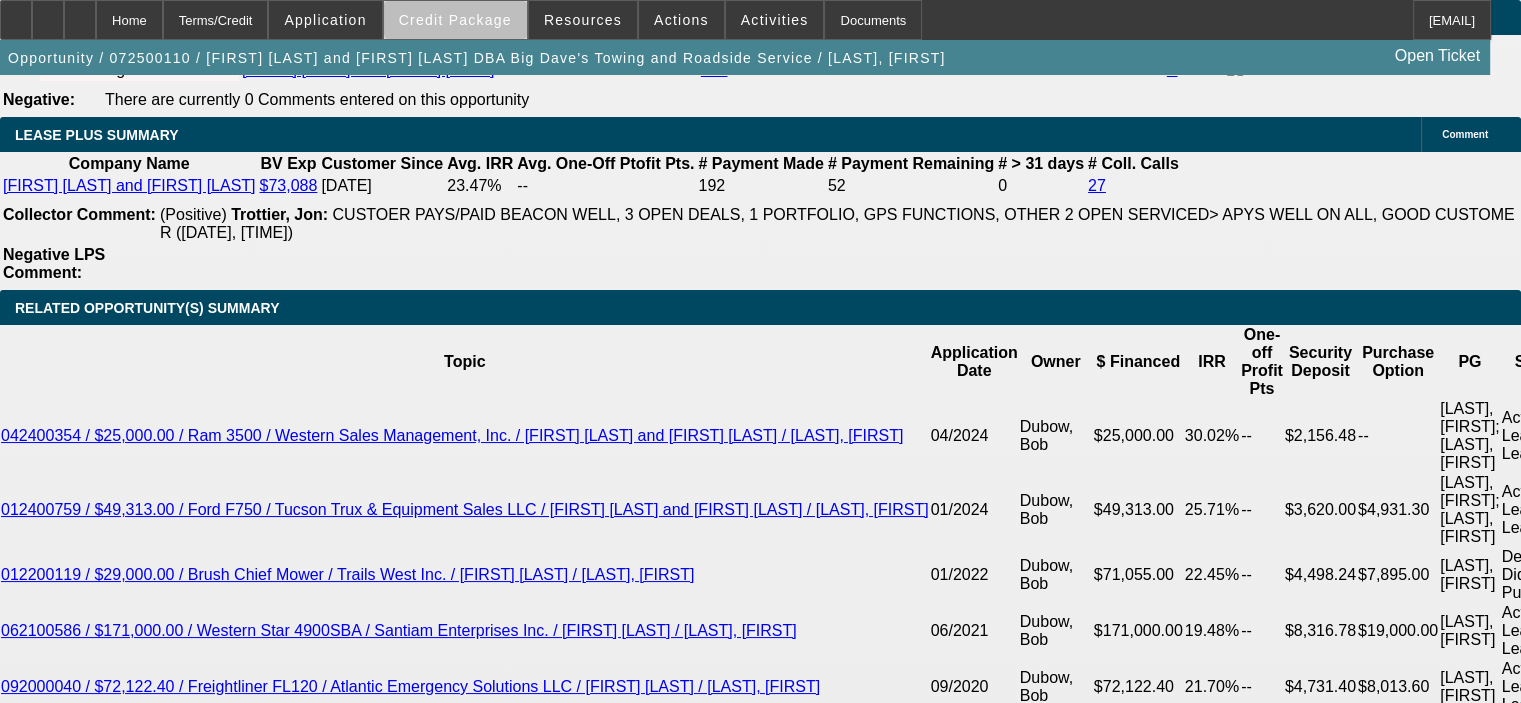 click on "Credit Package" at bounding box center (455, 20) 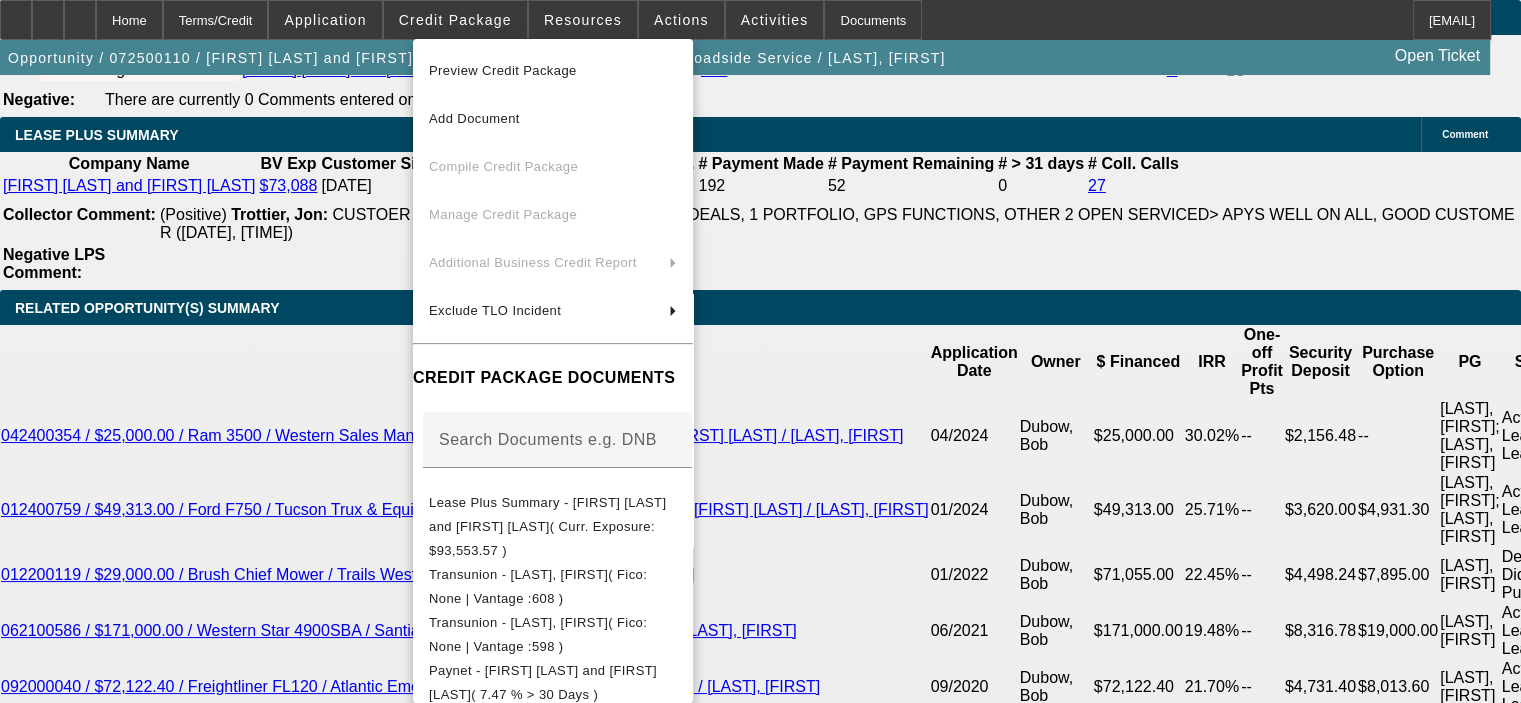 click at bounding box center [760, 351] 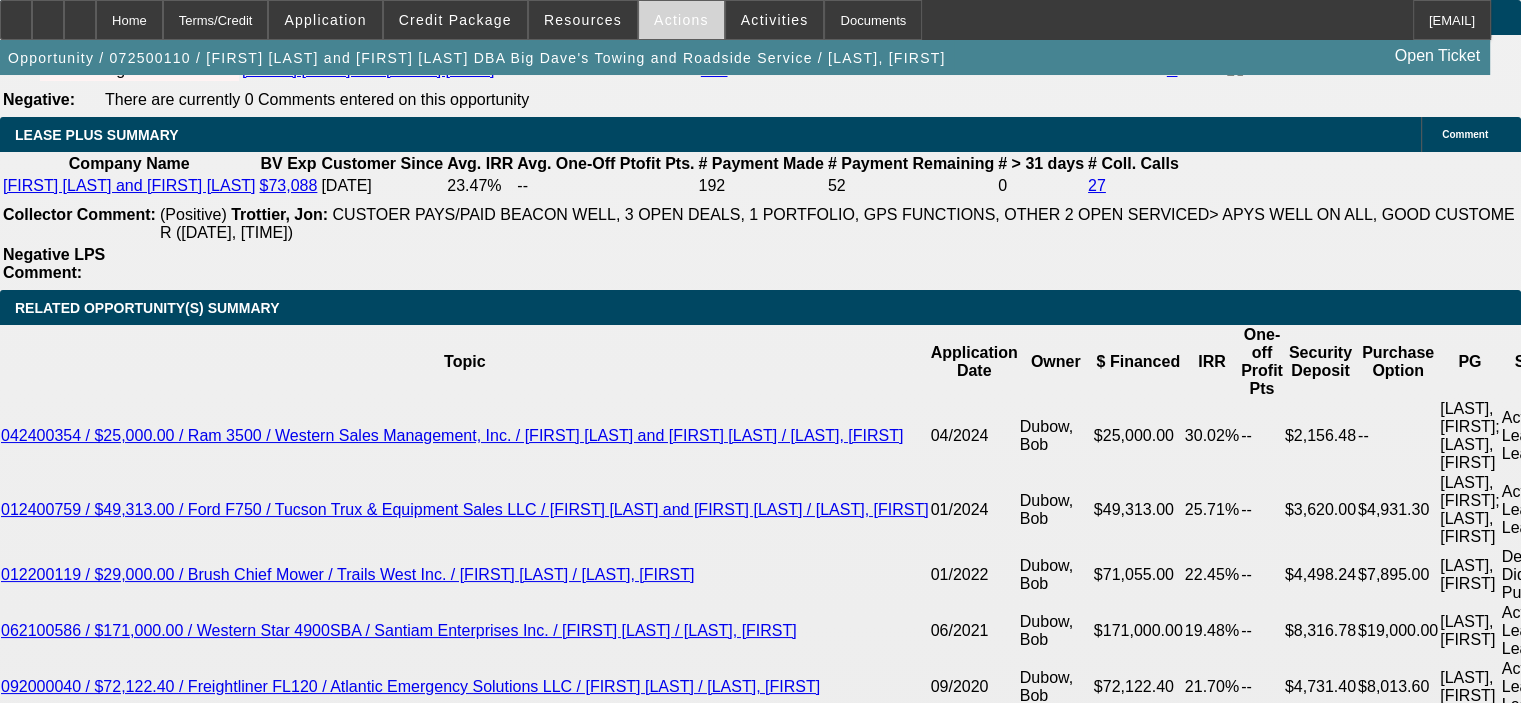 click at bounding box center (681, 20) 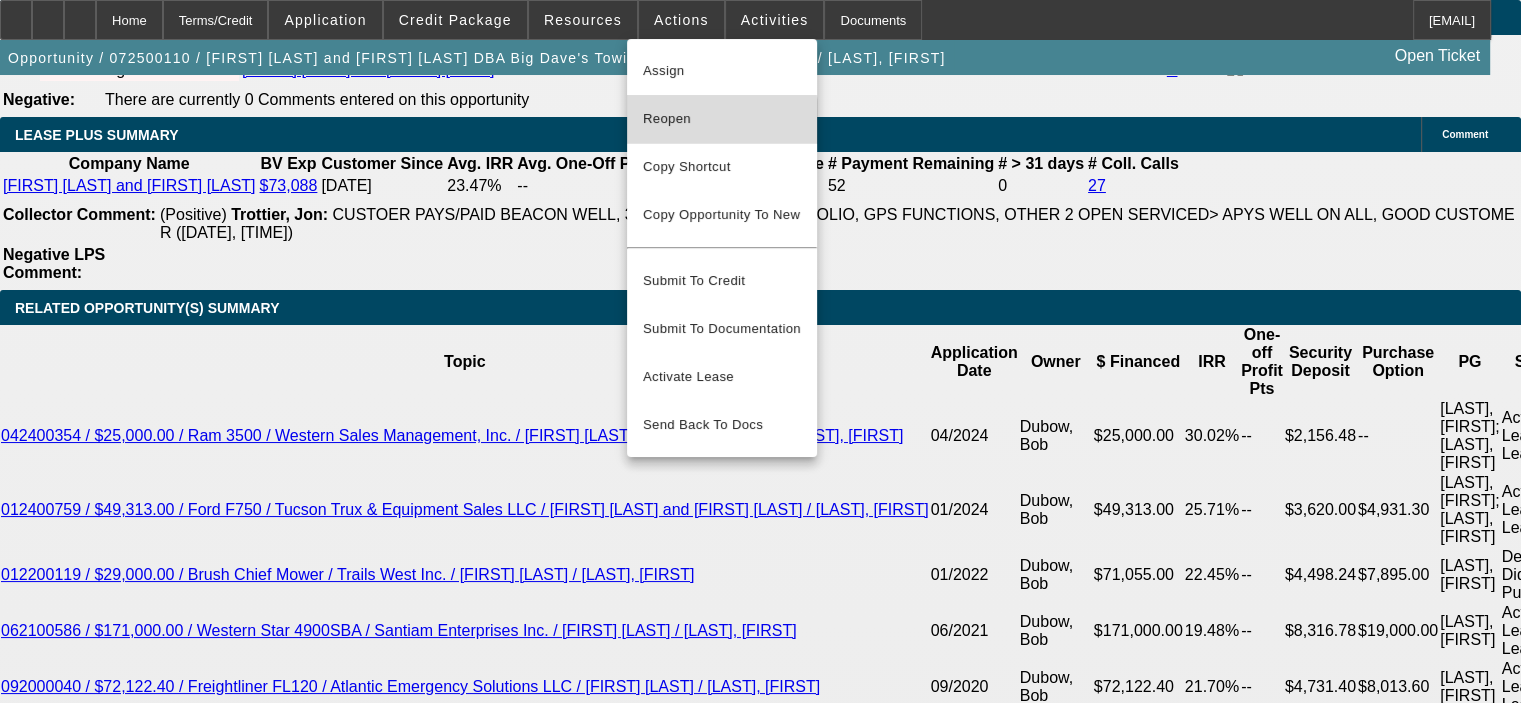 click on "Reopen" at bounding box center (722, 119) 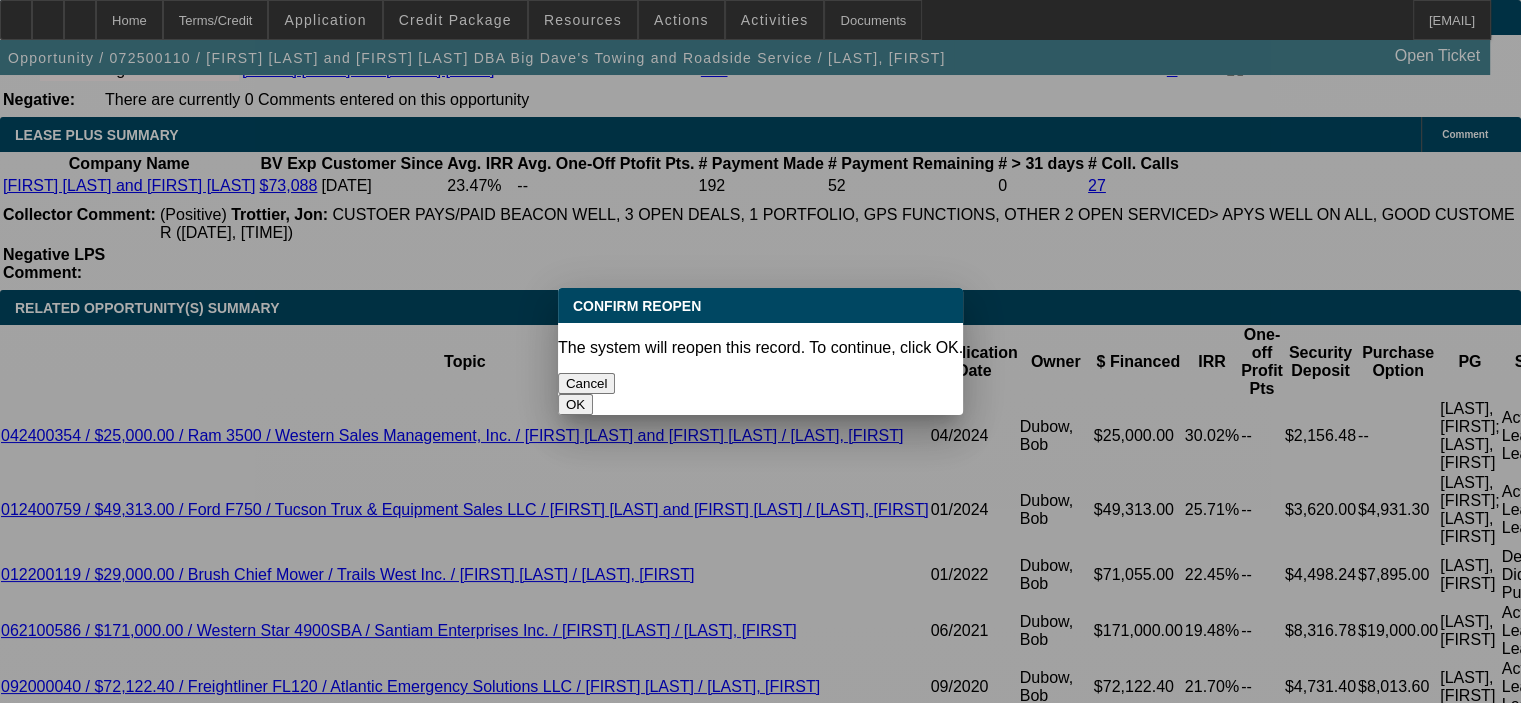 scroll, scrollTop: 0, scrollLeft: 0, axis: both 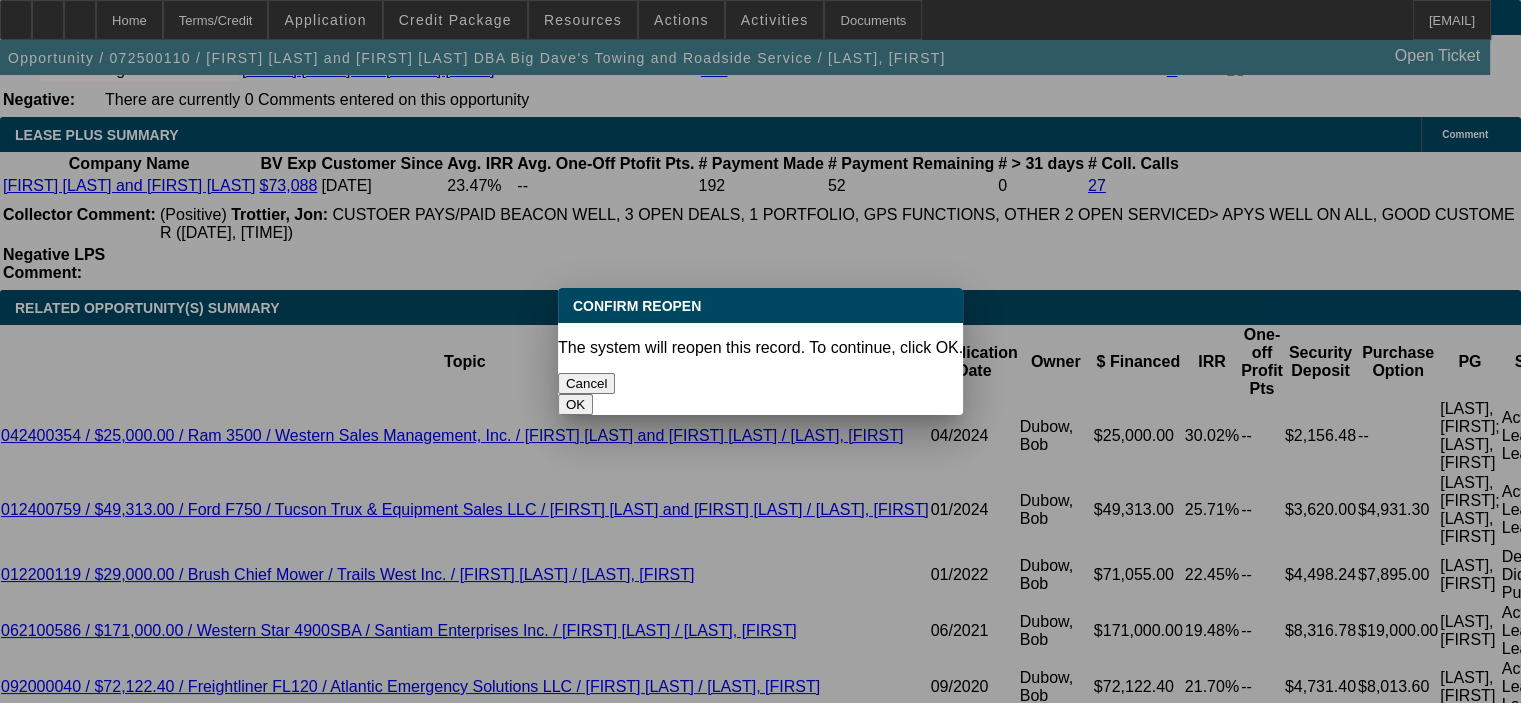 click on "OK" at bounding box center (575, 404) 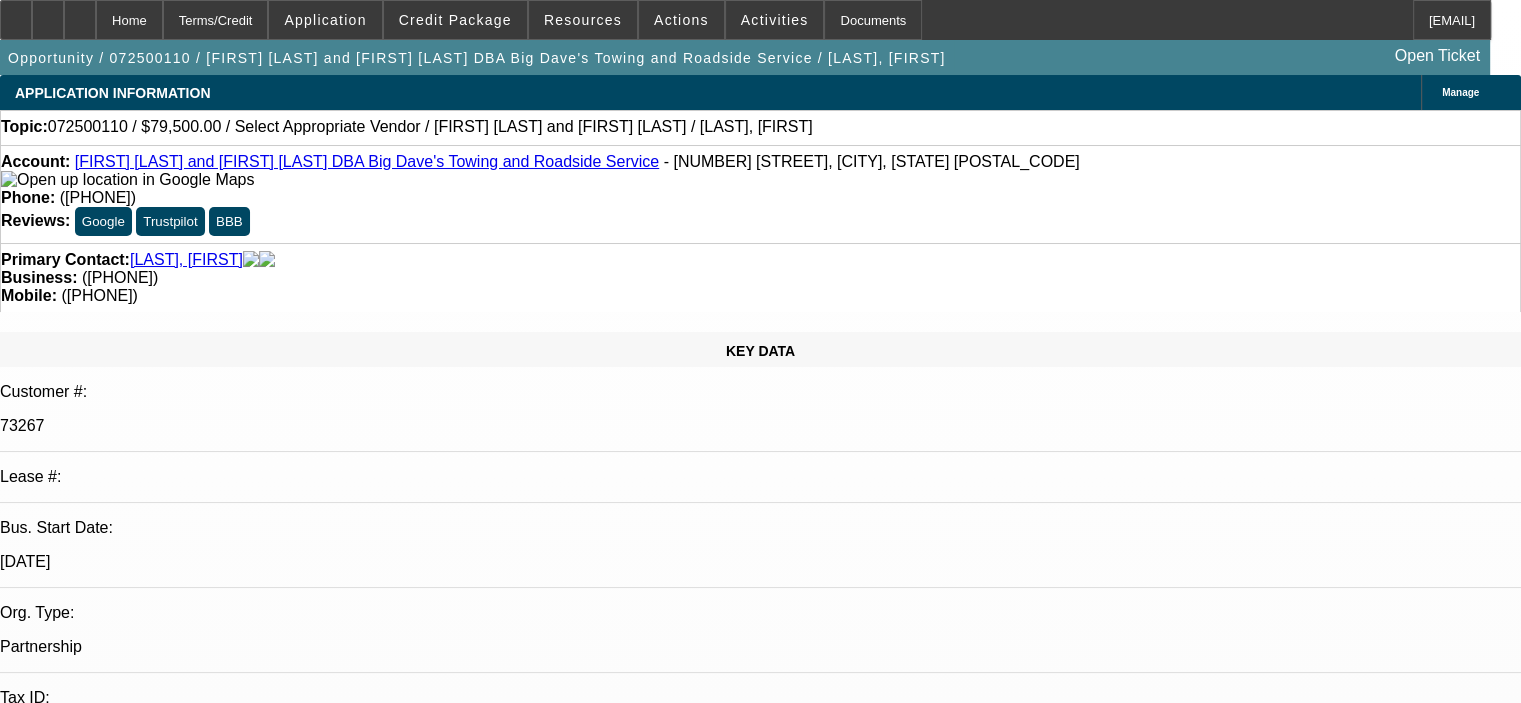 scroll, scrollTop: 3400, scrollLeft: 0, axis: vertical 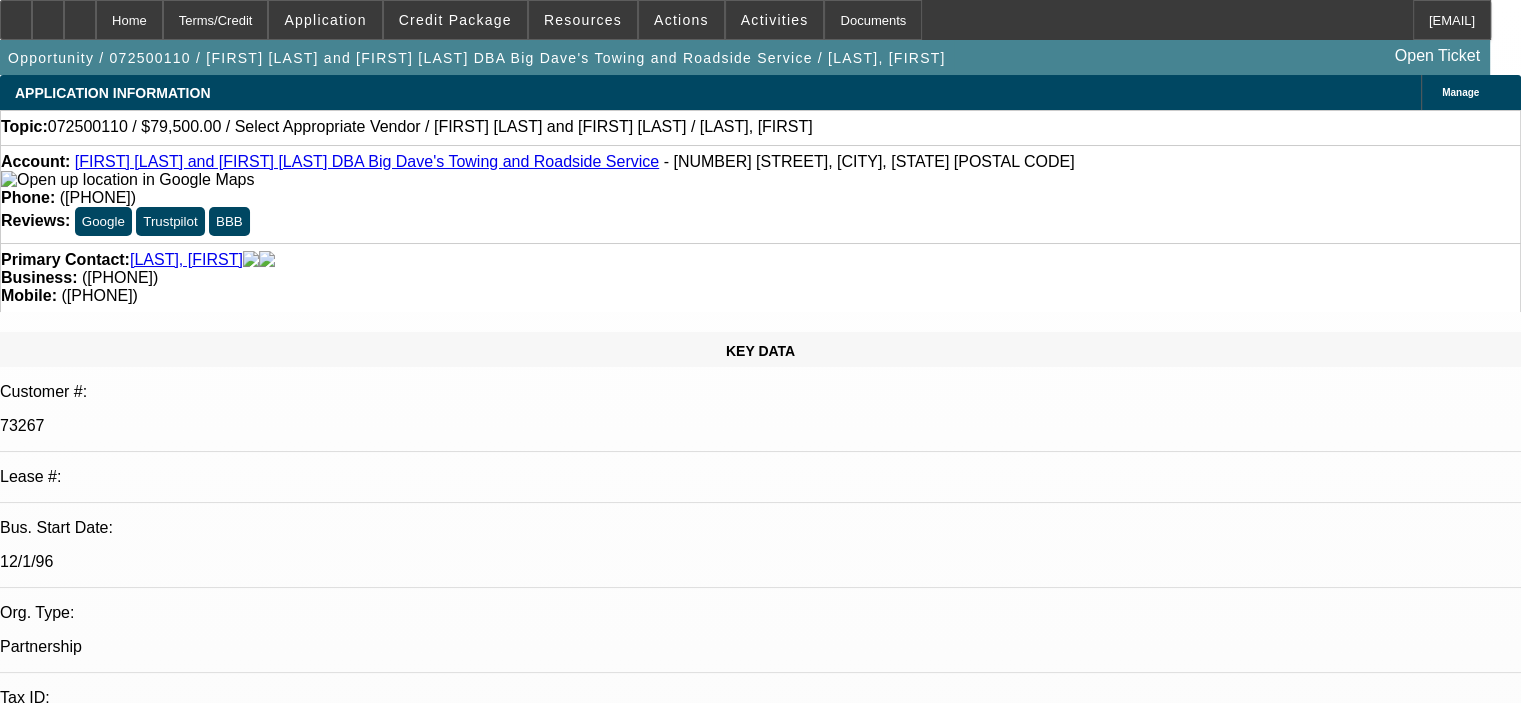 select on "0" 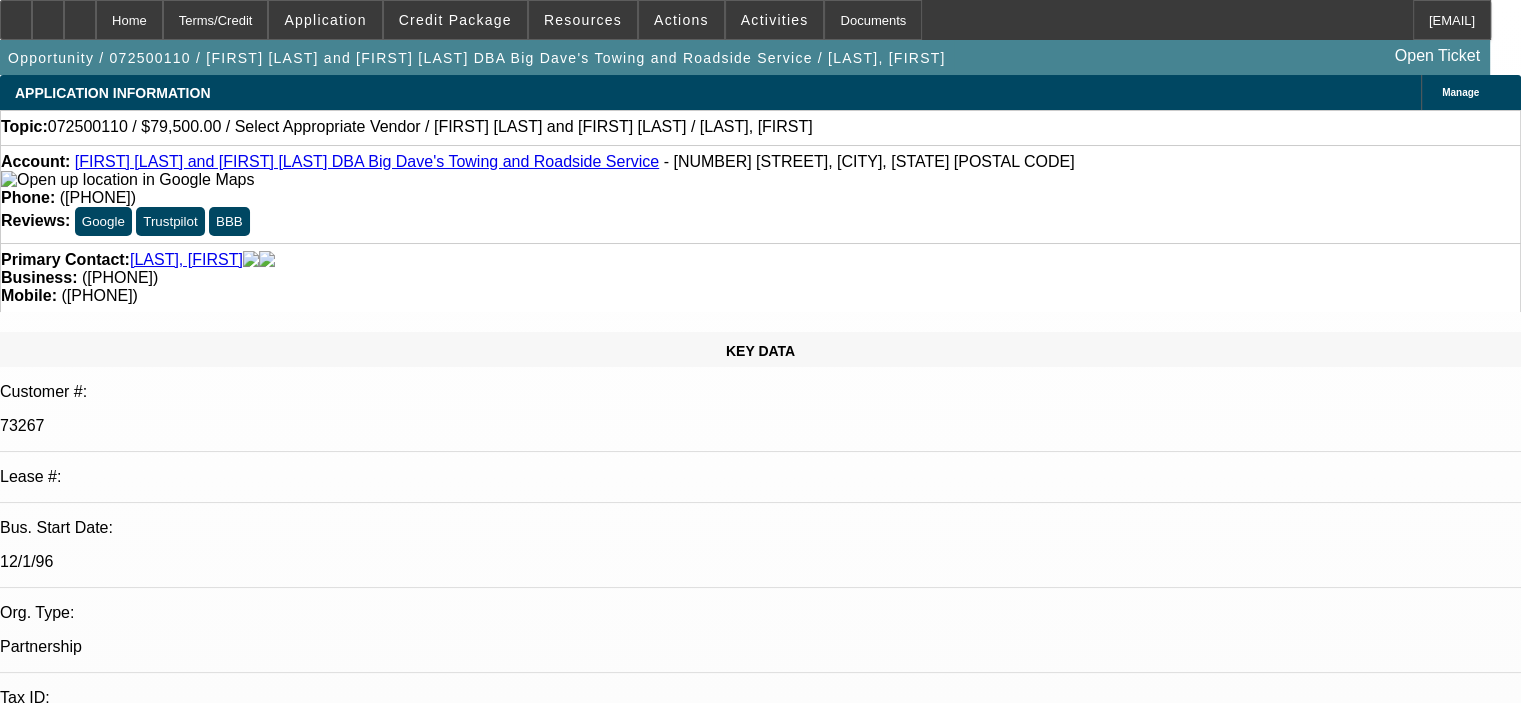click on "08/04/2025 8:00 AM" at bounding box center (71, 2962) 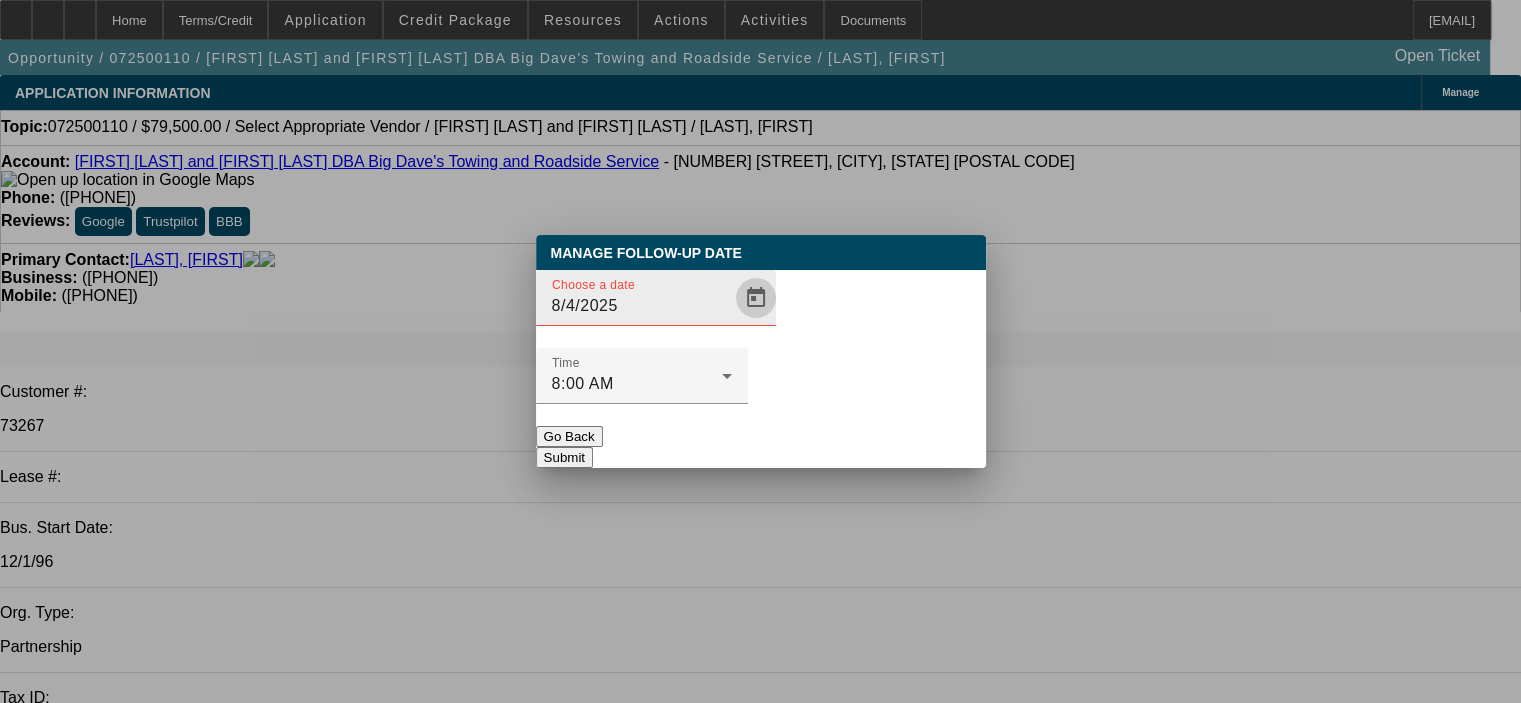 click at bounding box center (756, 298) 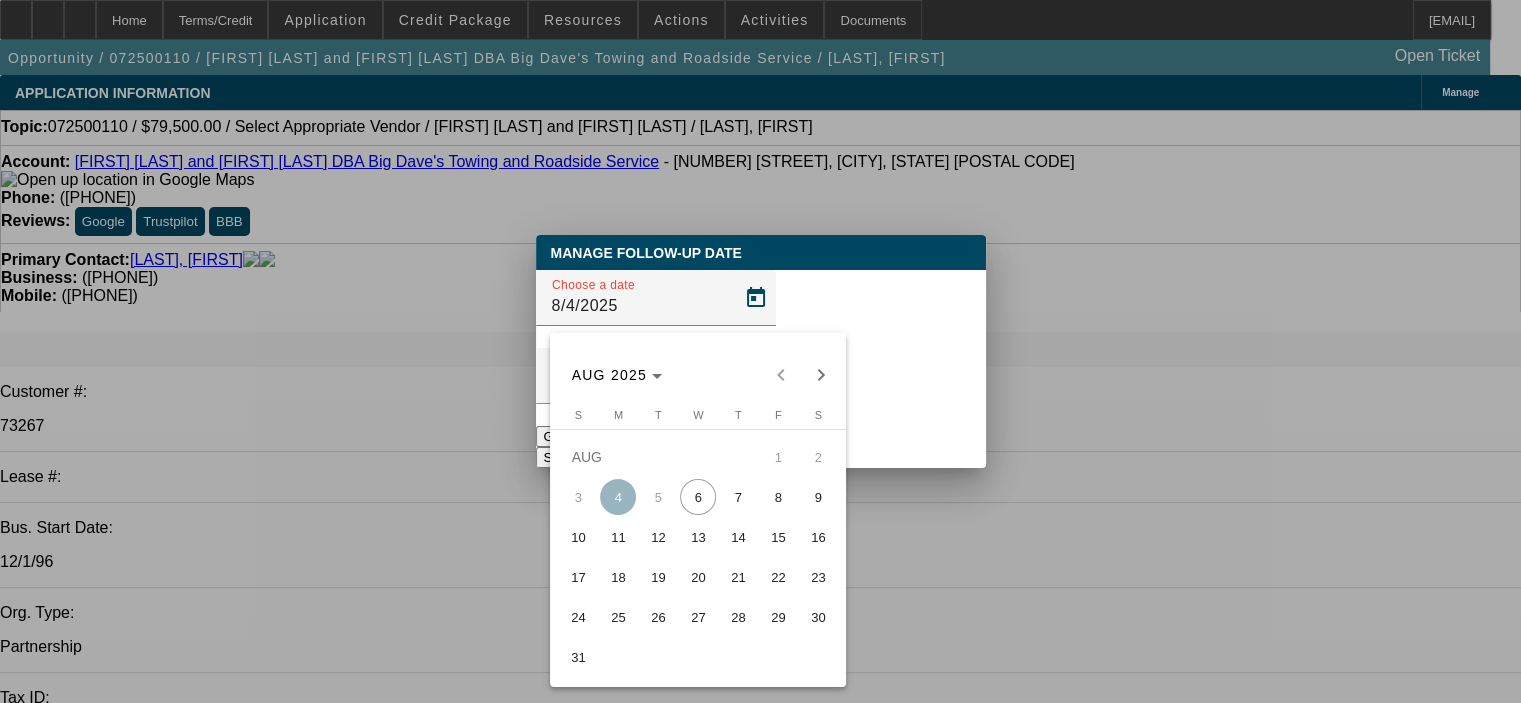 click on "13" at bounding box center (698, 537) 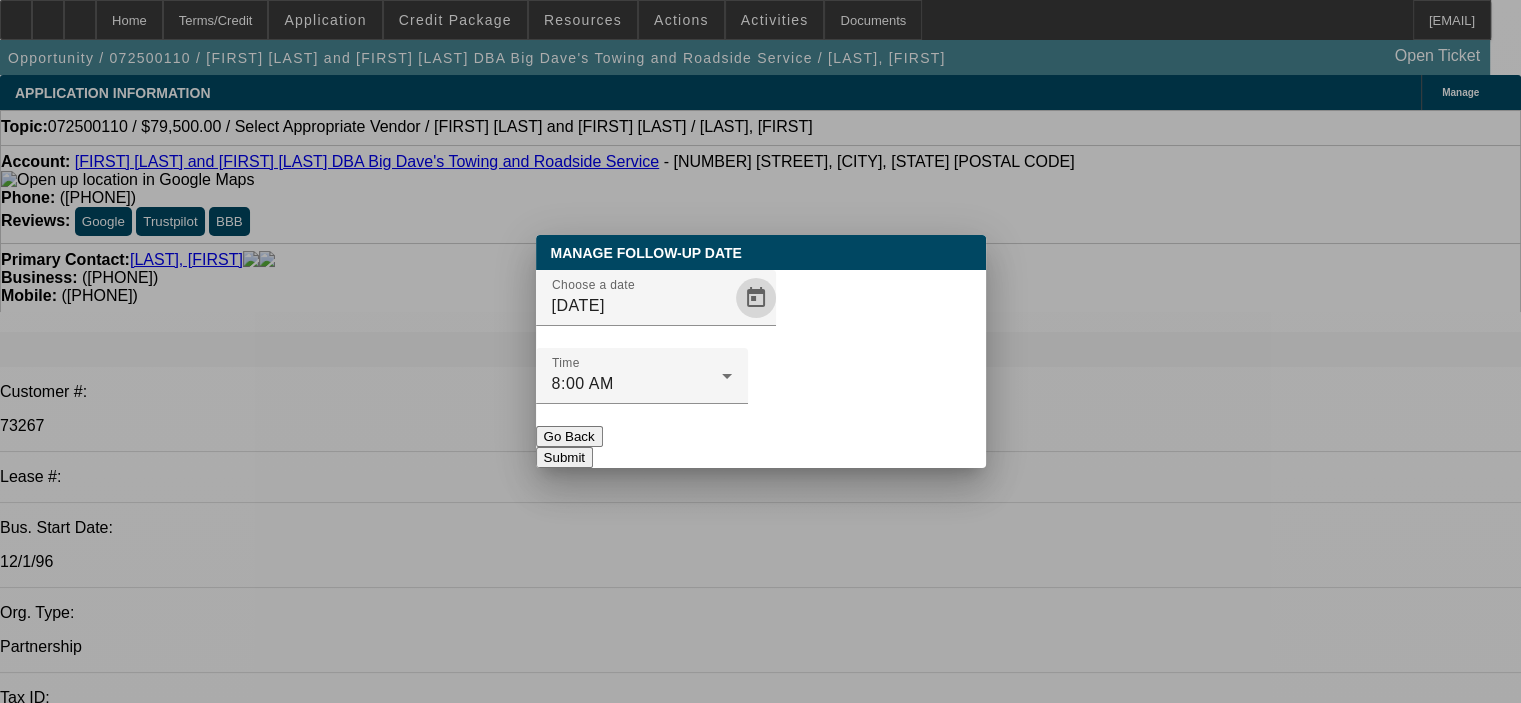 click on "Submit" at bounding box center [564, 457] 